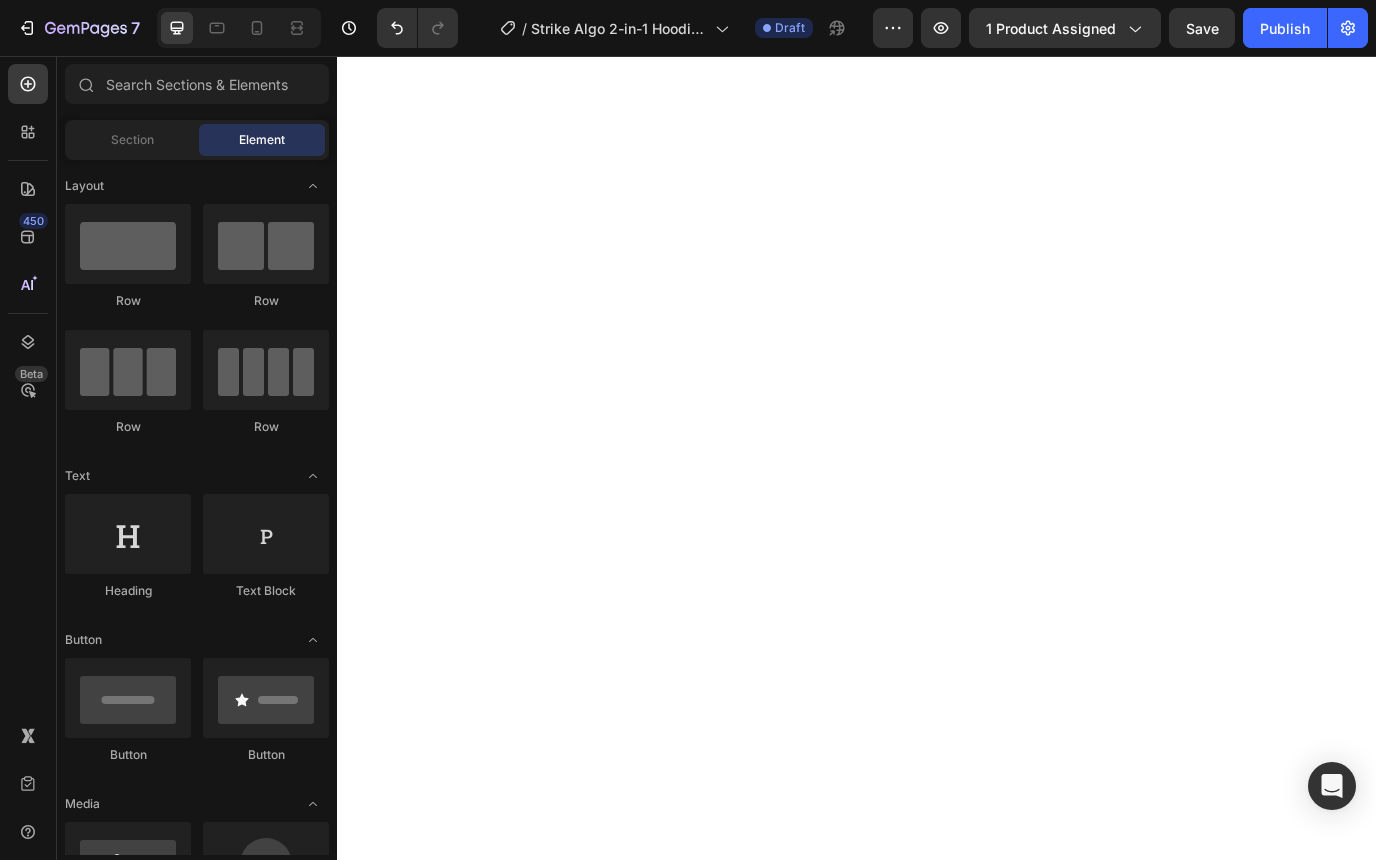 scroll, scrollTop: 0, scrollLeft: 0, axis: both 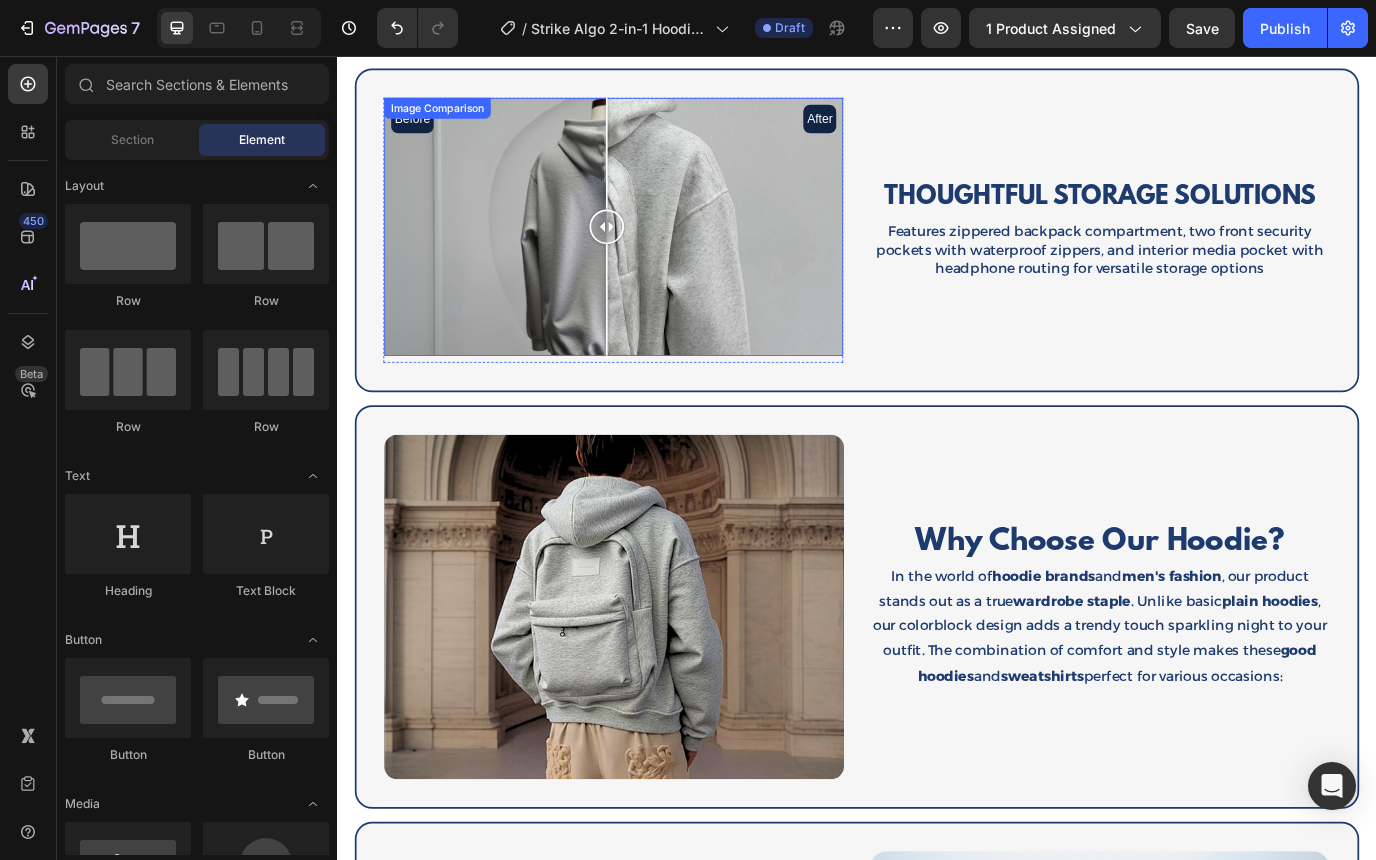 drag, startPoint x: 646, startPoint y: 263, endPoint x: 636, endPoint y: 284, distance: 23.259407 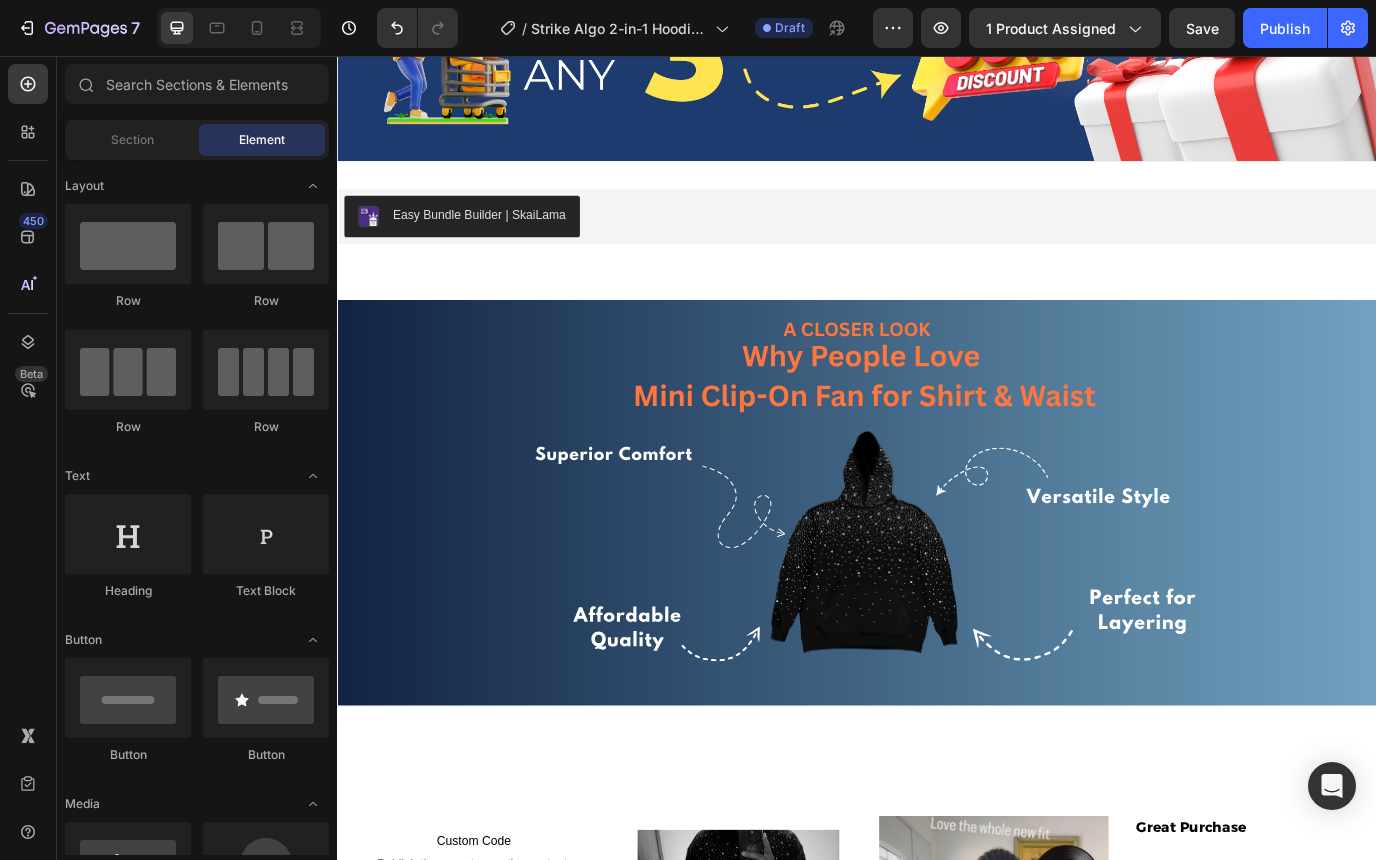 scroll, scrollTop: 3760, scrollLeft: 0, axis: vertical 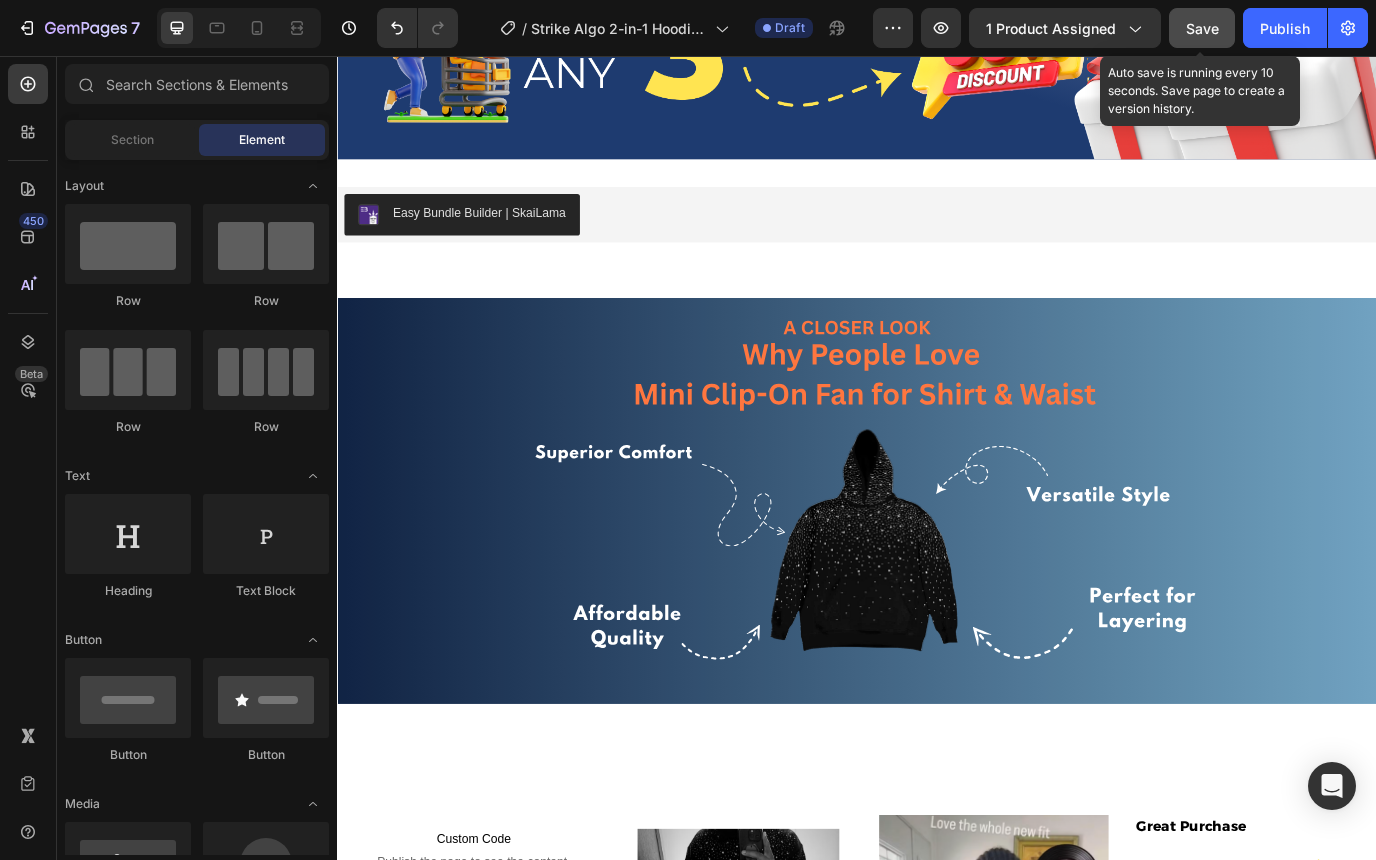 click on "Save" 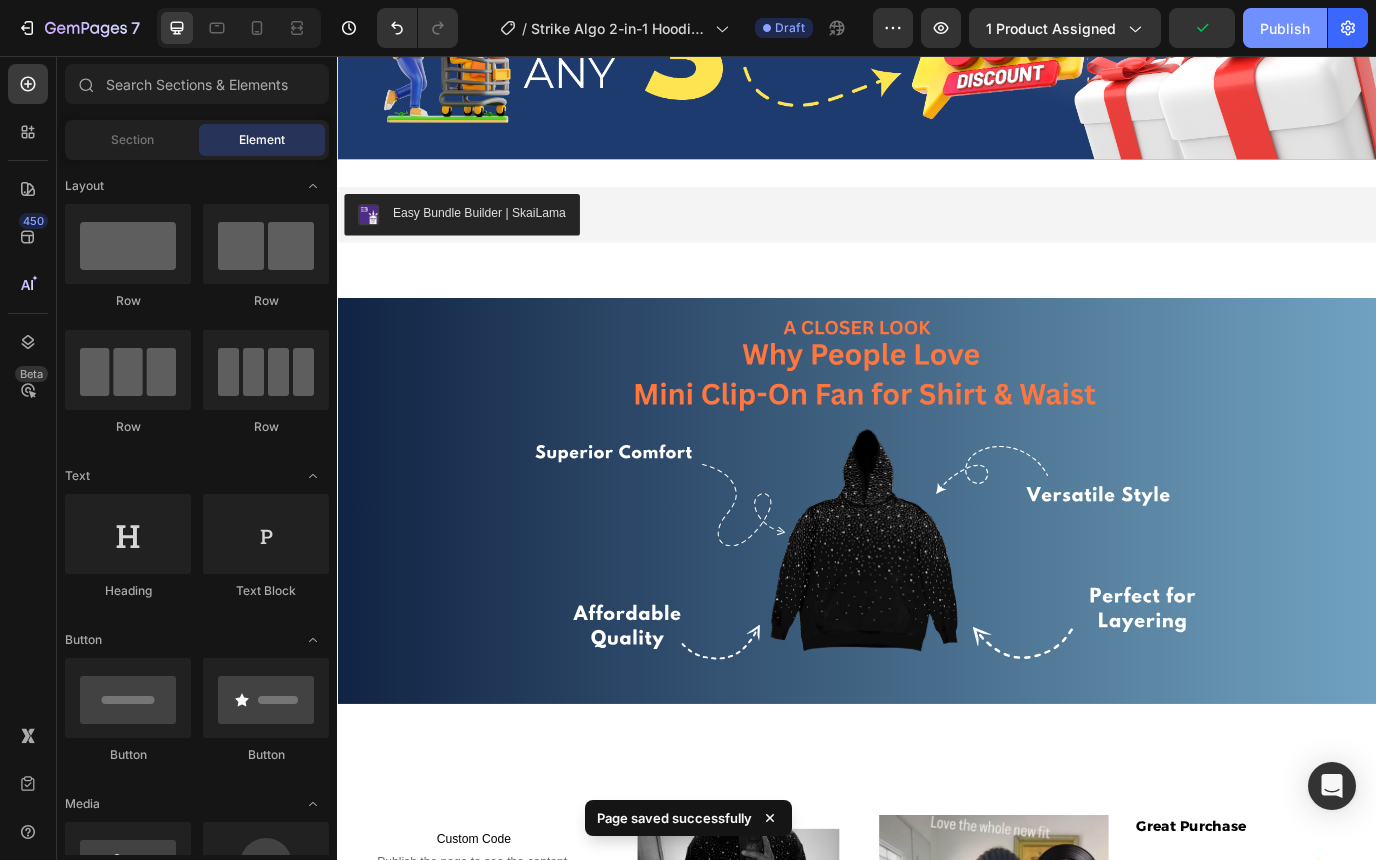 click on "Publish" at bounding box center [1285, 28] 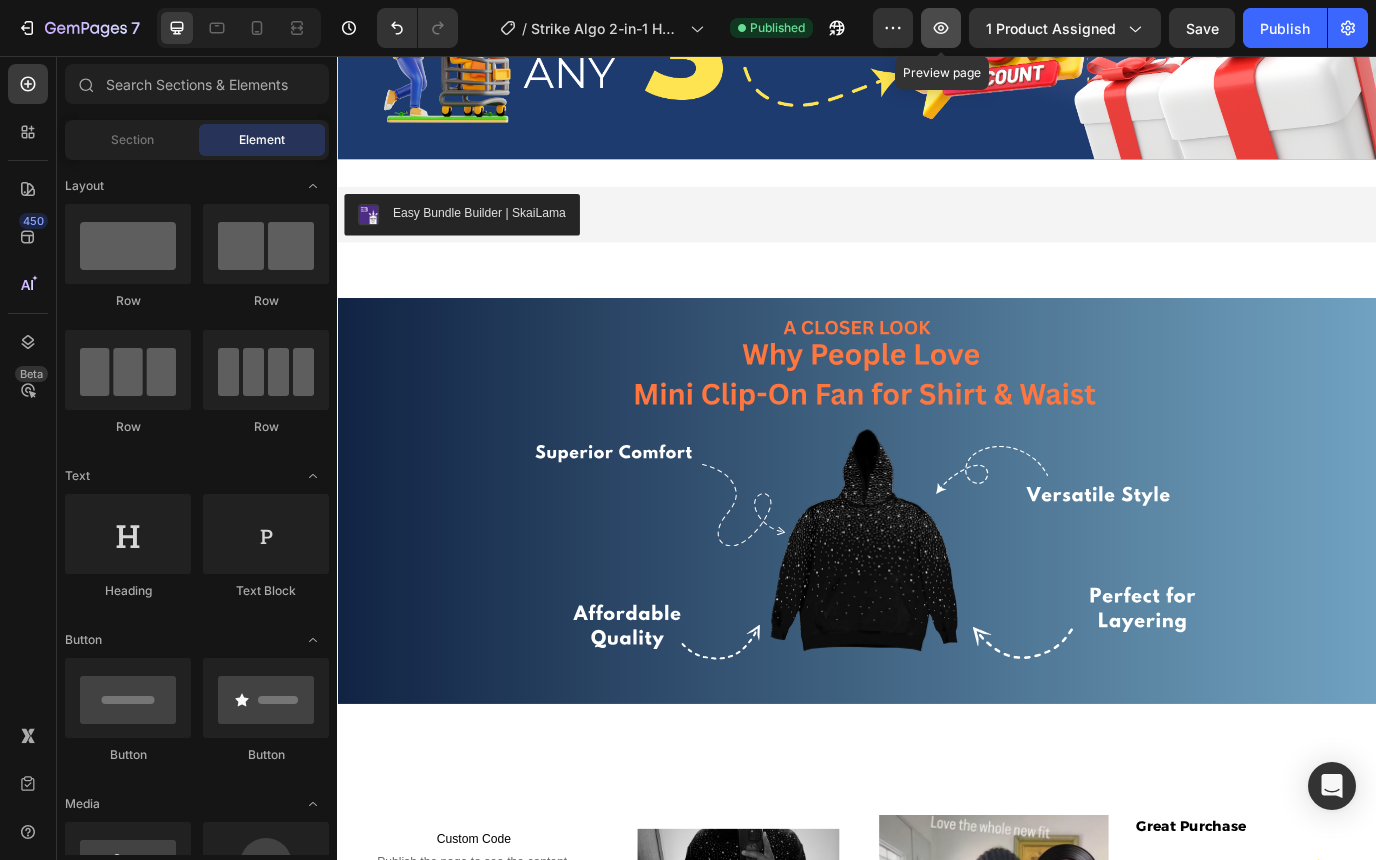 click 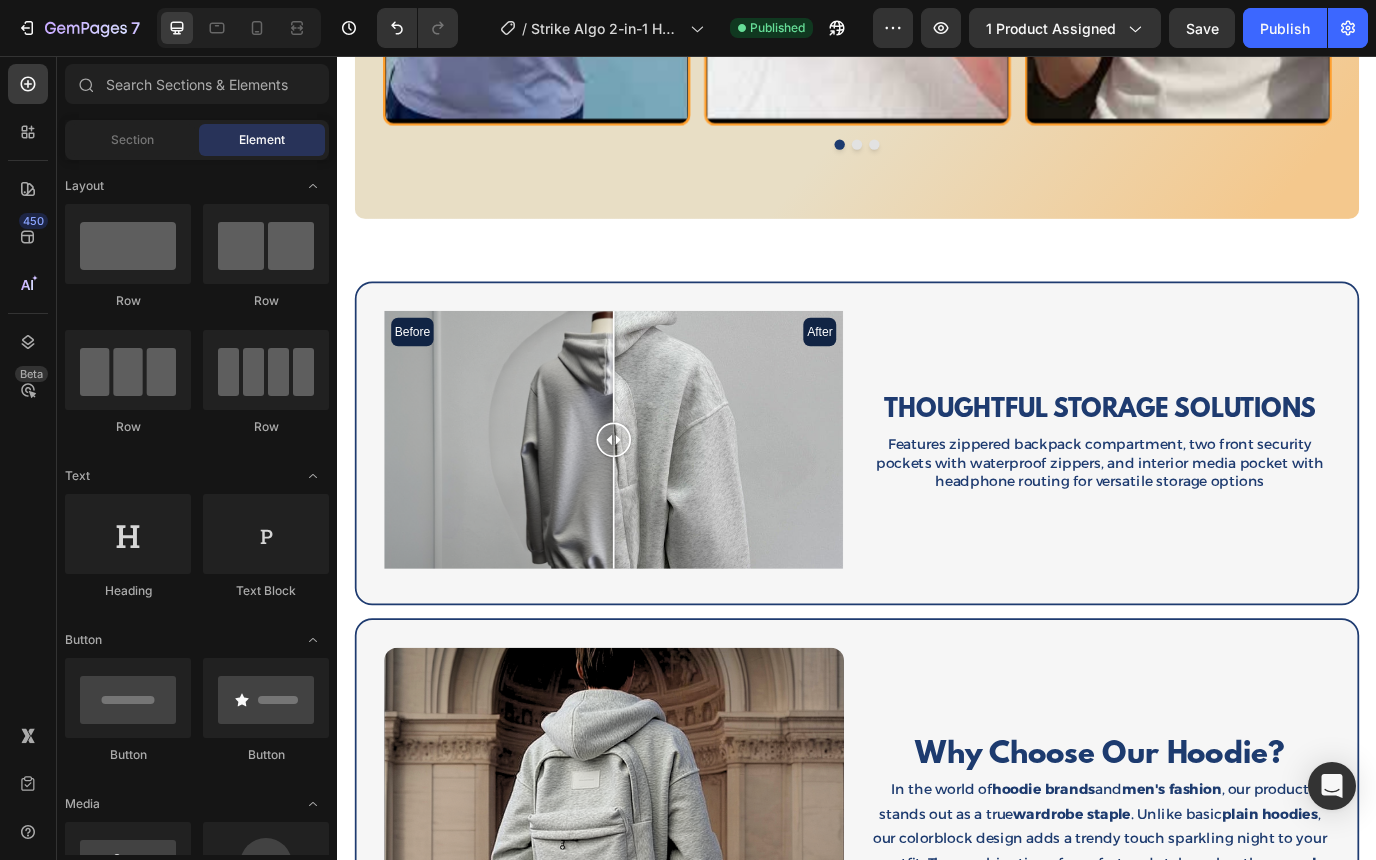 scroll, scrollTop: 2193, scrollLeft: 0, axis: vertical 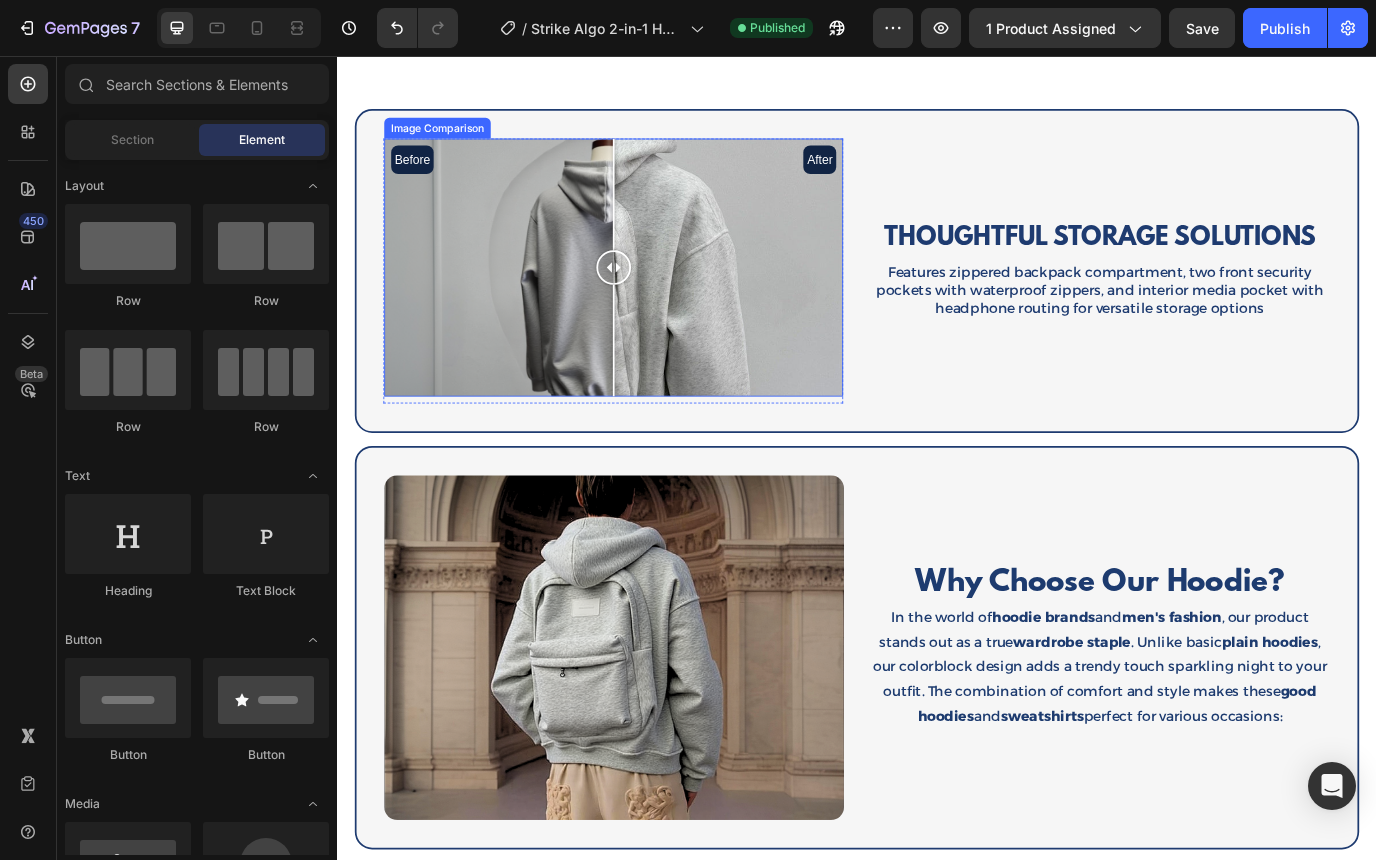 click on "Before After" at bounding box center [656, 300] 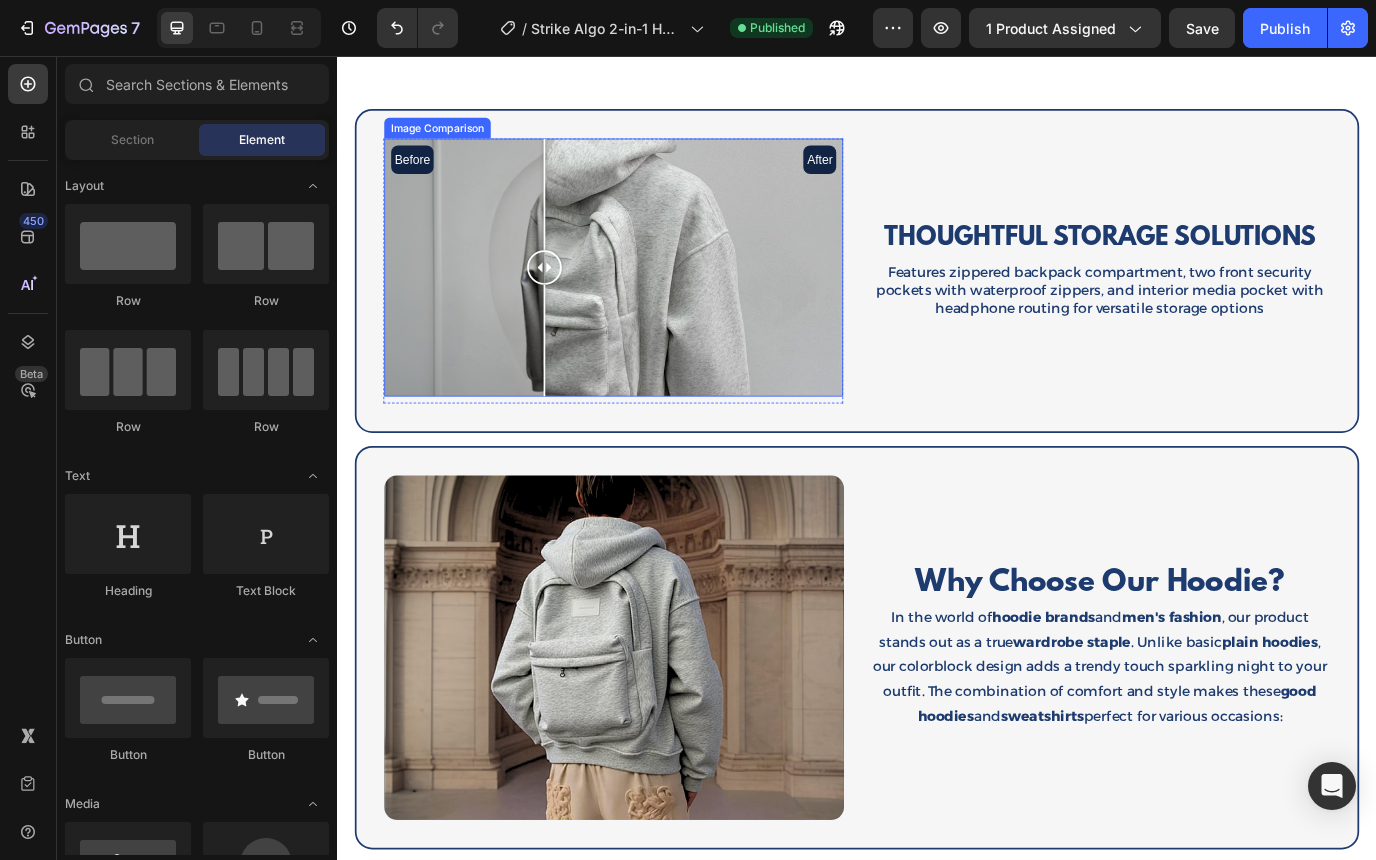 click on "Before After" at bounding box center (656, 300) 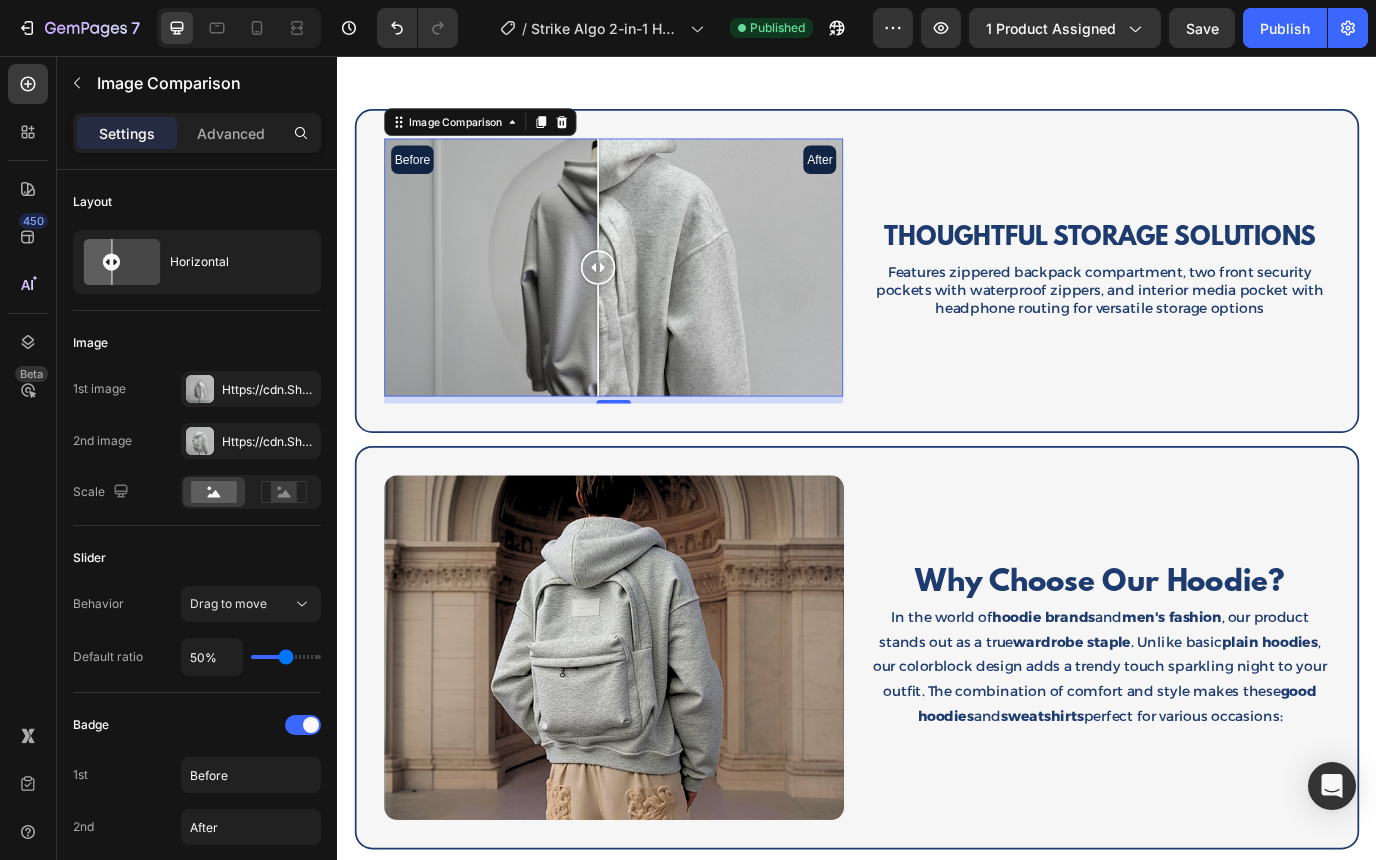 drag, startPoint x: 452, startPoint y: 294, endPoint x: 638, endPoint y: 306, distance: 186.38669 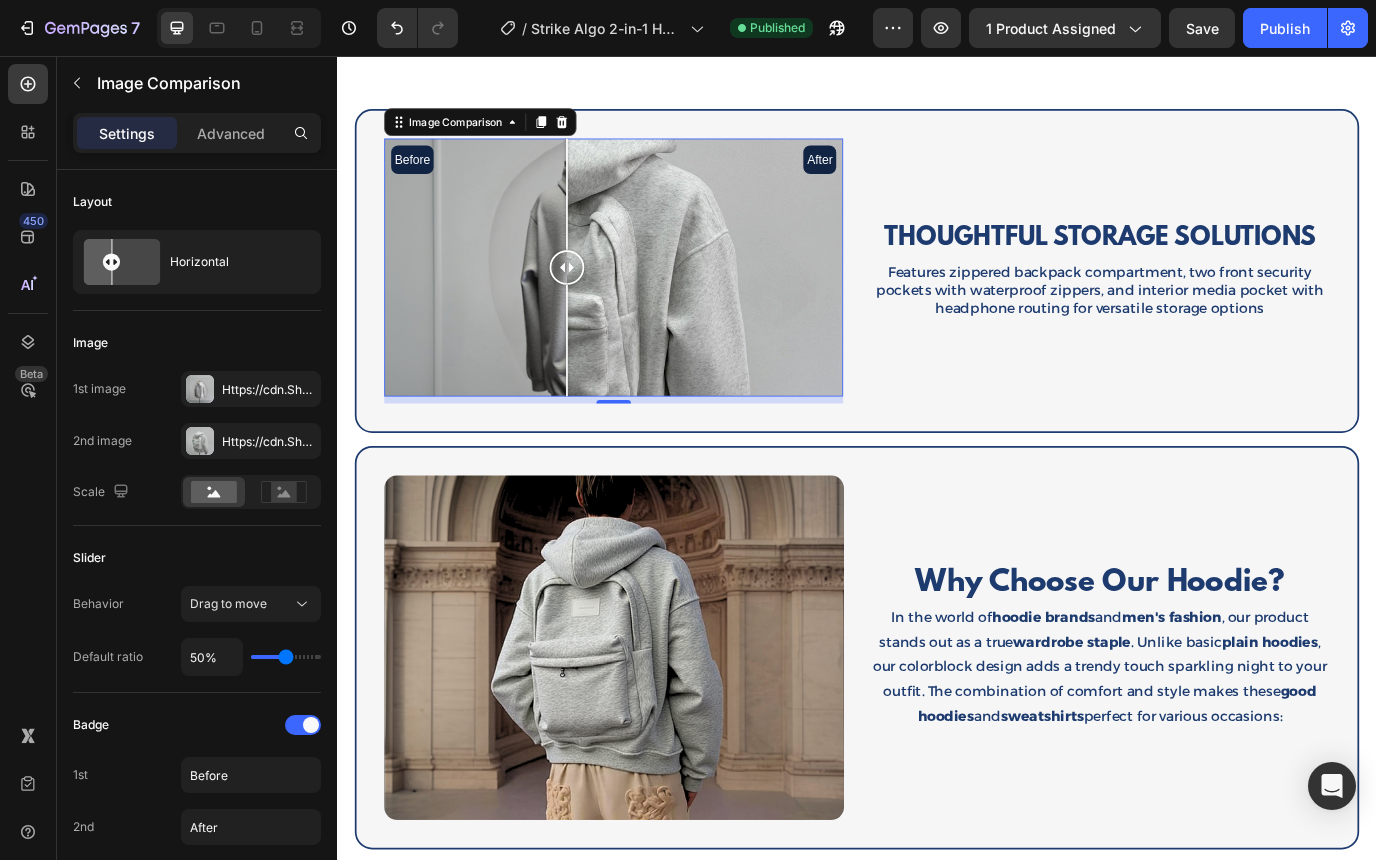 drag, startPoint x: 638, startPoint y: 306, endPoint x: 612, endPoint y: 315, distance: 27.513634 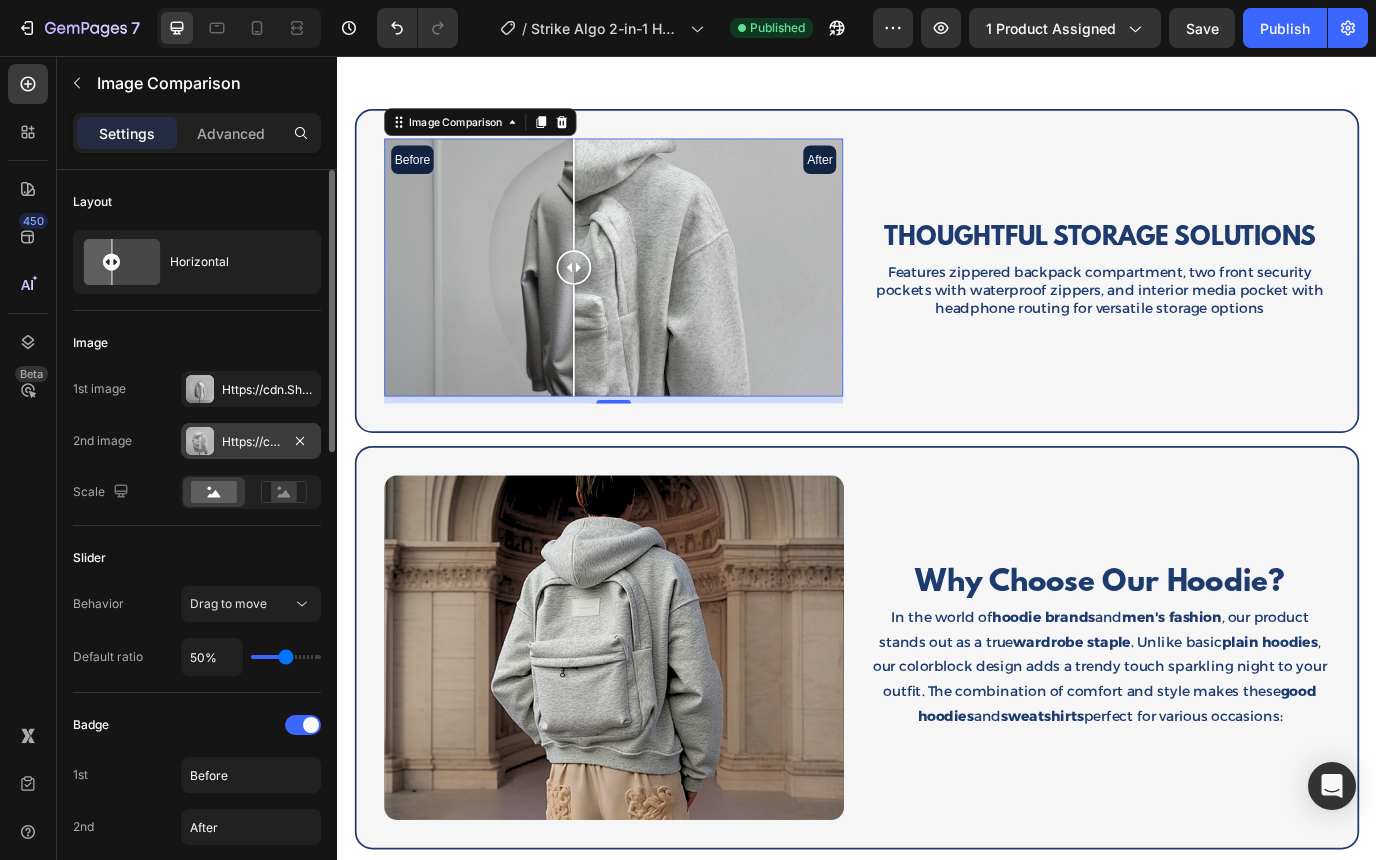 click at bounding box center [200, 441] 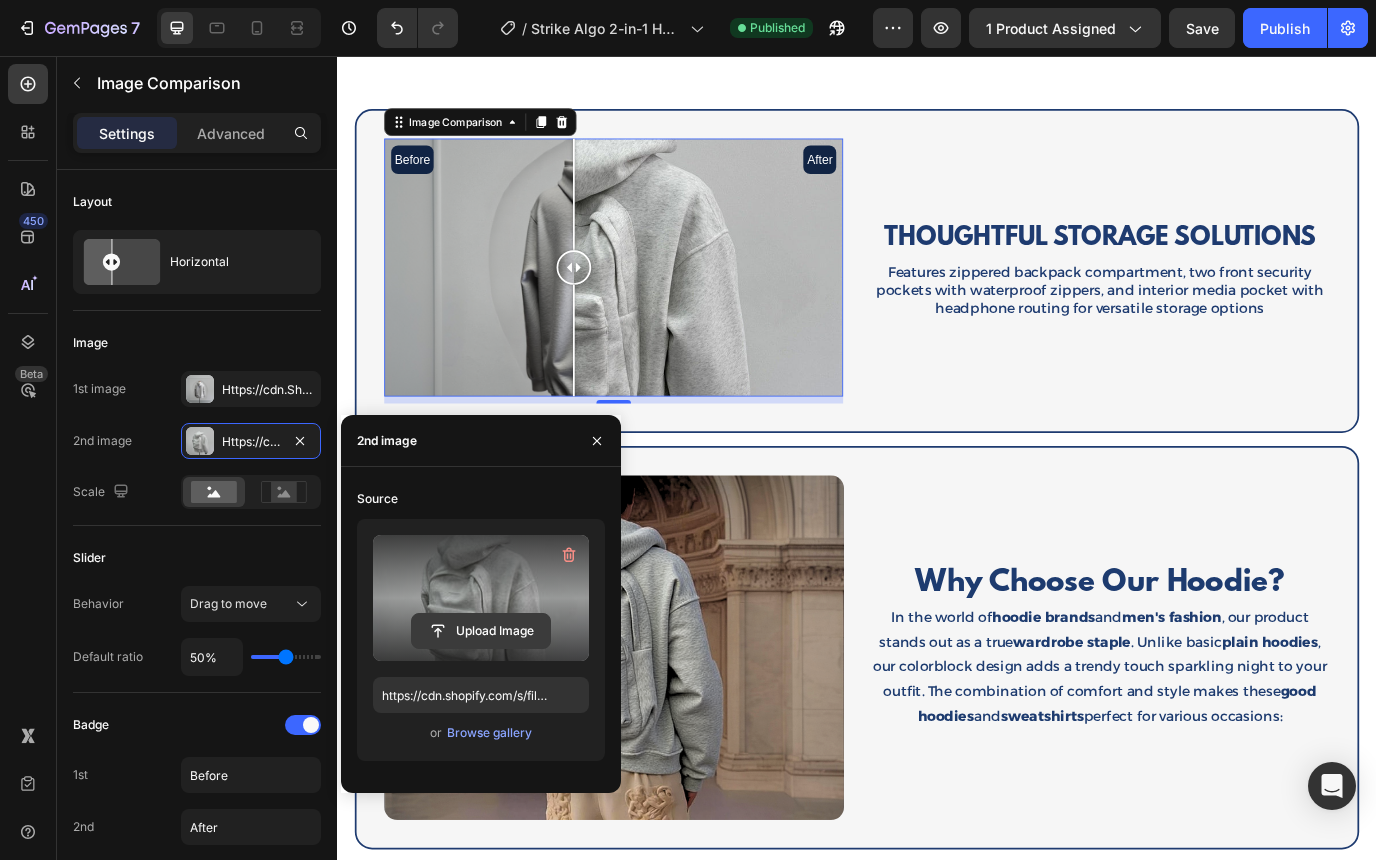 click 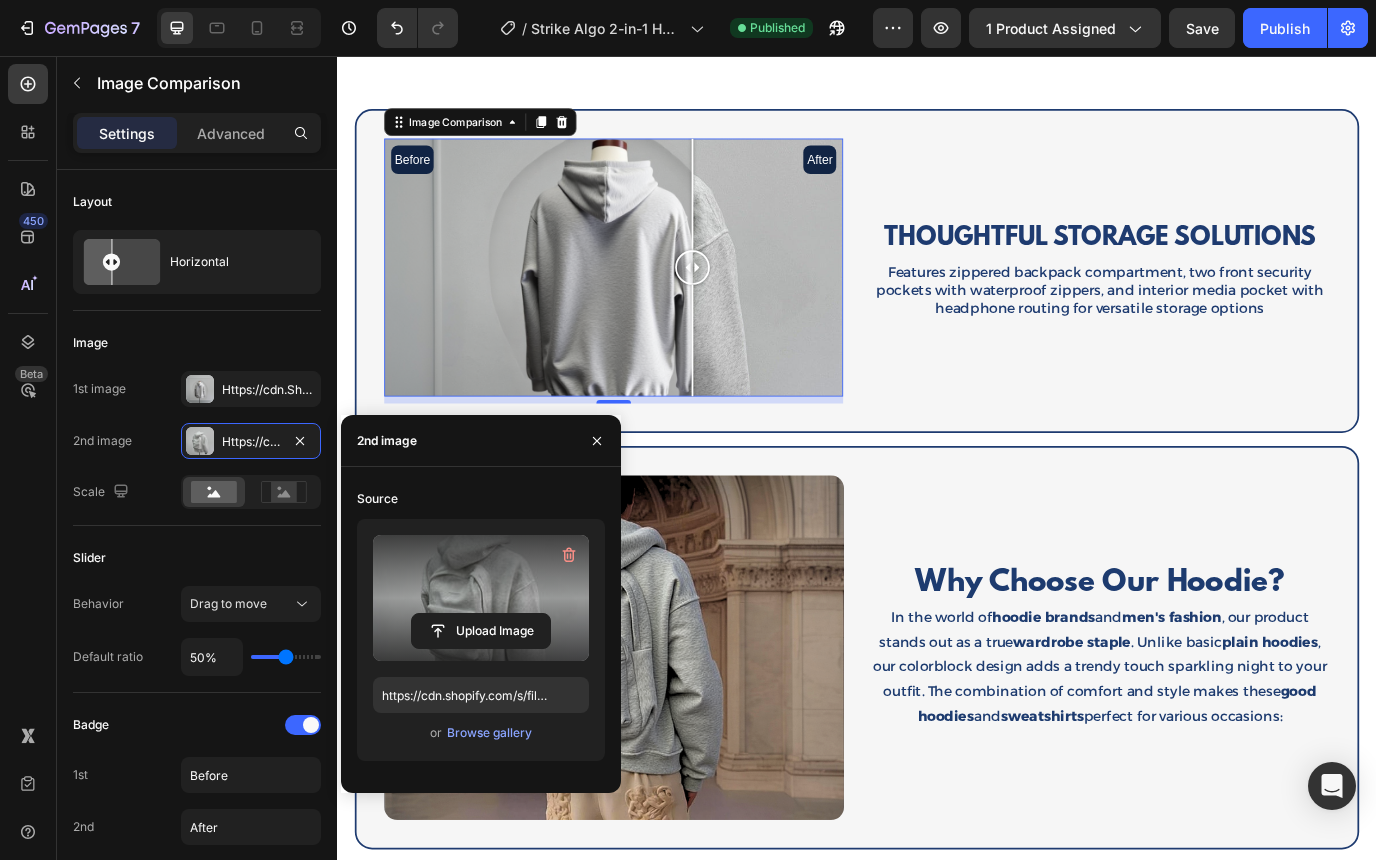 drag, startPoint x: 605, startPoint y: 309, endPoint x: 747, endPoint y: 338, distance: 144.93102 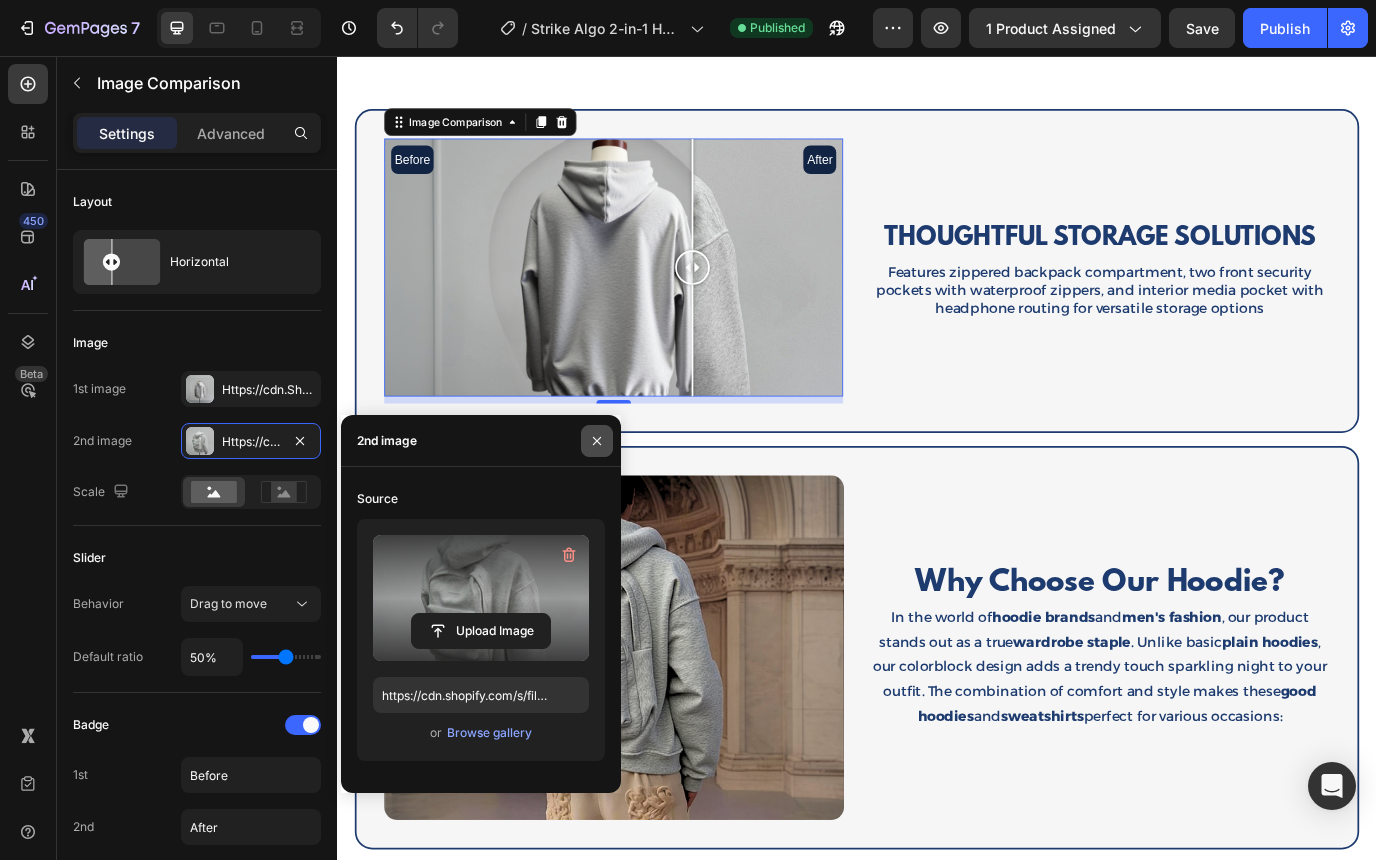 click 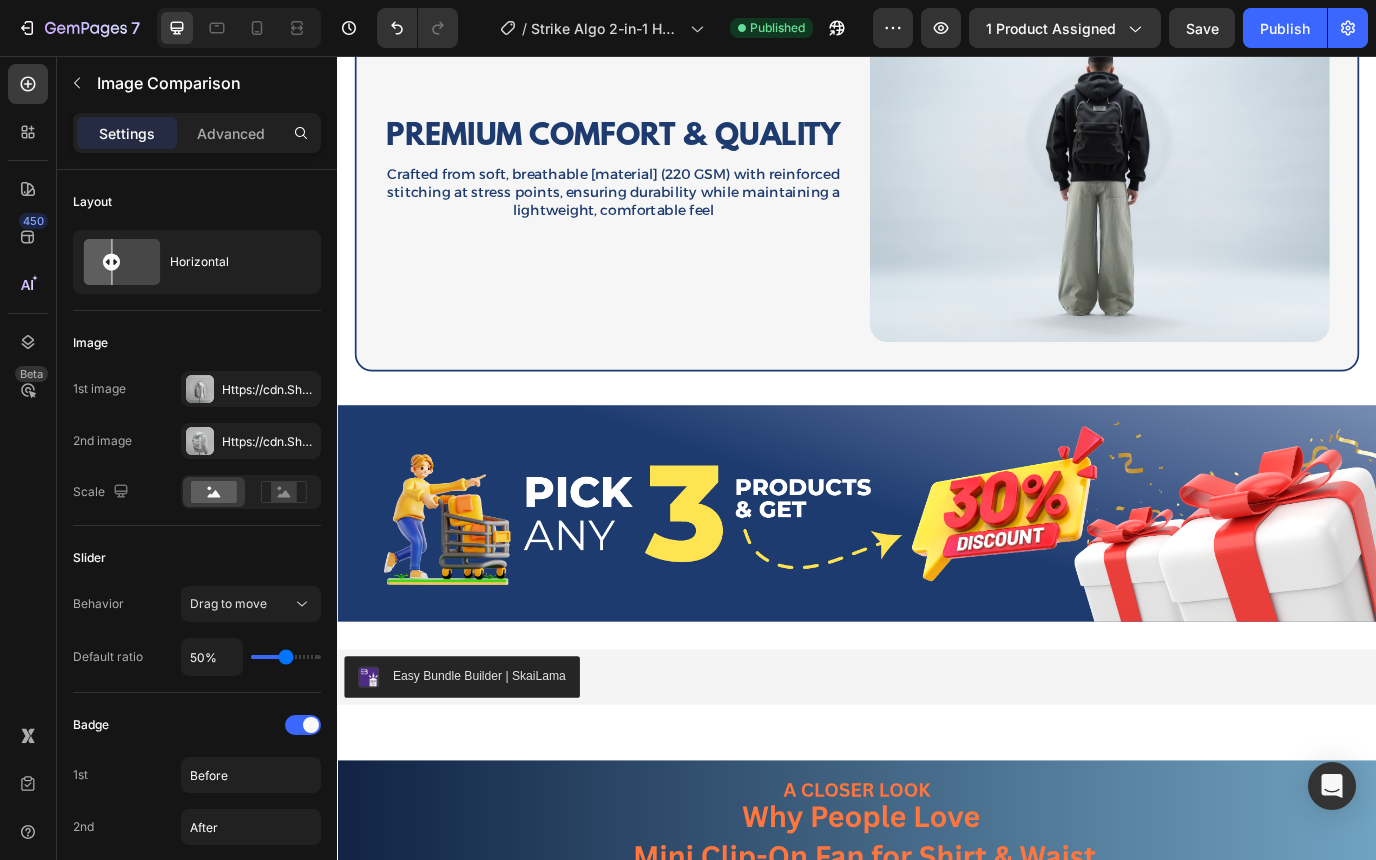 scroll, scrollTop: 3238, scrollLeft: 0, axis: vertical 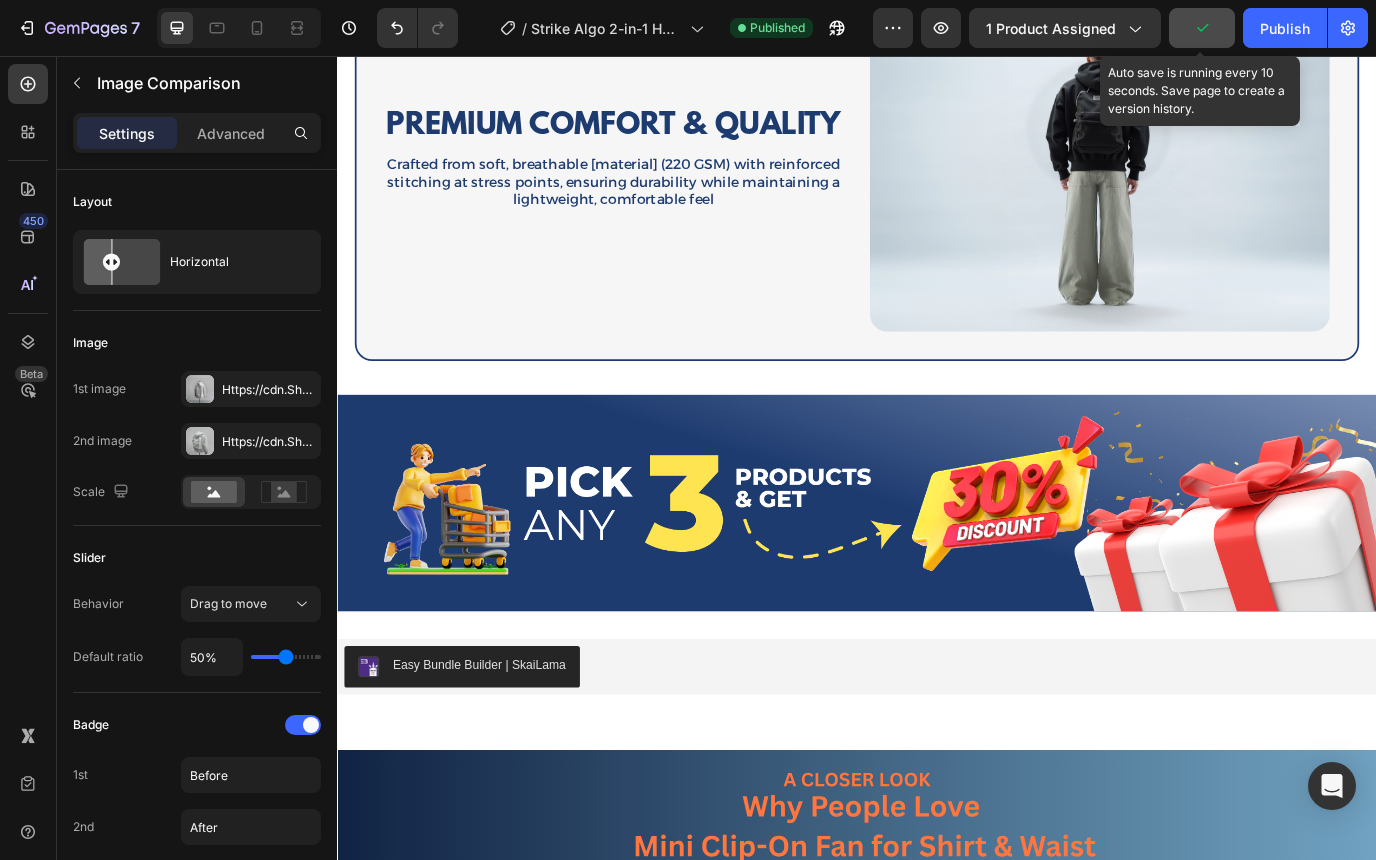 click 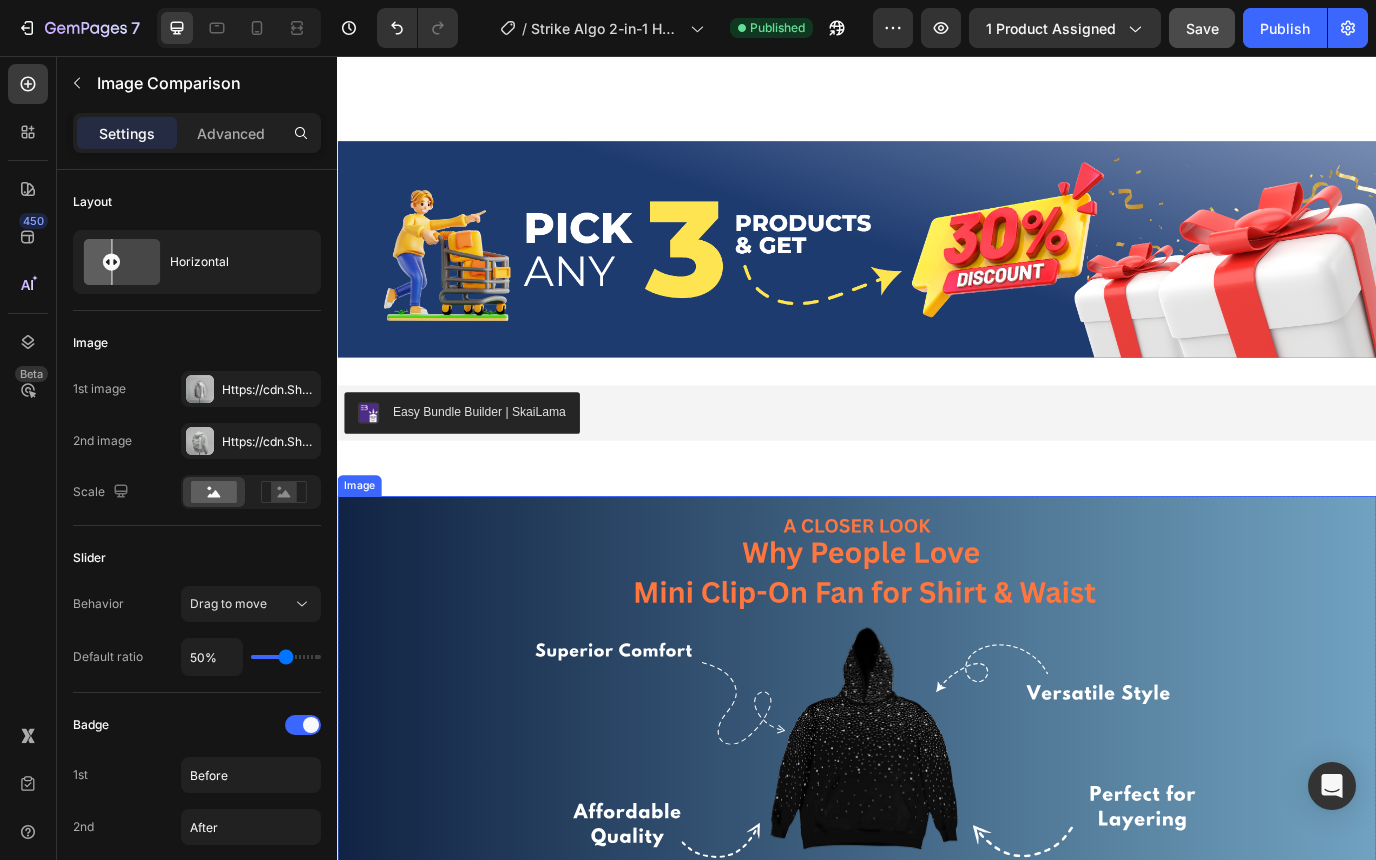 scroll, scrollTop: 3700, scrollLeft: 0, axis: vertical 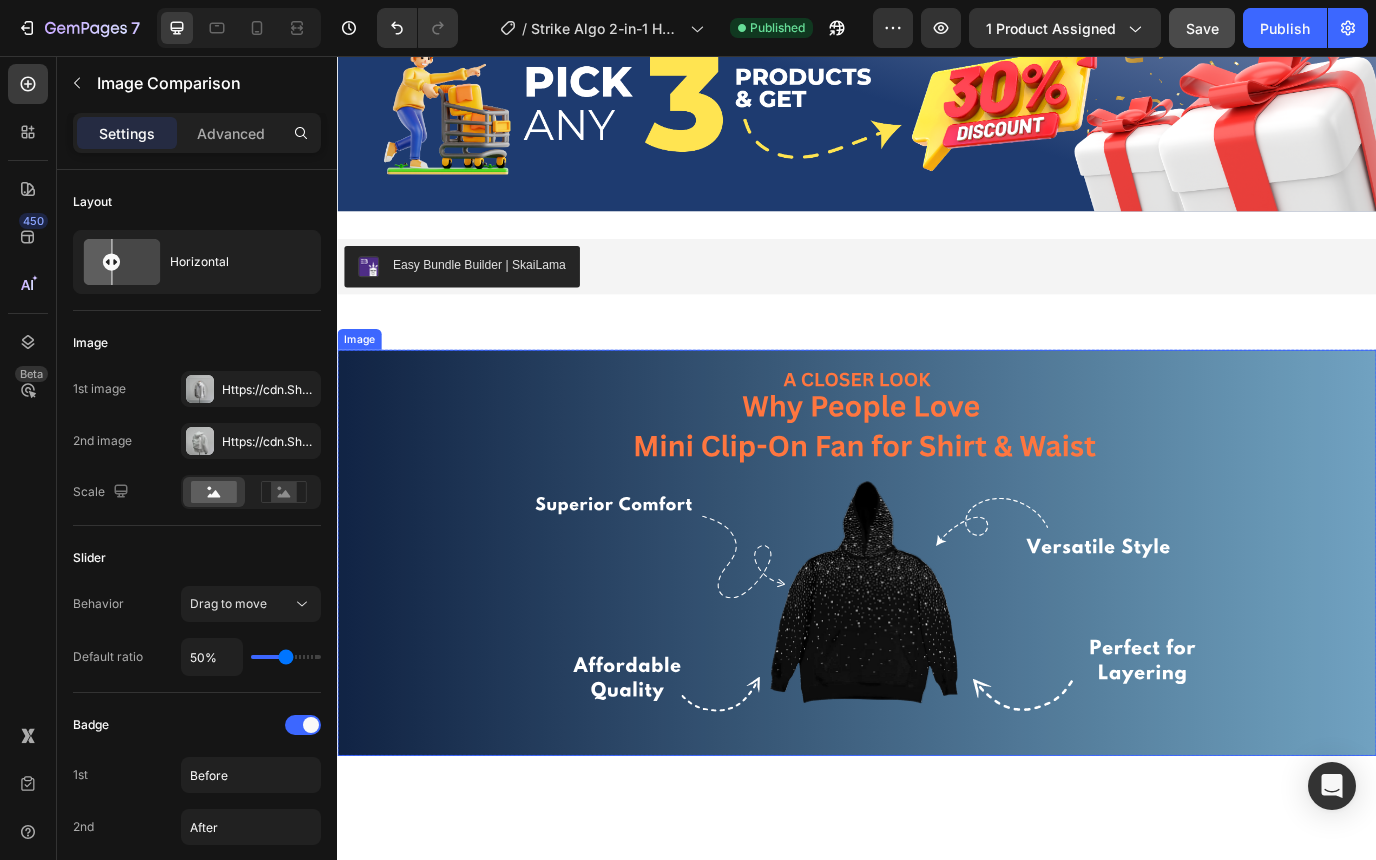 click at bounding box center [937, 629] 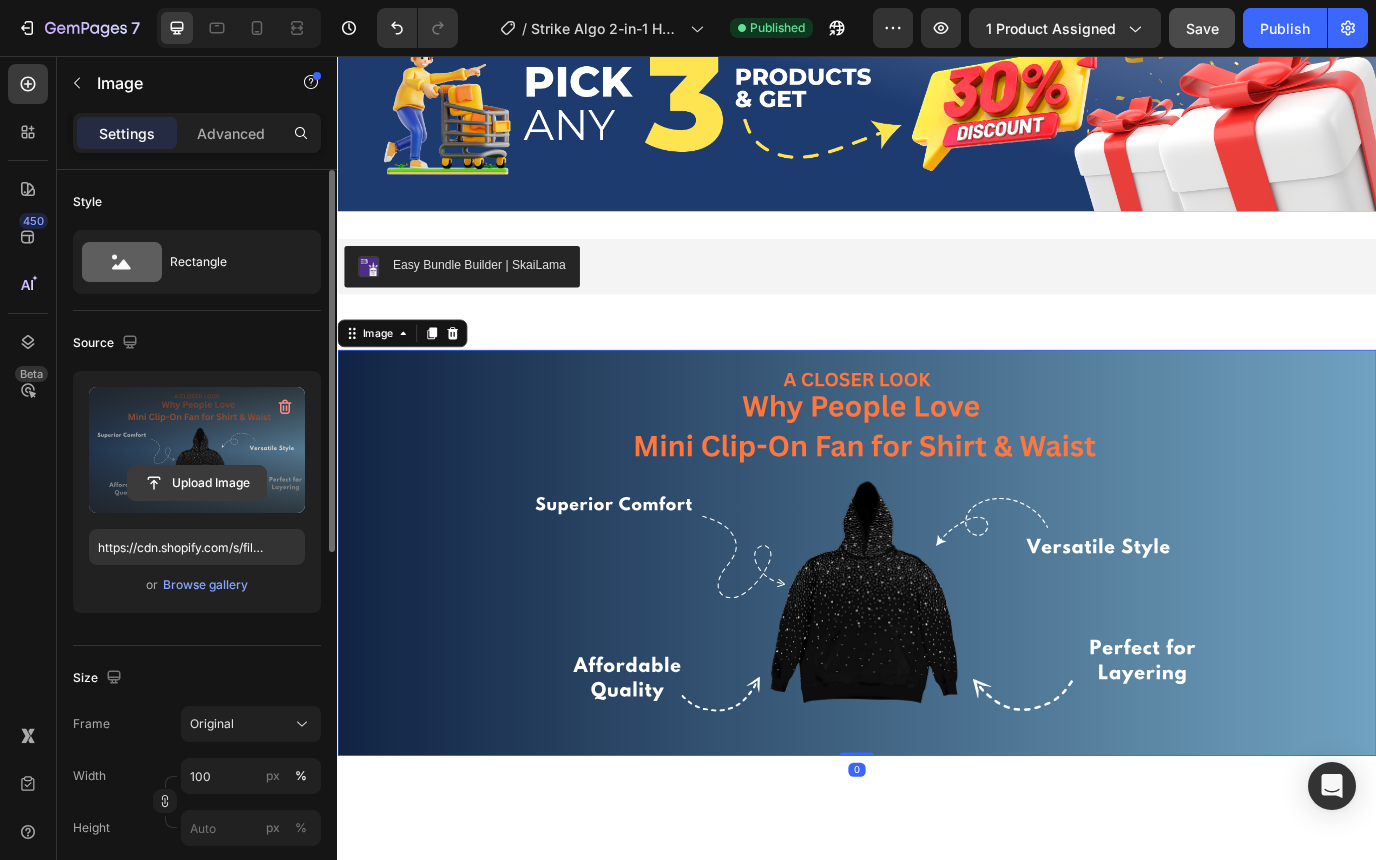 click 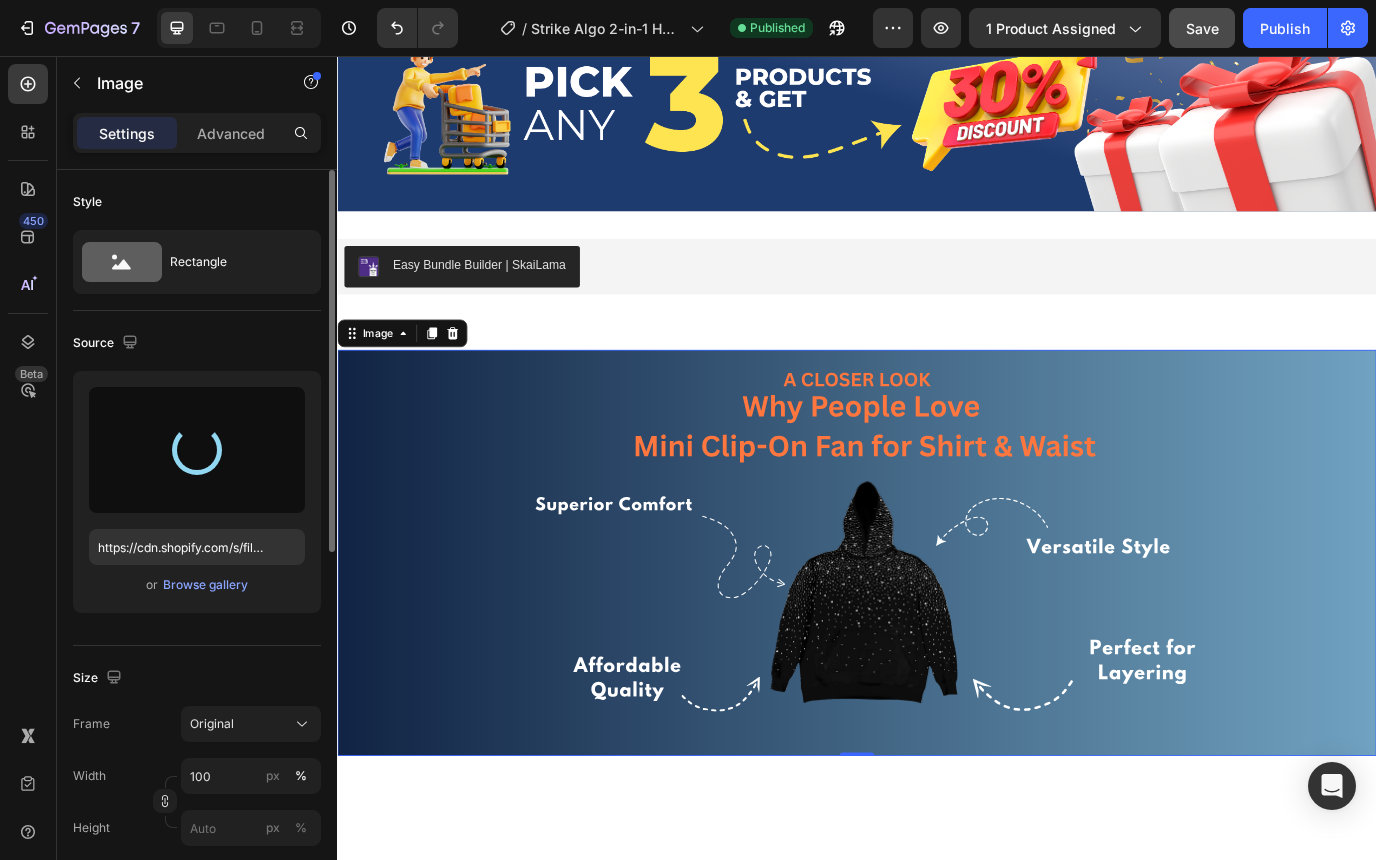 type on "https://cdn.shopify.com/s/files/1/0785/2041/8627/files/gempages_534826193967383692-dc0141a7-7981-4a4a-81a7-6586713ab635.svg" 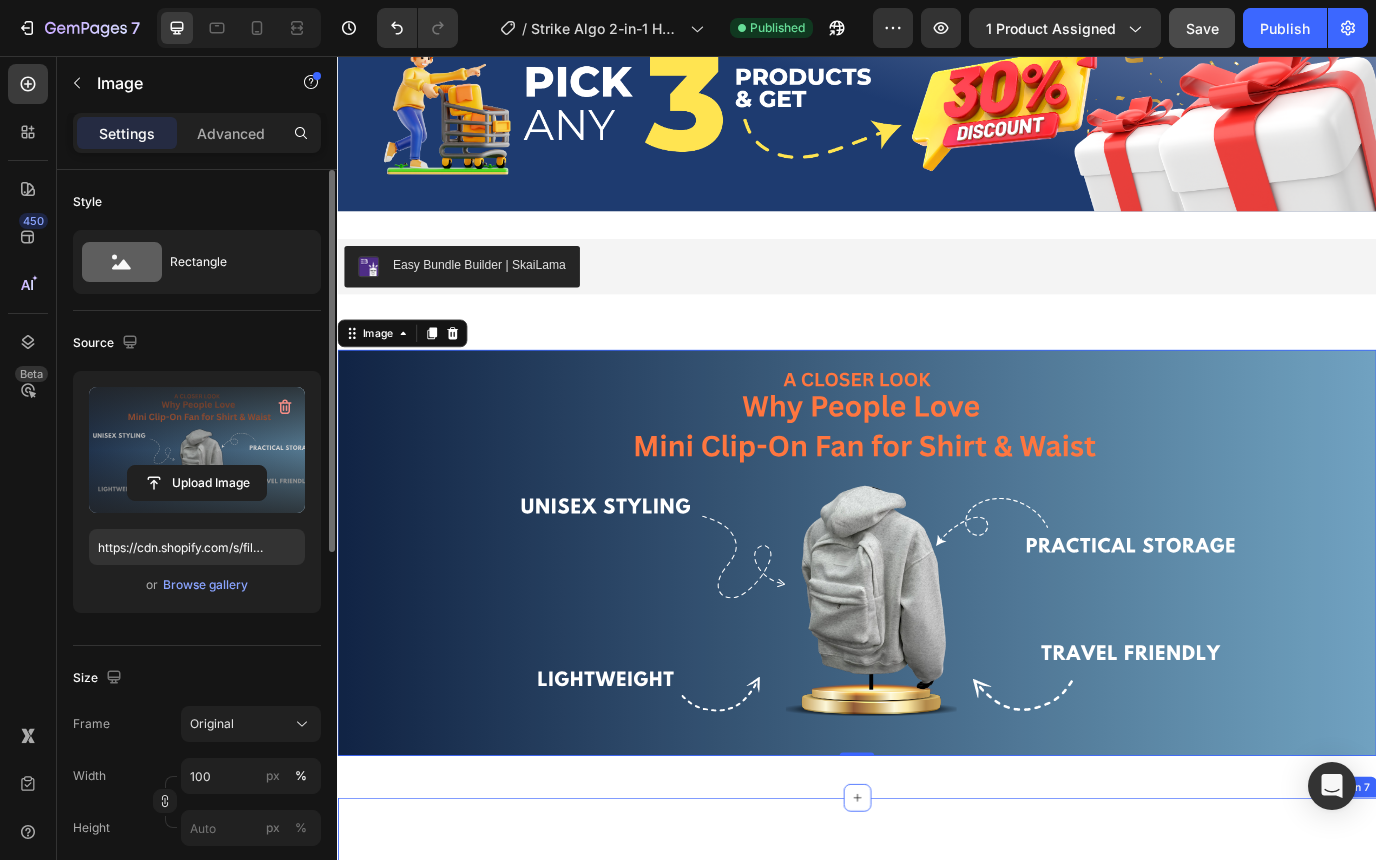 click on "Custom Code
Publish the page to see the content.
Custom Code Row Let's Hear What  Our Customers Say Heading Image Row Great! Text block I am usually afraid to order online but when i saw the photos on instagram i teally wanted to order so i risked it. Surprised how good it looks in person. It looks exactly like it does in the photos which is rare and the quality is pretty good. Would definitely order again in another color. I got the black holdie and matching sweat pants. Definitely pricey but its worth it once in a while. Text block [NAME].K Text block Image Five stars and more Text block Text block [NAME].M Text block Great Purchase Text block Love it best money i’ve spent🌟 Text block [NAME].K Text block Carousel Row Section 7" at bounding box center (937, 1435) 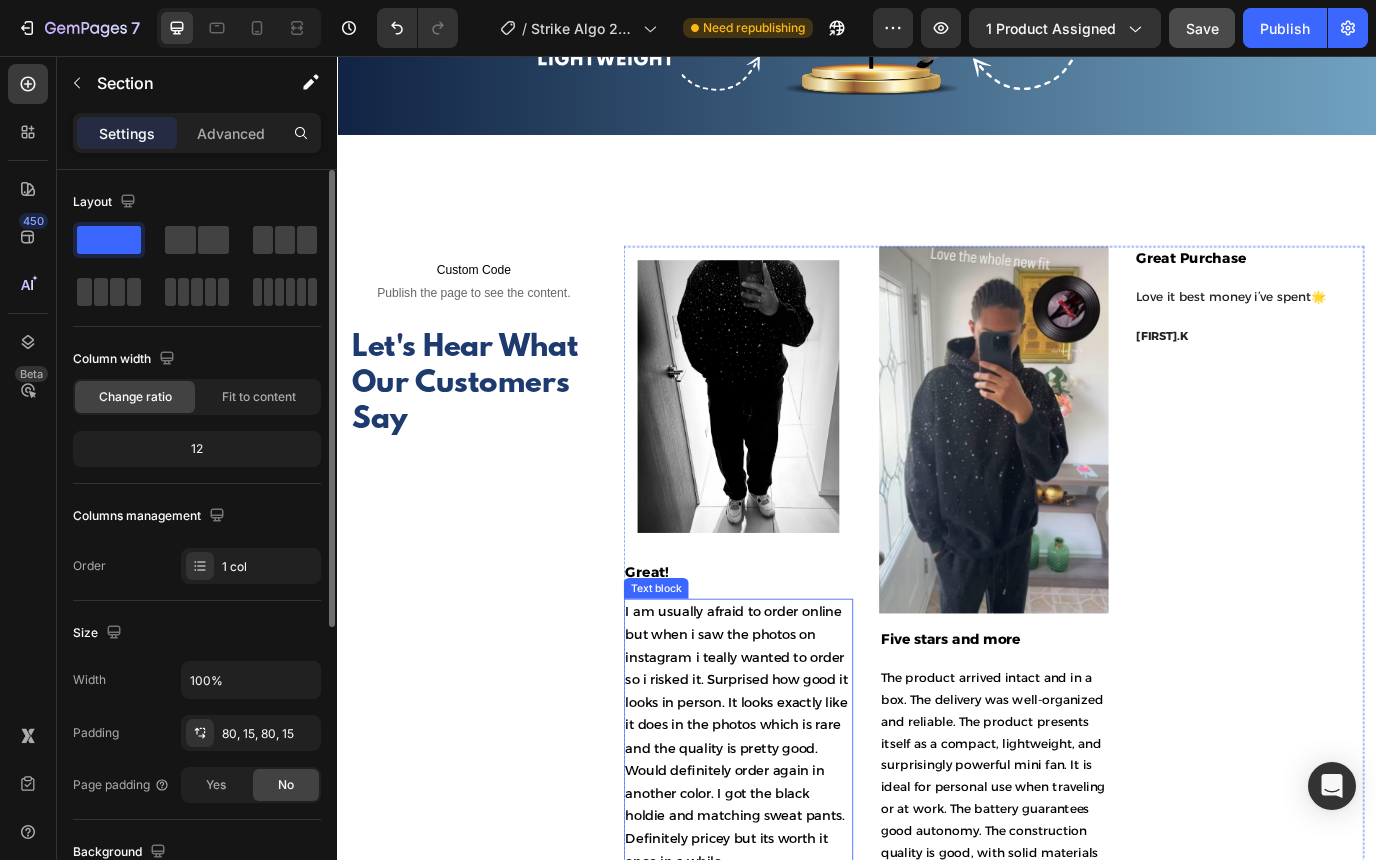 scroll, scrollTop: 3807, scrollLeft: 0, axis: vertical 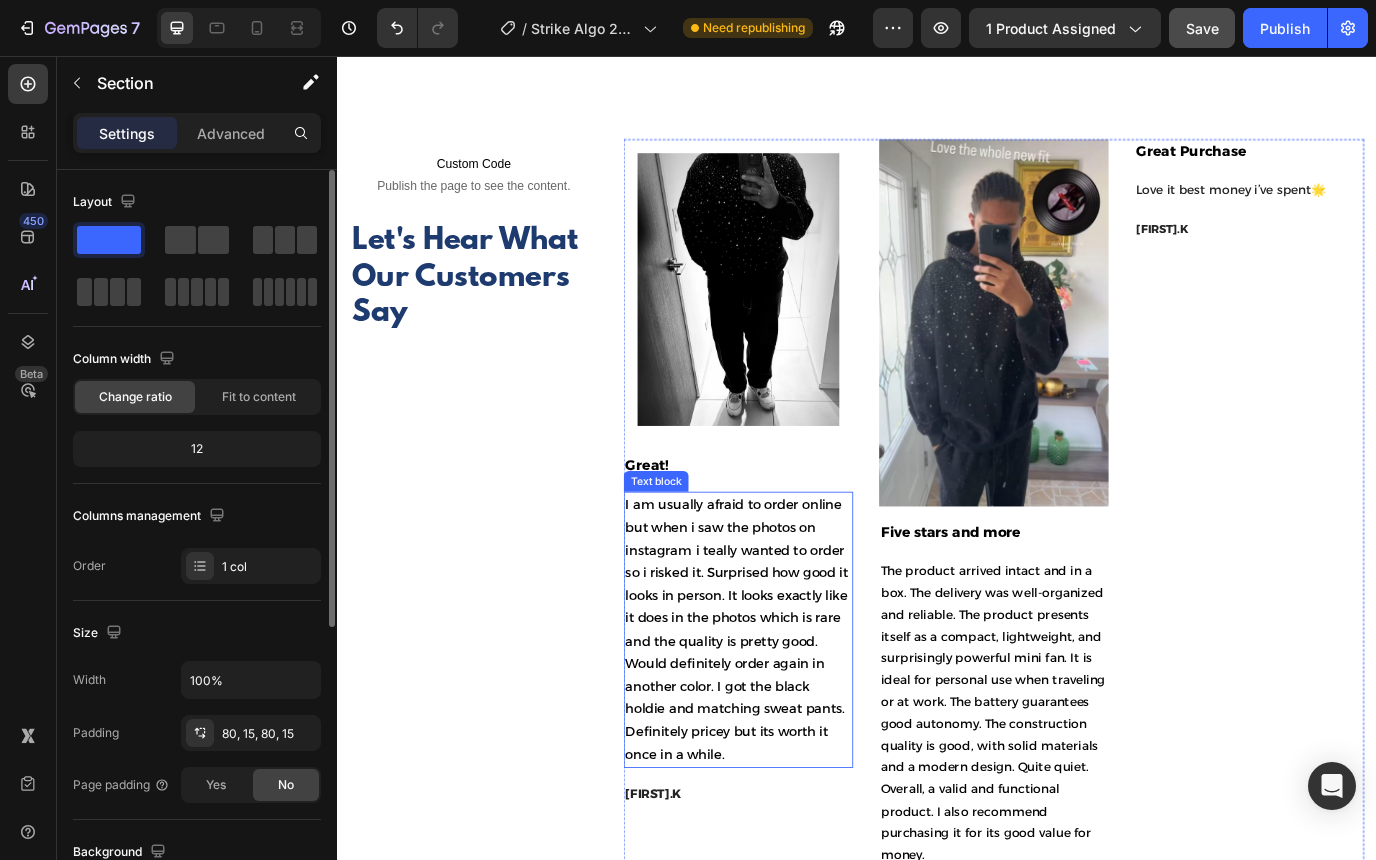 click on "I am usually afraid to order online but when i saw the photos on instagram i teally wanted to order so i risked it. Surprised how good it looks in person. It looks exactly like it does in the photos which is rare and the quality is pretty good. Would definitely order again in another color. I got the black holdie and matching sweat pants. Definitely pricey but its worth it once in a while." at bounding box center (797, 717) 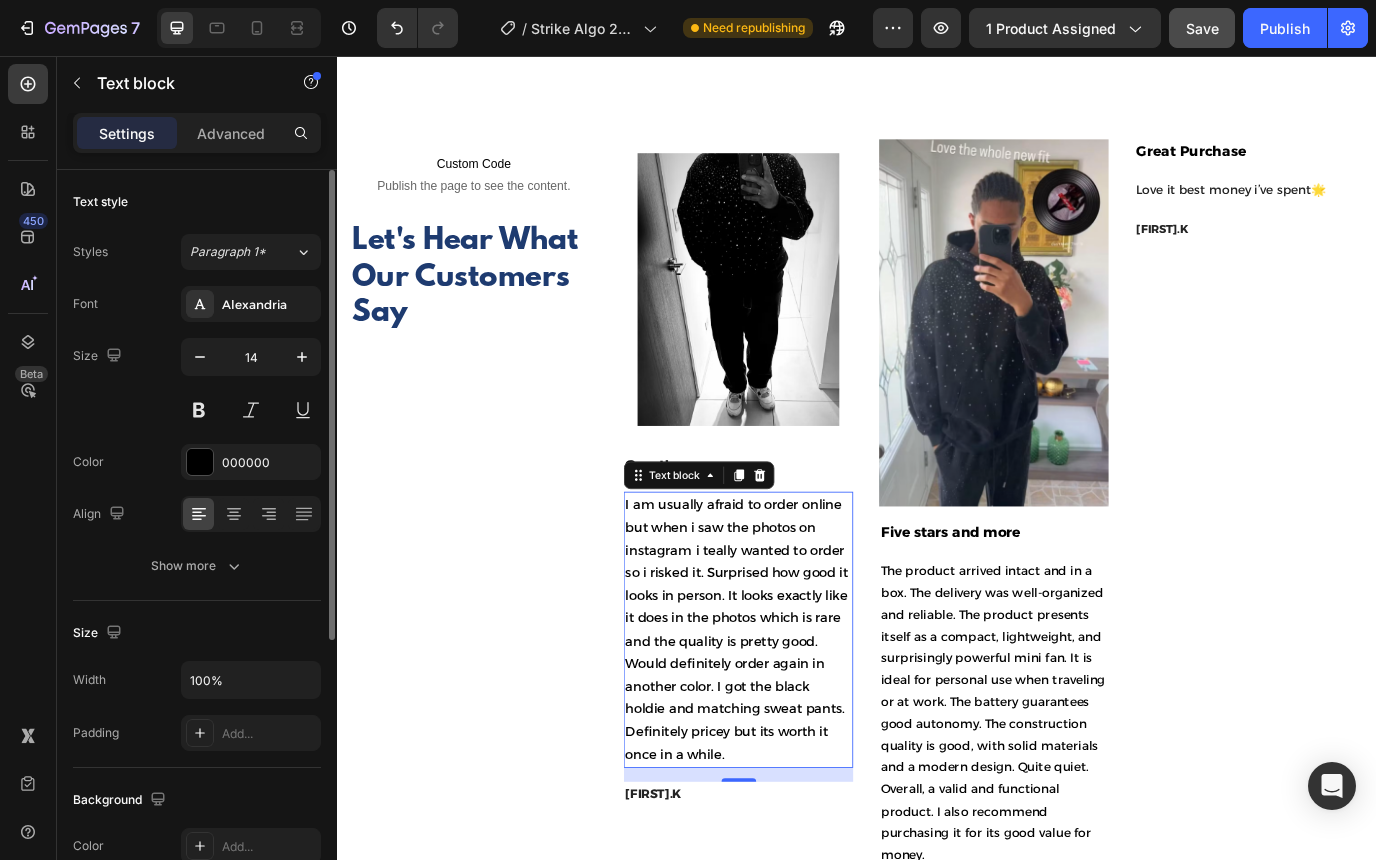 click on "I am usually afraid to order online but when i saw the photos on instagram i teally wanted to order so i risked it. Surprised how good it looks in person. It looks exactly like it does in the photos which is rare and the quality is pretty good. Would definitely order again in another color. I got the black holdie and matching sweat pants. Definitely pricey but its worth it once in a while." at bounding box center [799, 718] 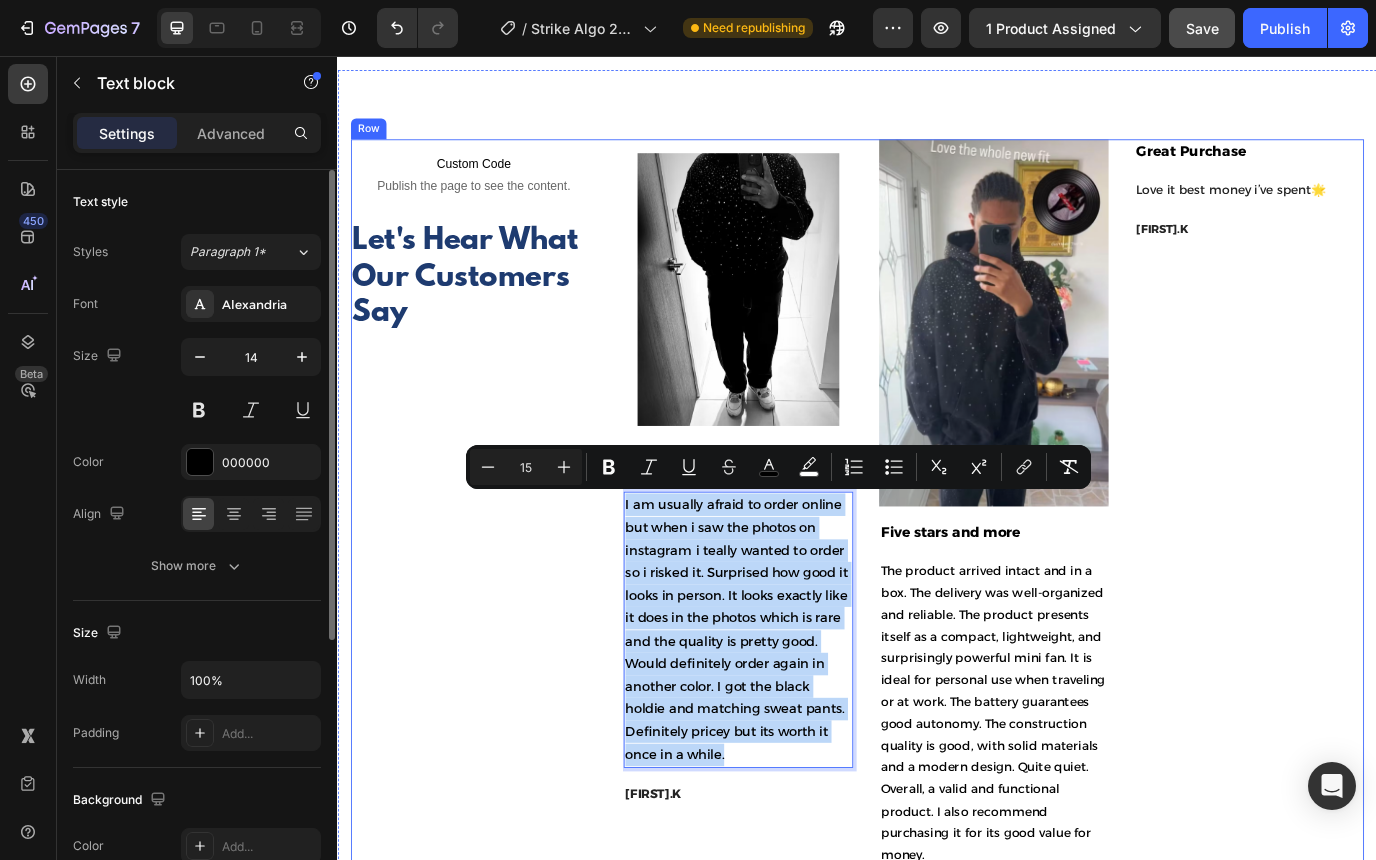 drag, startPoint x: 789, startPoint y: 850, endPoint x: 663, endPoint y: 558, distance: 318.02515 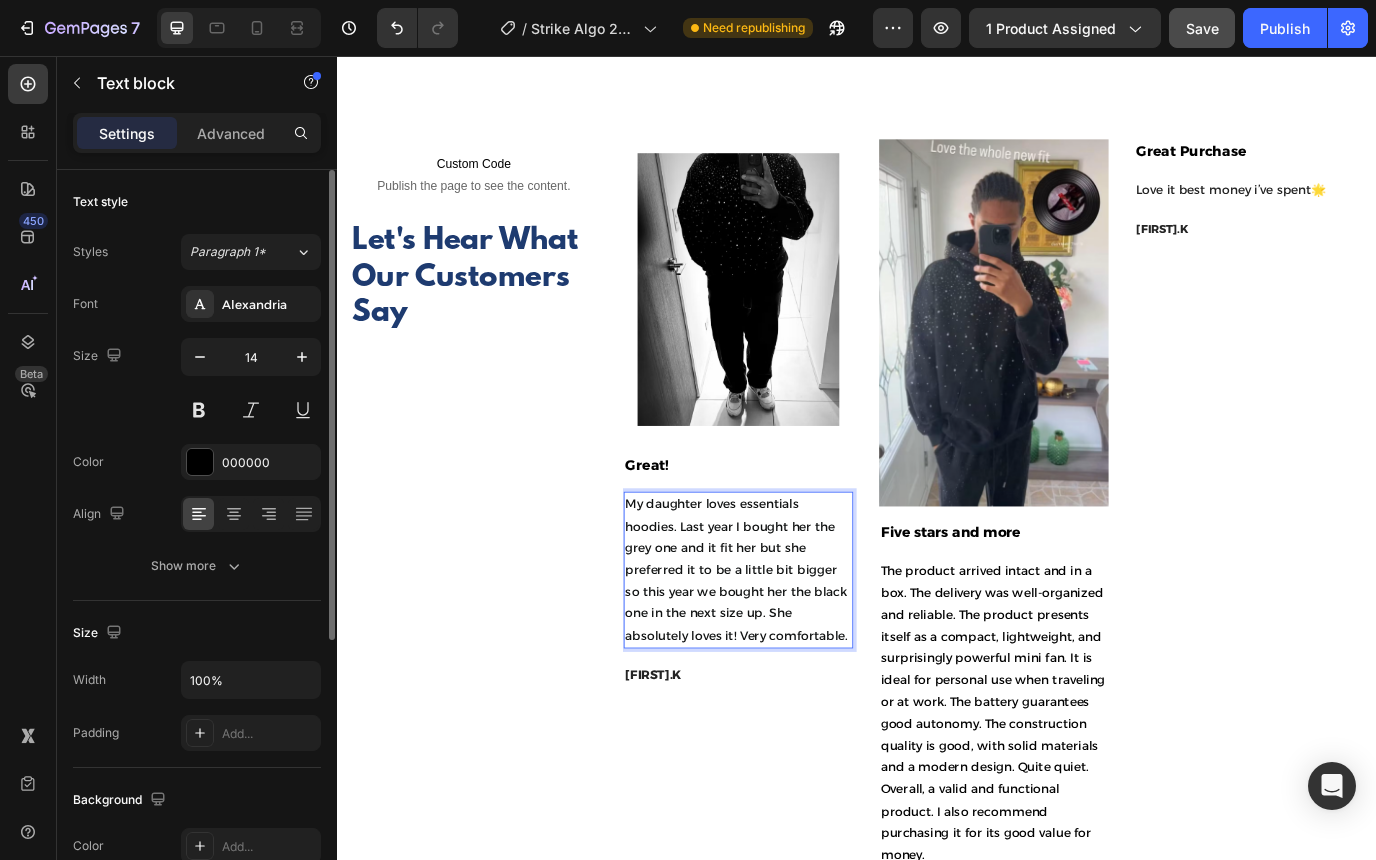 click on "My daughter loves essentials hoodies. Last year I bought her the grey one and it fit her but she preferred it to be a little bit bigger so this year we bought her the black one in the next size up. She absolutely loves it! Very comfortable." at bounding box center (797, 648) 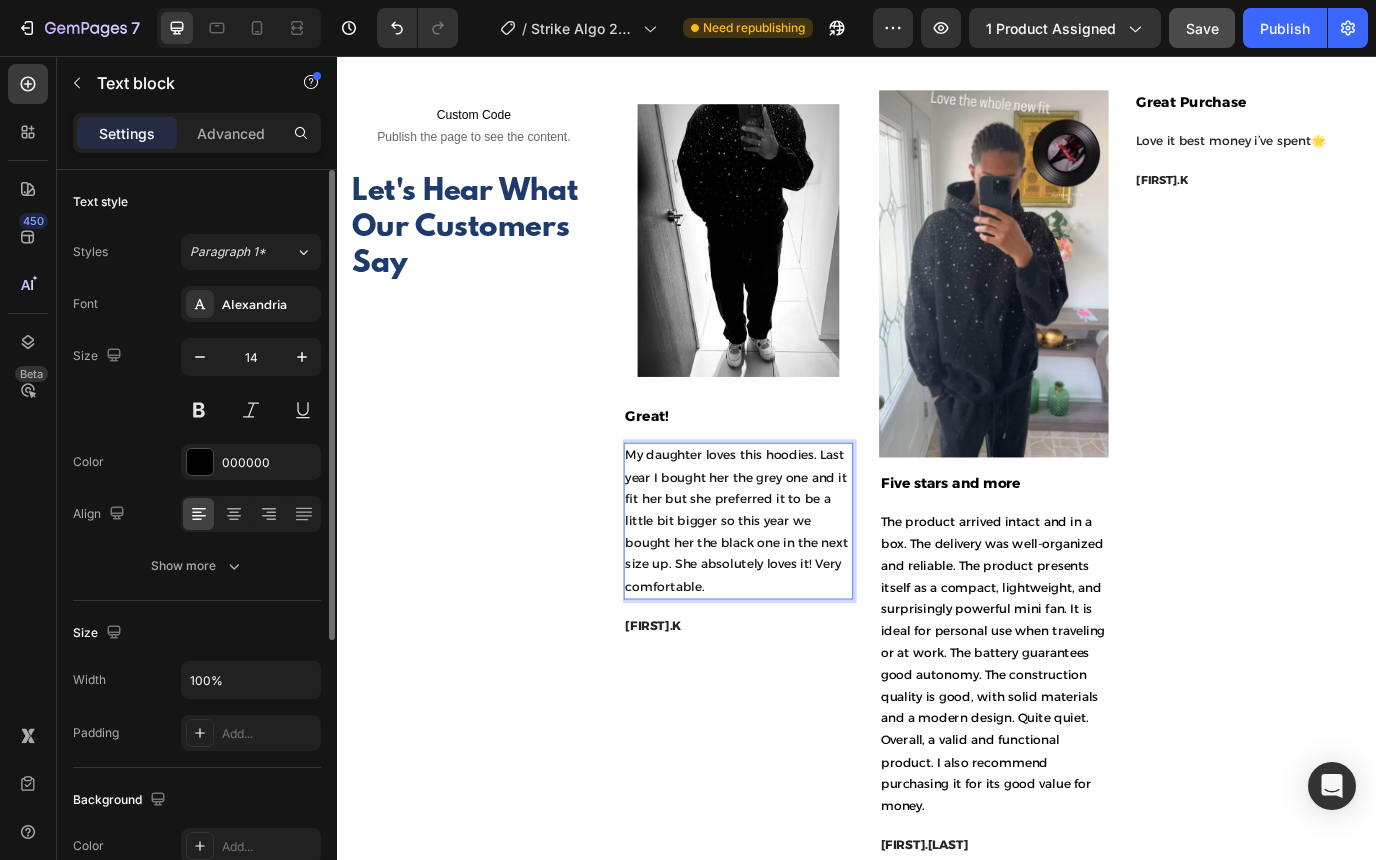 scroll, scrollTop: 3862, scrollLeft: 0, axis: vertical 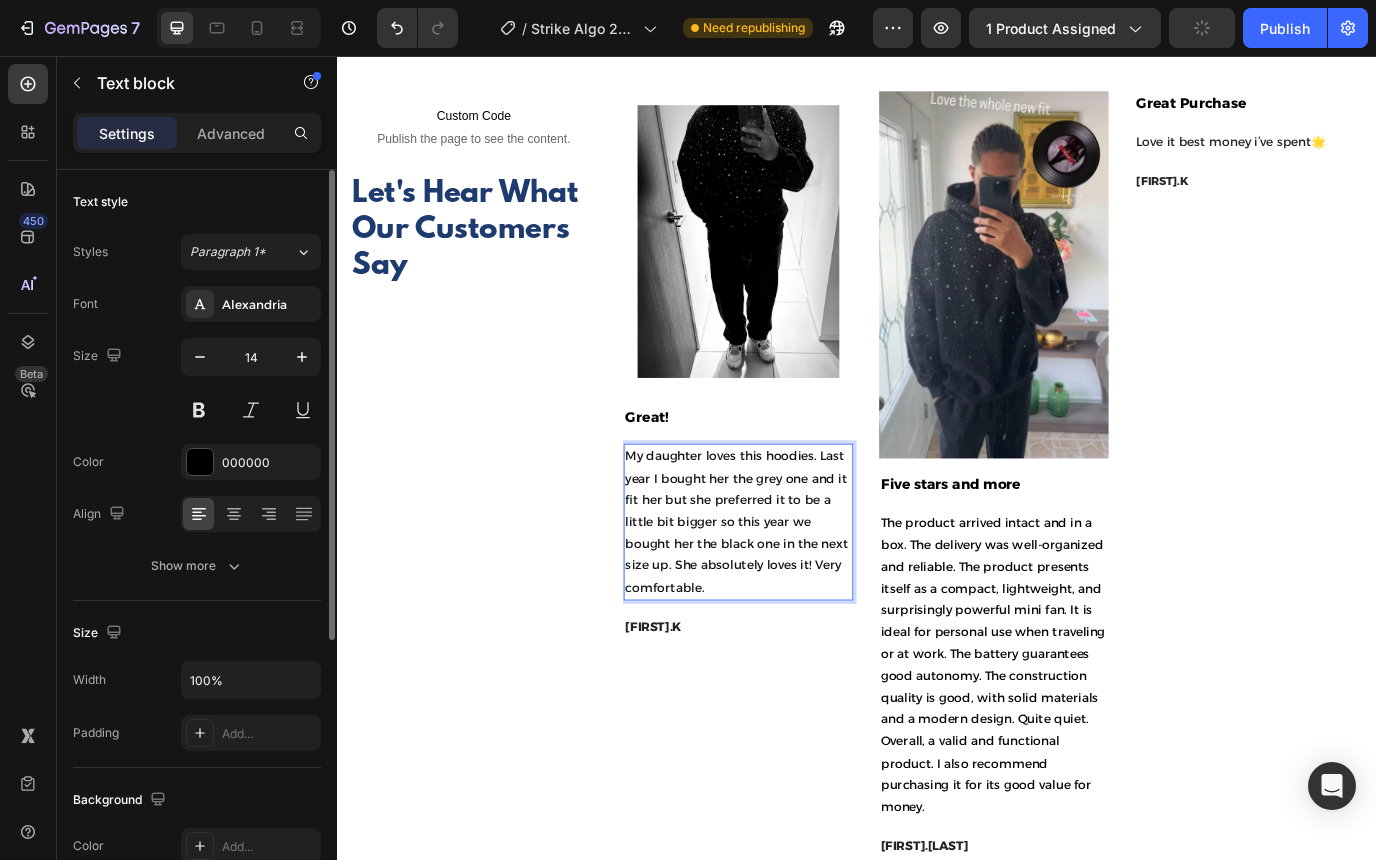 click on "My daughter loves this hoodies. Last year I bought her the grey one and it fit her but she preferred it to be a little bit bigger so this year we bought her the black one in the next size up. She absolutely loves it! Very comfortable." at bounding box center [799, 594] 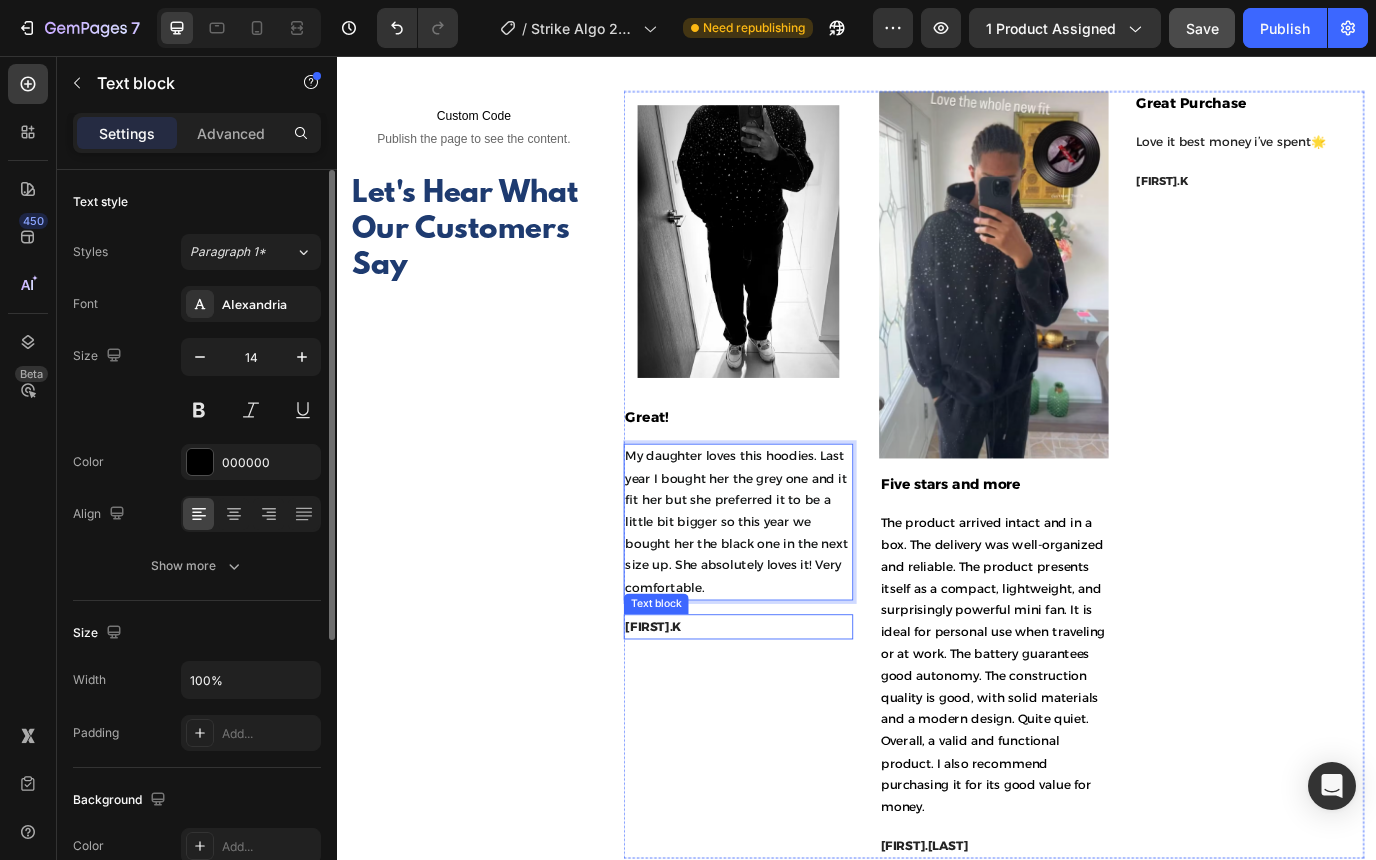 click on "[FIRST].K" at bounding box center (701, 715) 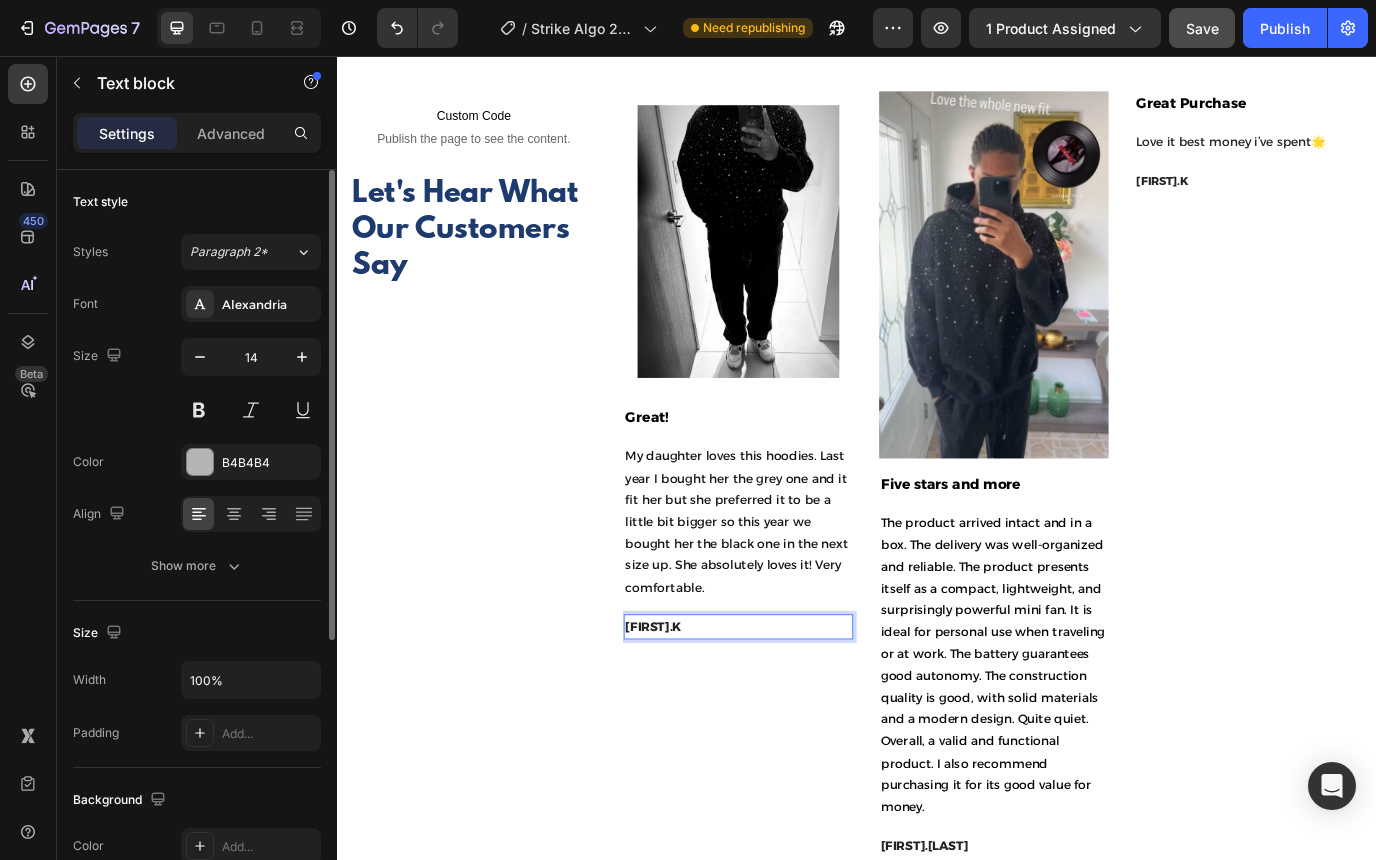 click on "[FIRST].K" at bounding box center [701, 715] 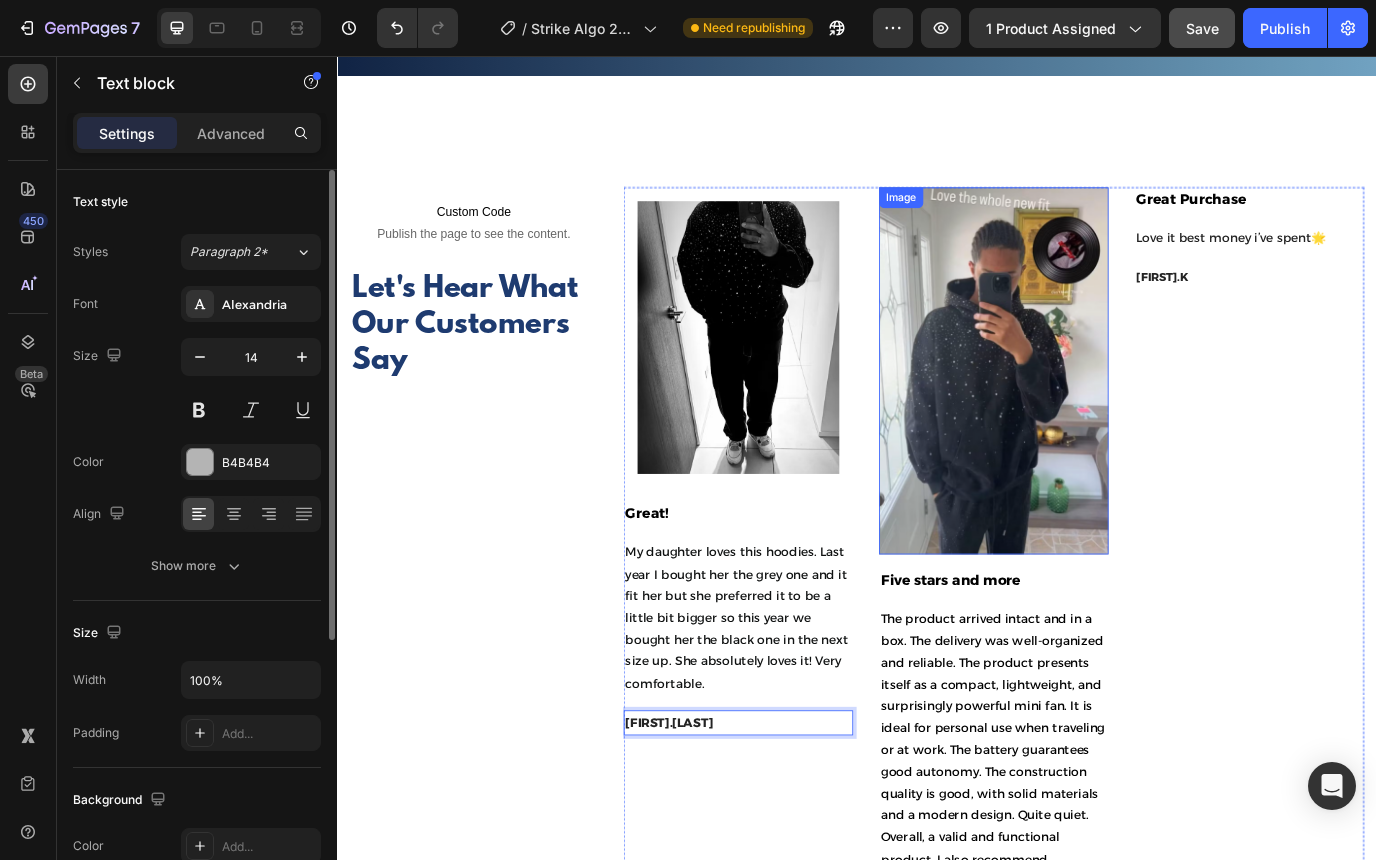 scroll, scrollTop: 3743, scrollLeft: 0, axis: vertical 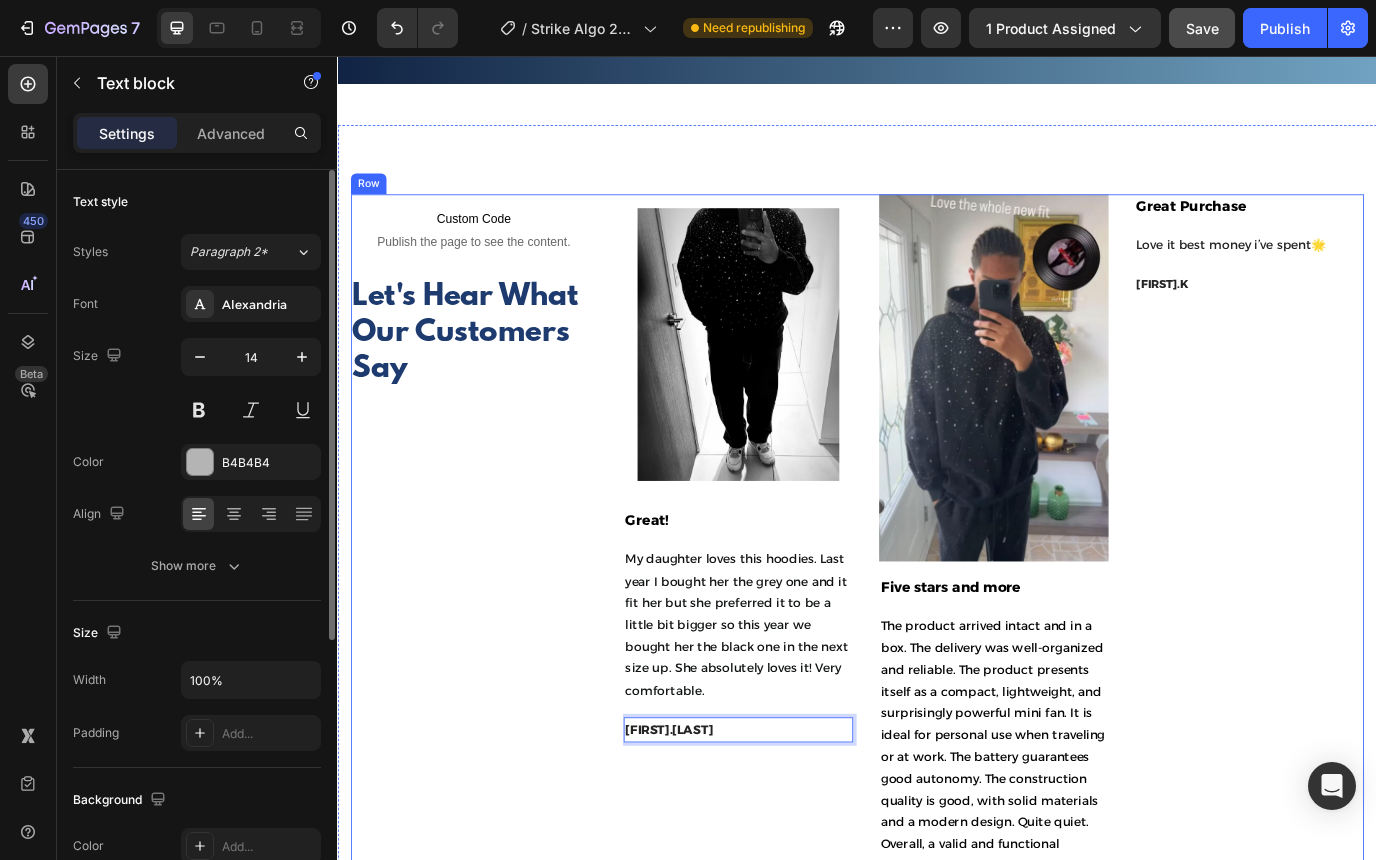 click on "Custom Code
Publish the page to see the content.
Custom Code Row Let's Hear What  Our Customers Say Heading" at bounding box center [494, 659] 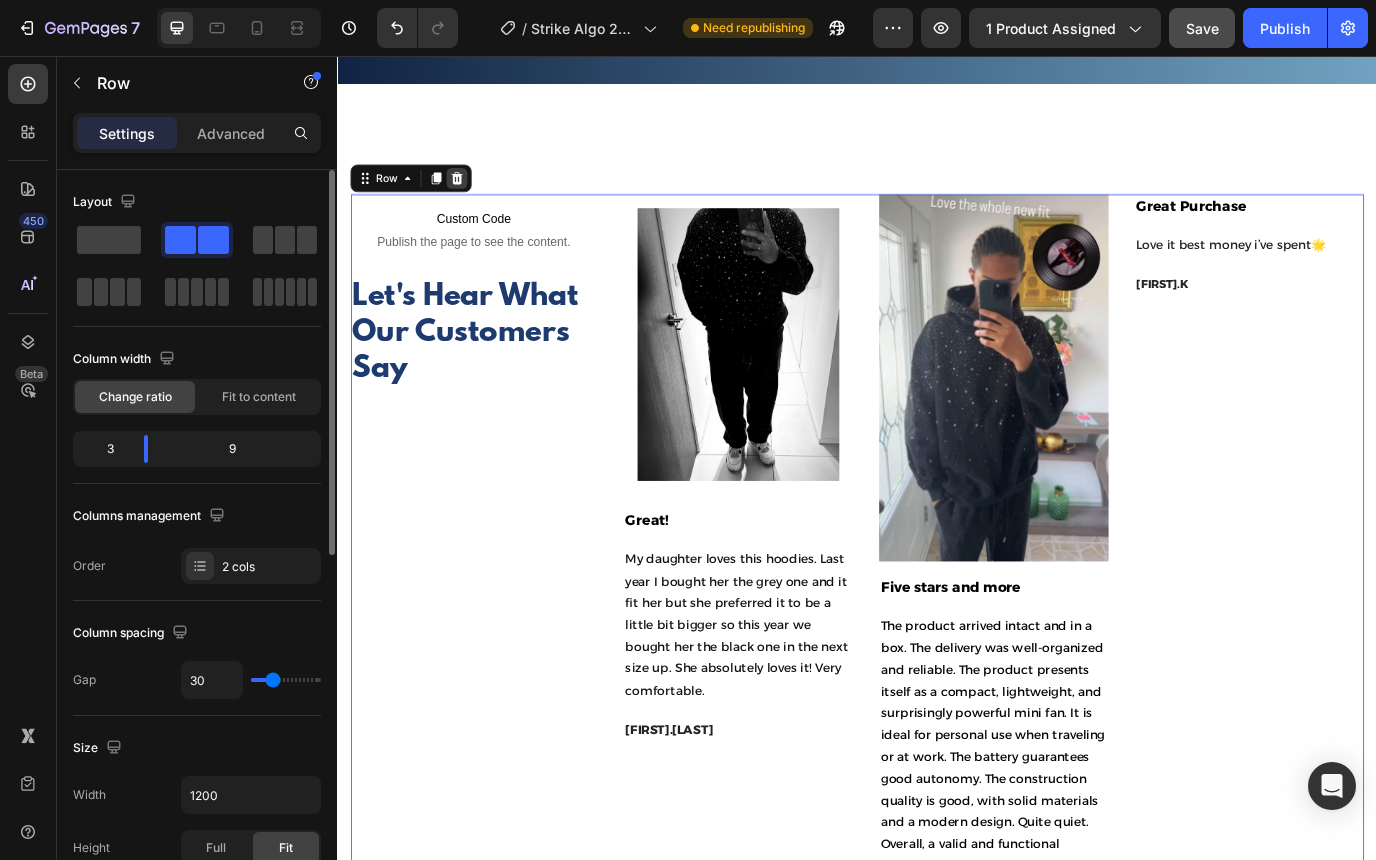 click 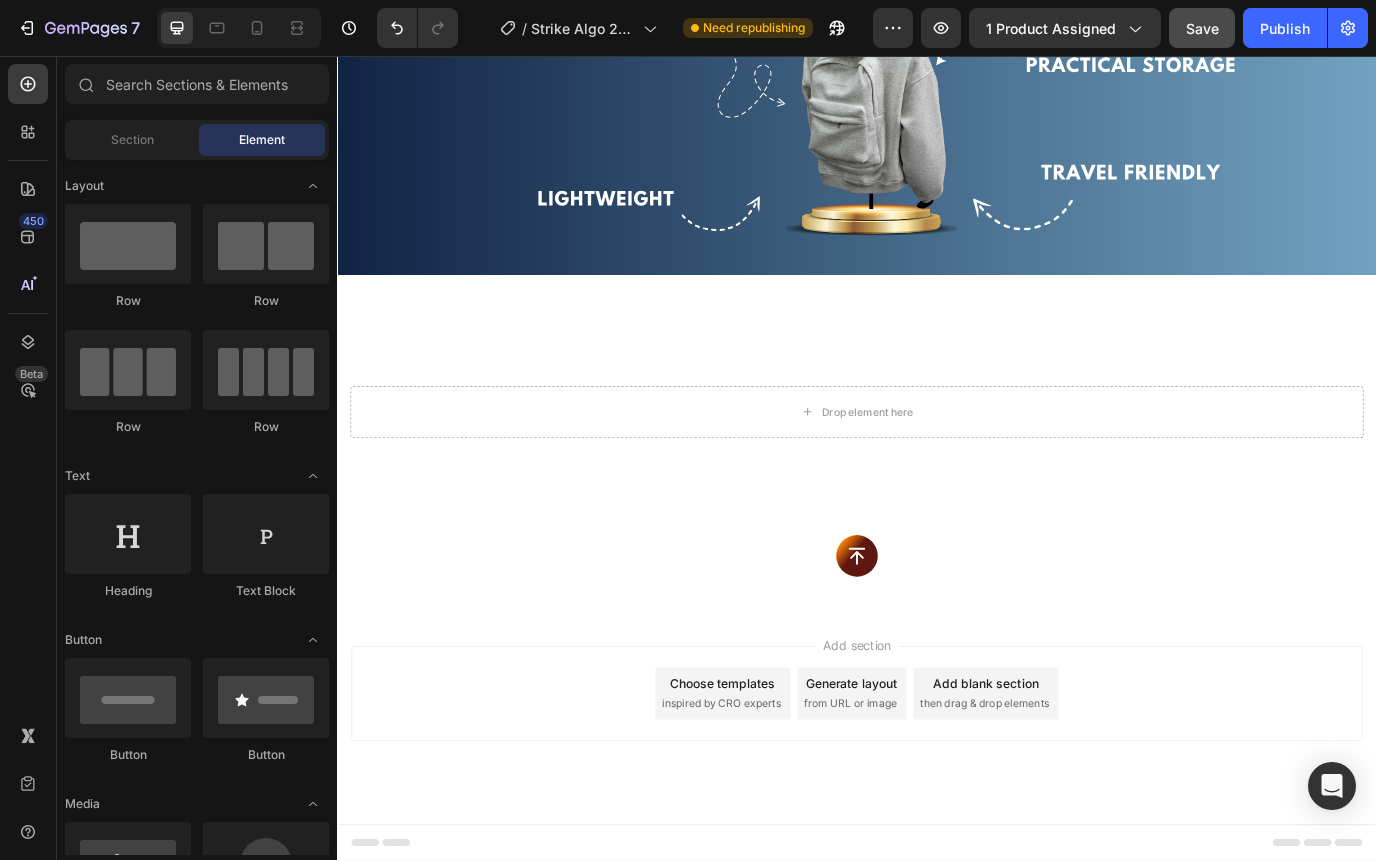 scroll, scrollTop: 3522, scrollLeft: 0, axis: vertical 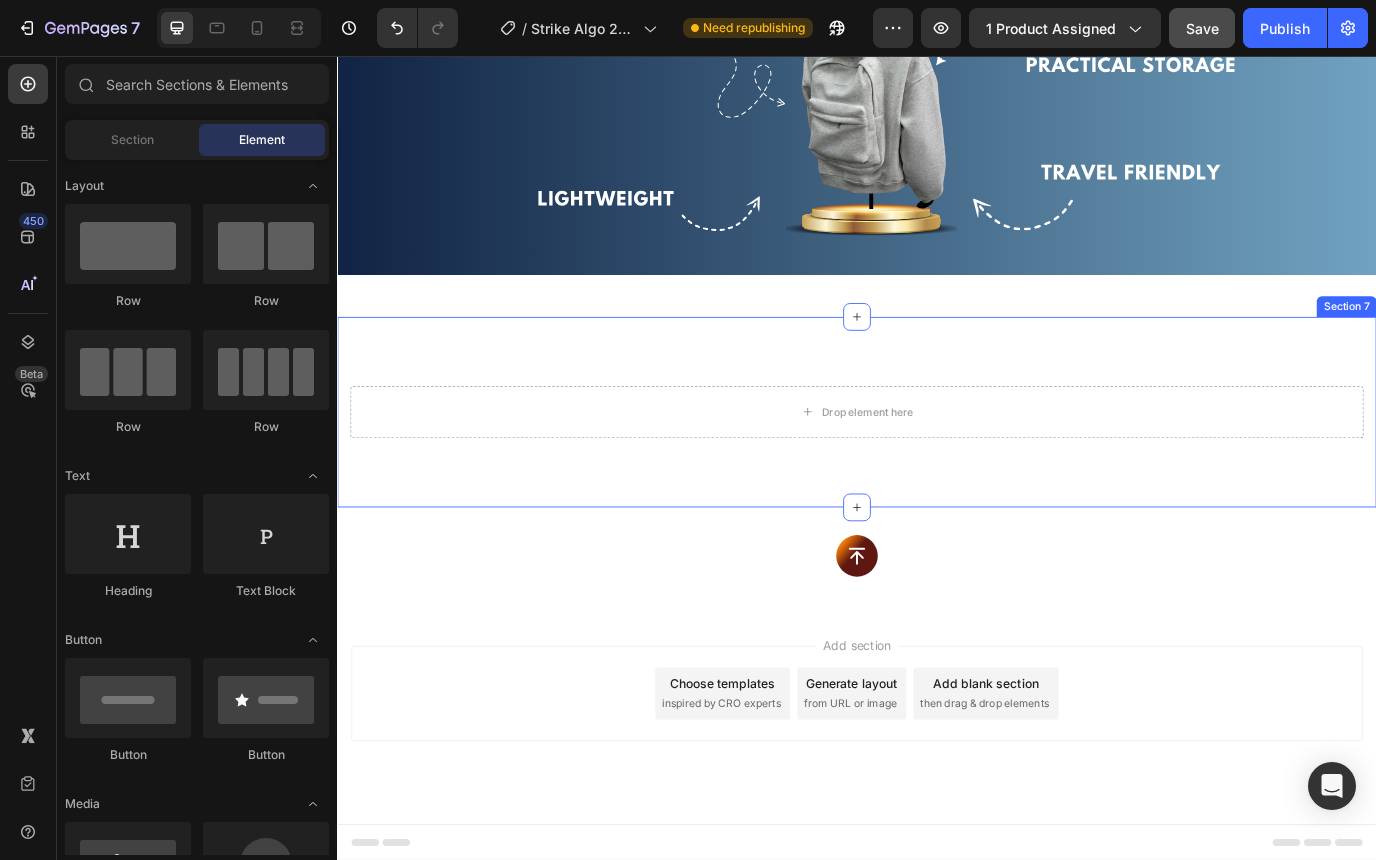 click on "Drop element here Section 7" at bounding box center [937, 467] 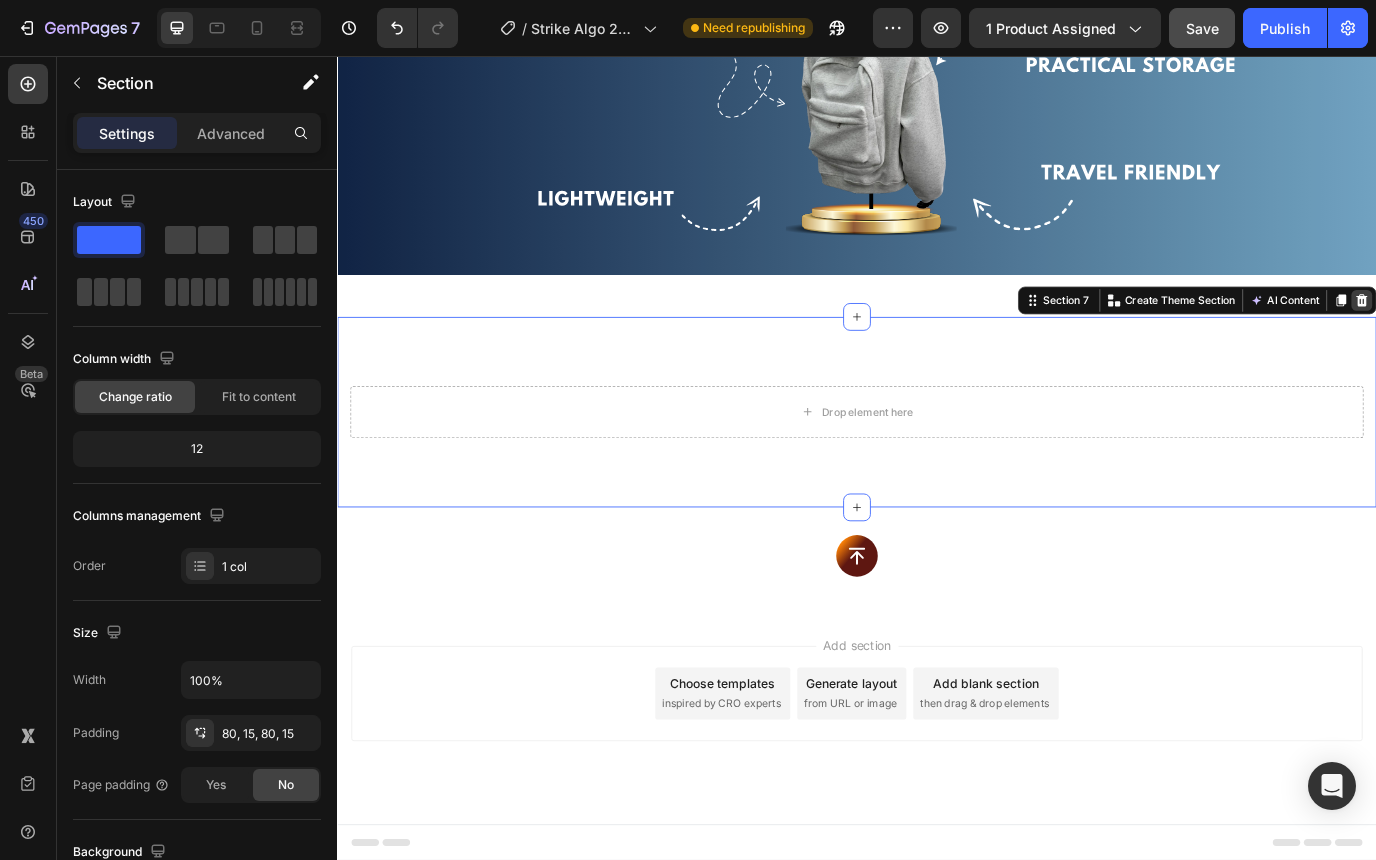 click 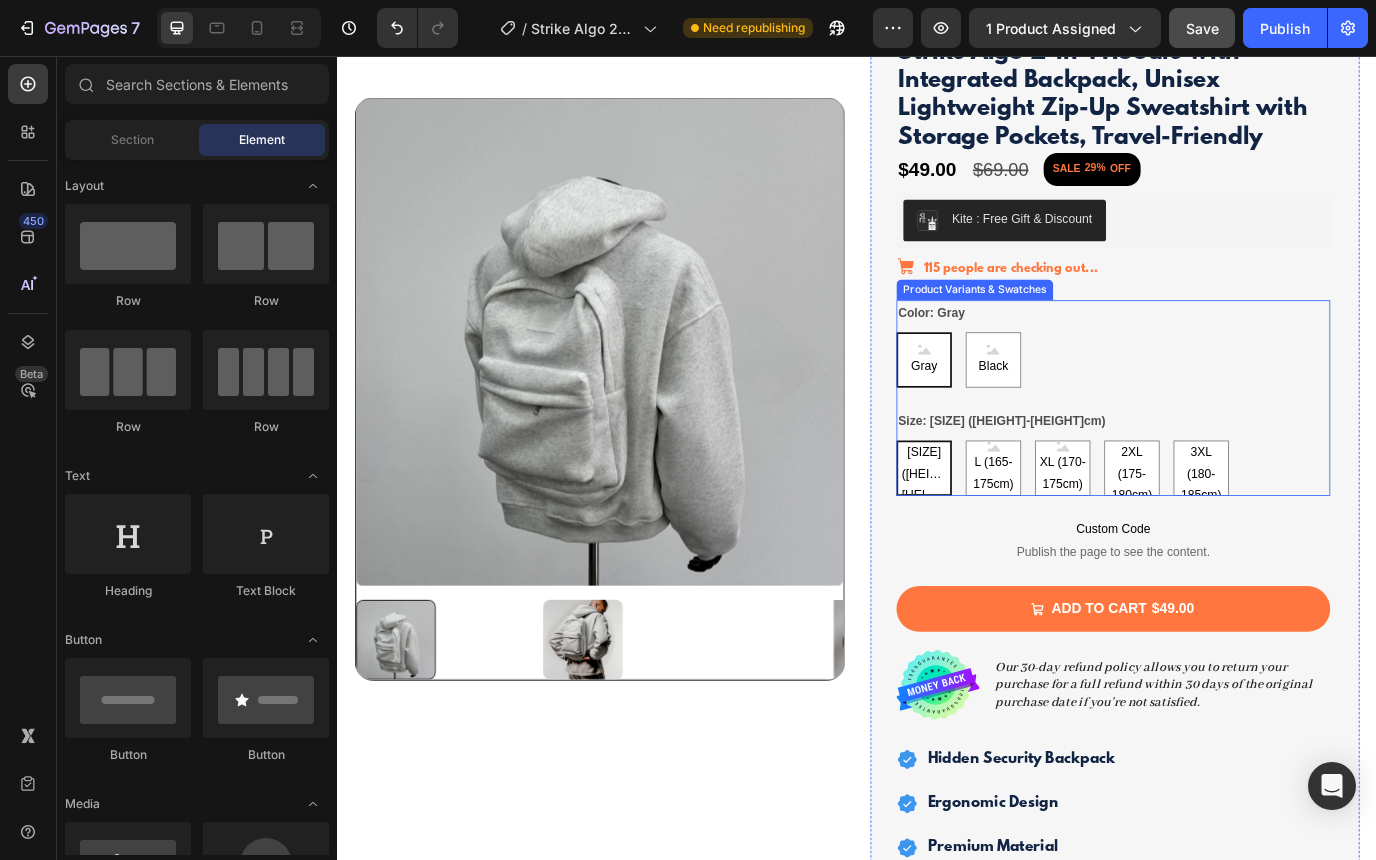 scroll, scrollTop: 234, scrollLeft: 0, axis: vertical 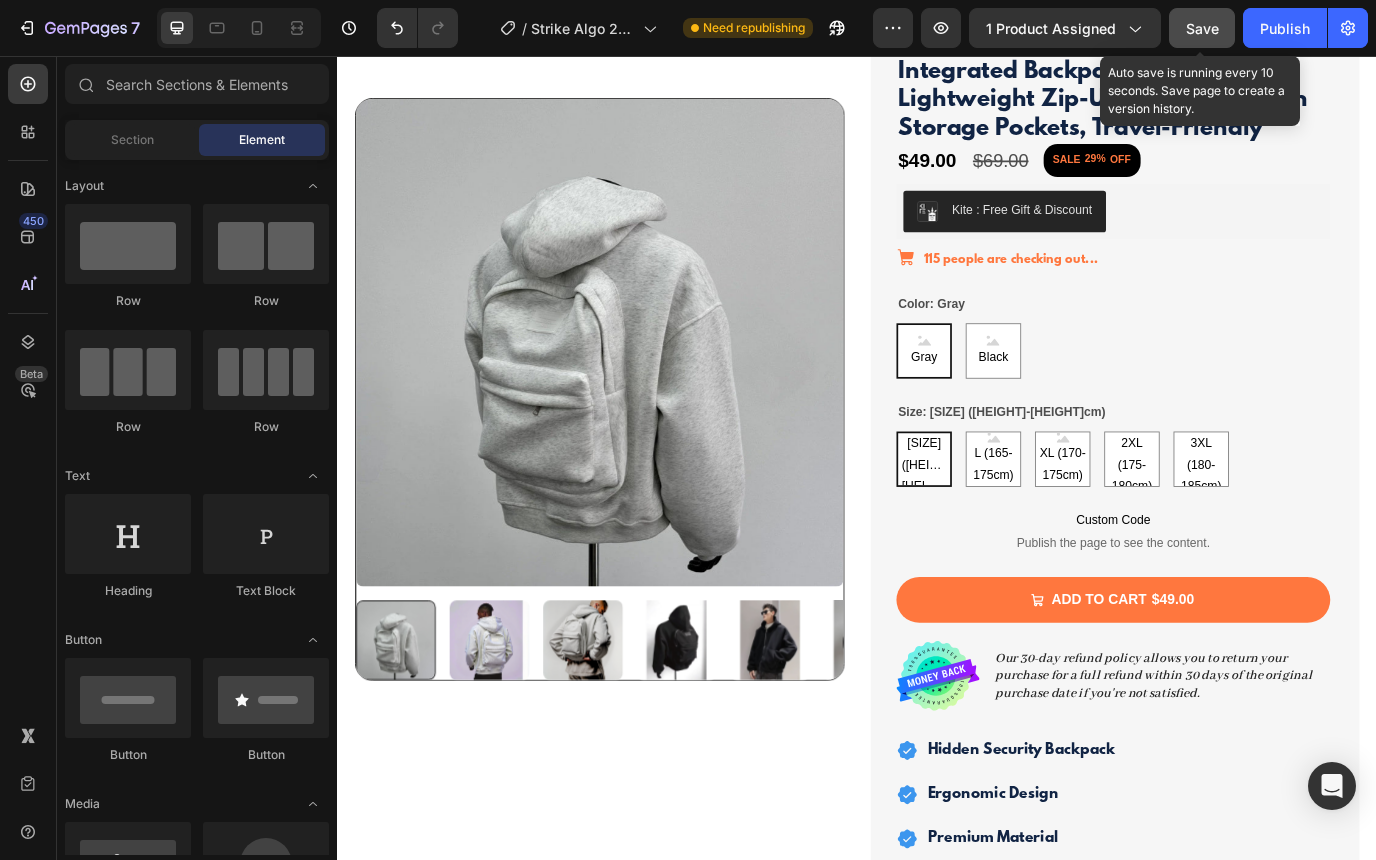 click on "Save" 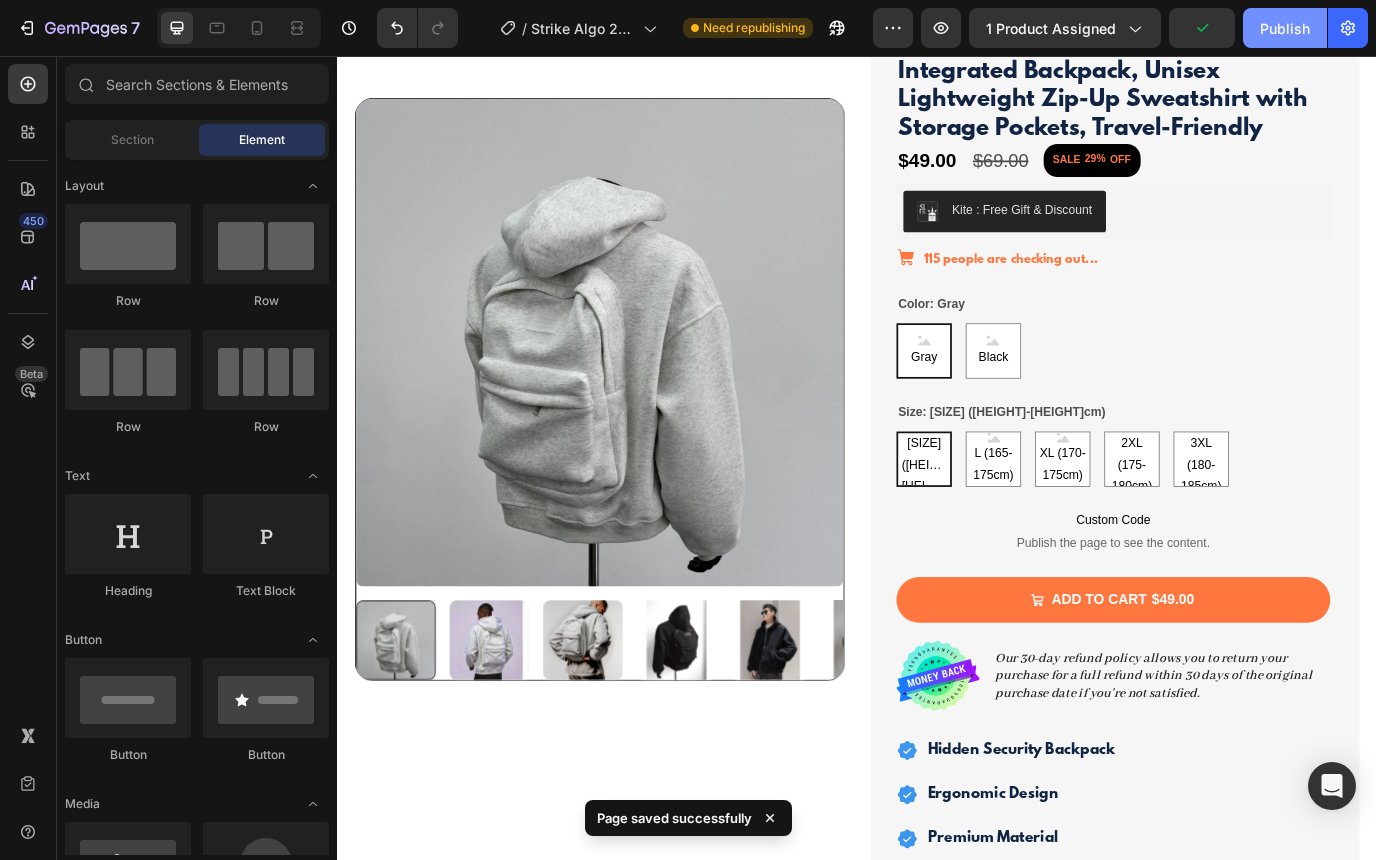click on "Publish" at bounding box center (1285, 28) 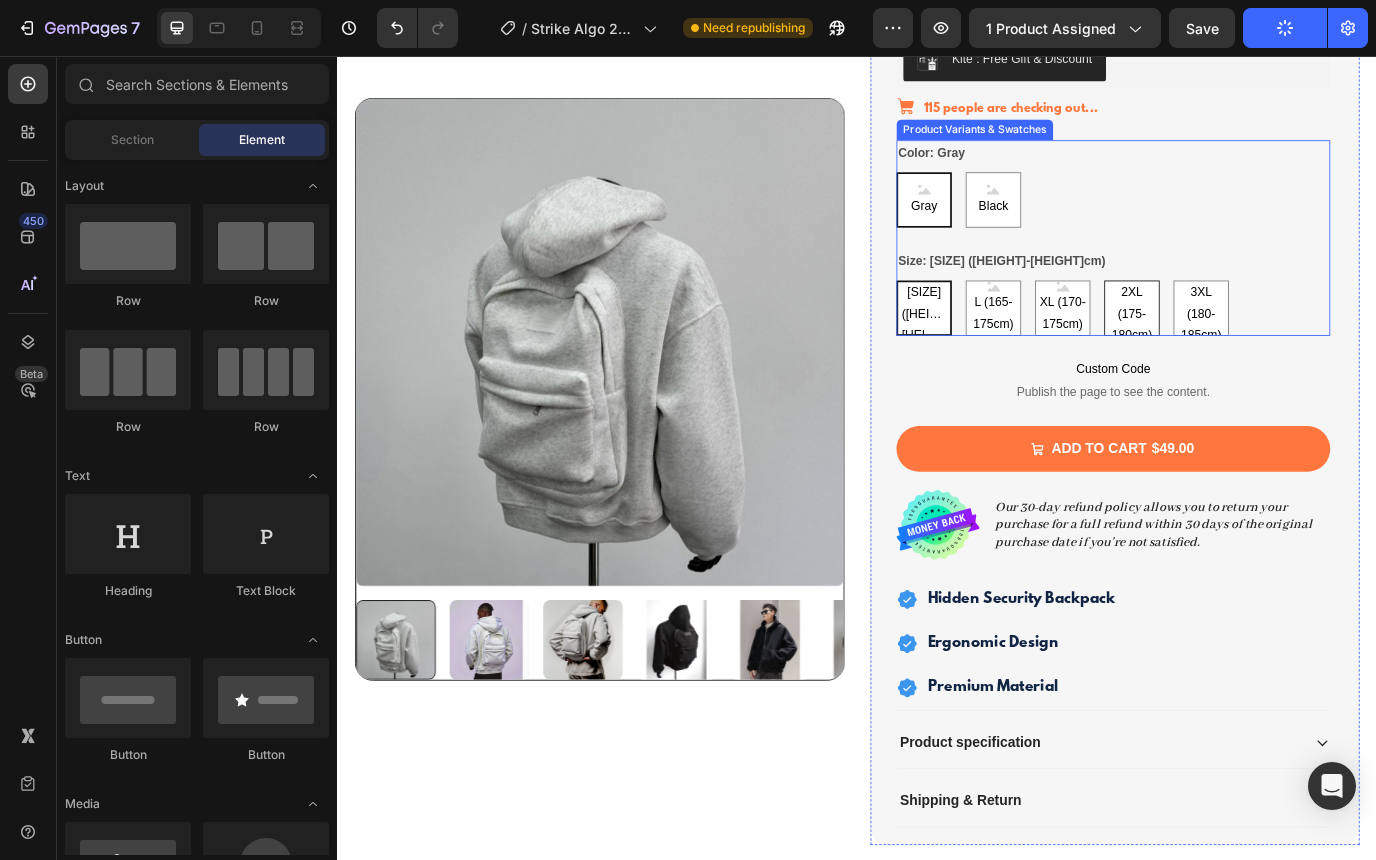 scroll, scrollTop: 416, scrollLeft: 0, axis: vertical 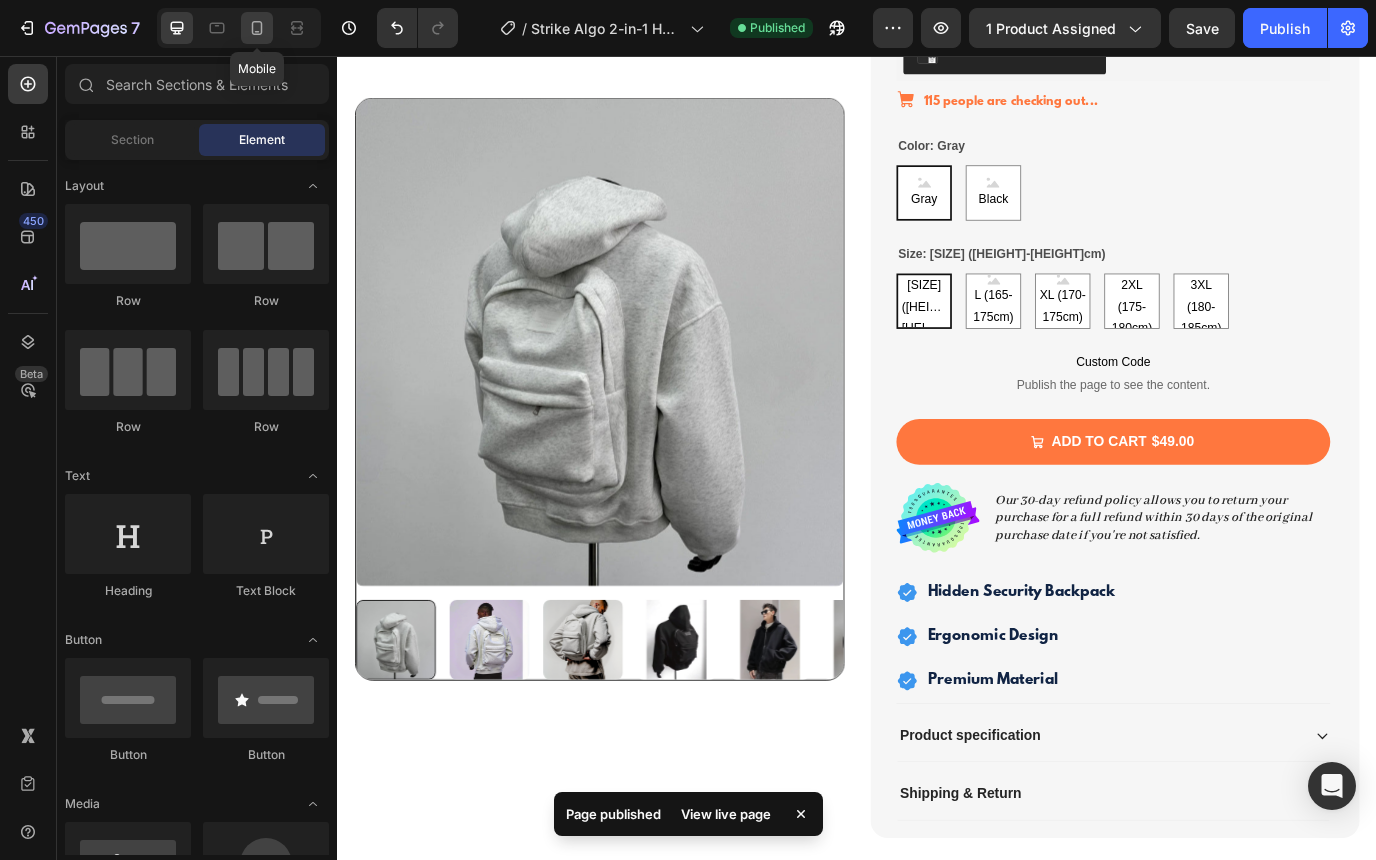 click 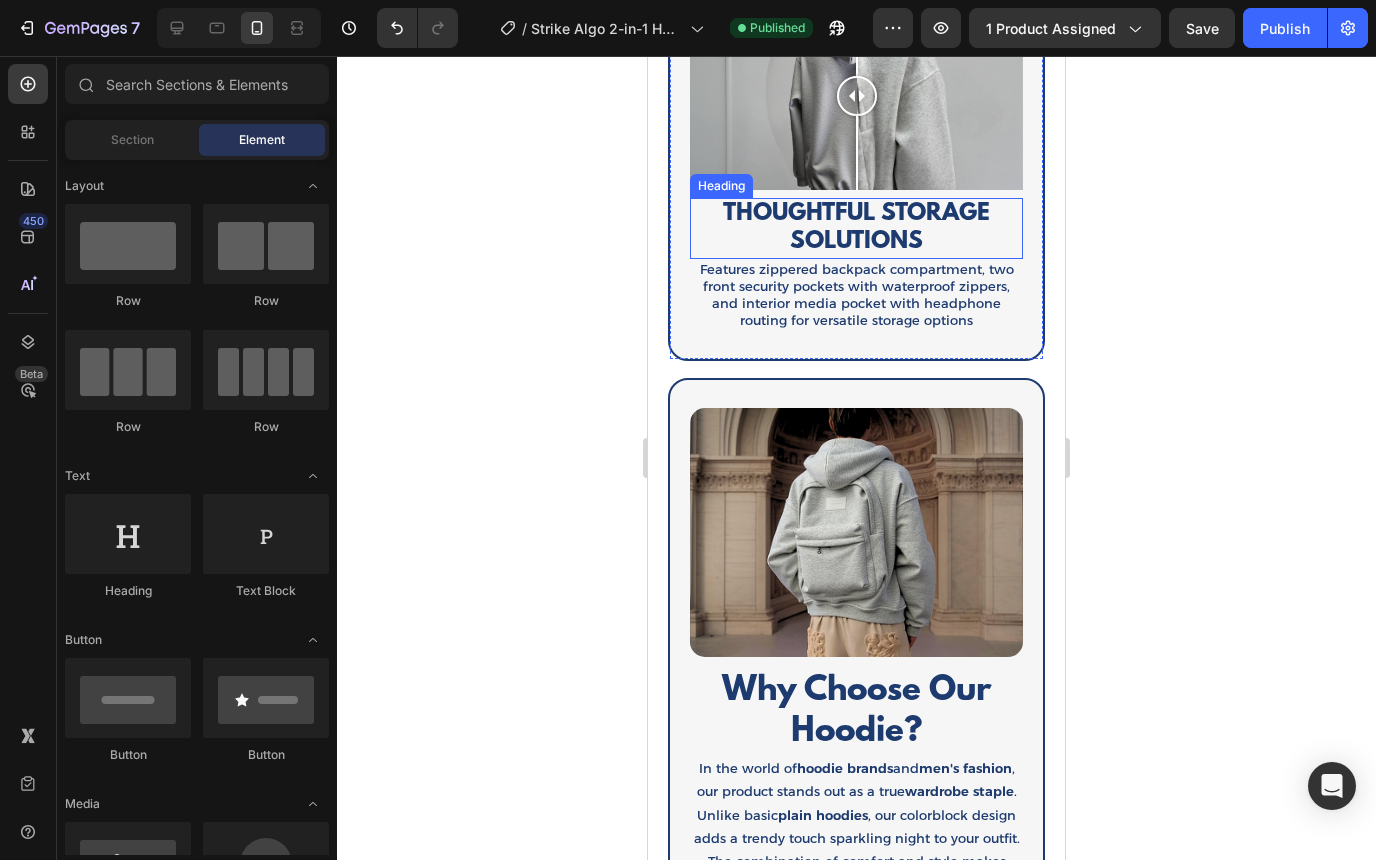 scroll, scrollTop: 2057, scrollLeft: 0, axis: vertical 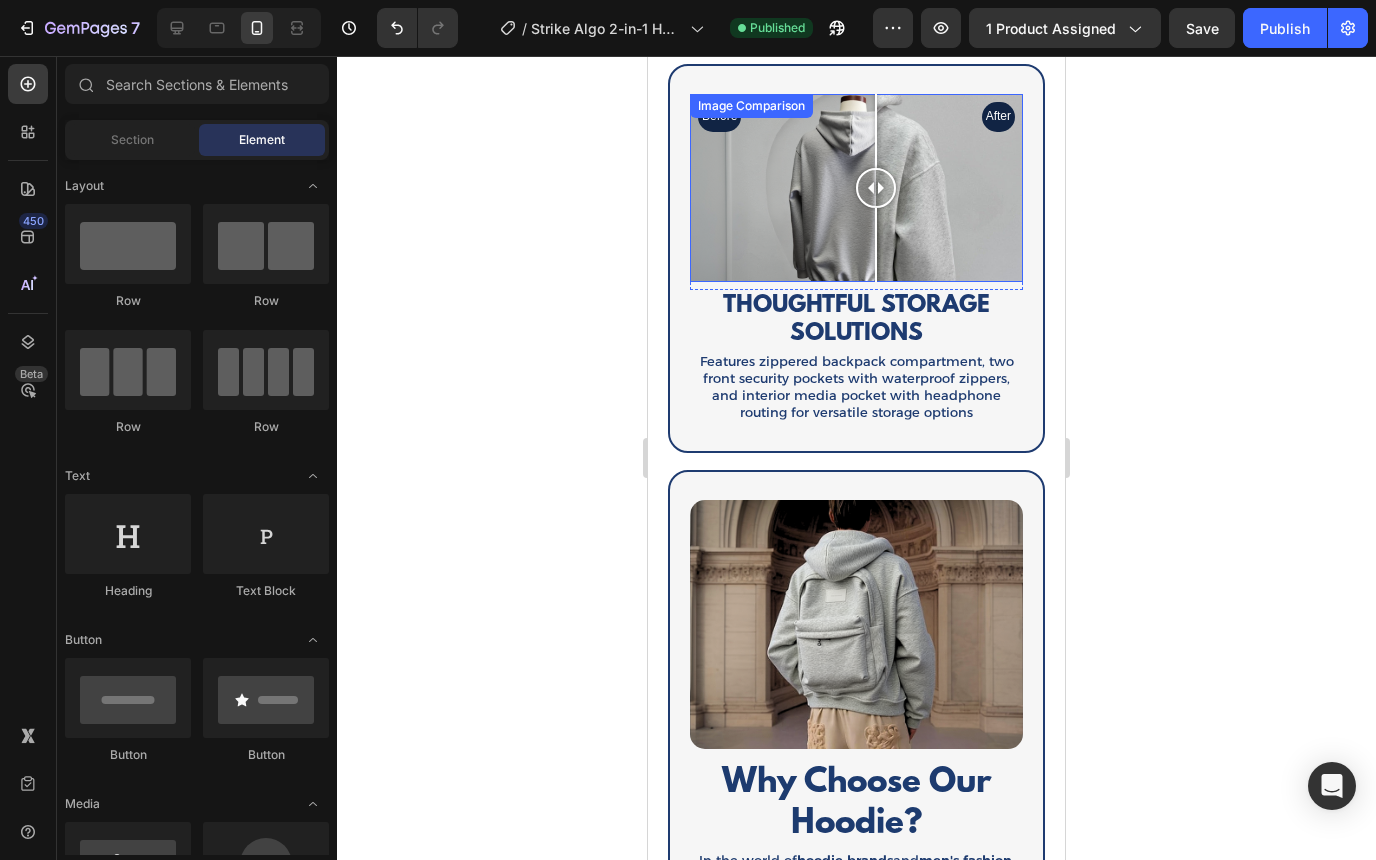 drag, startPoint x: 853, startPoint y: 184, endPoint x: 879, endPoint y: 202, distance: 31.622776 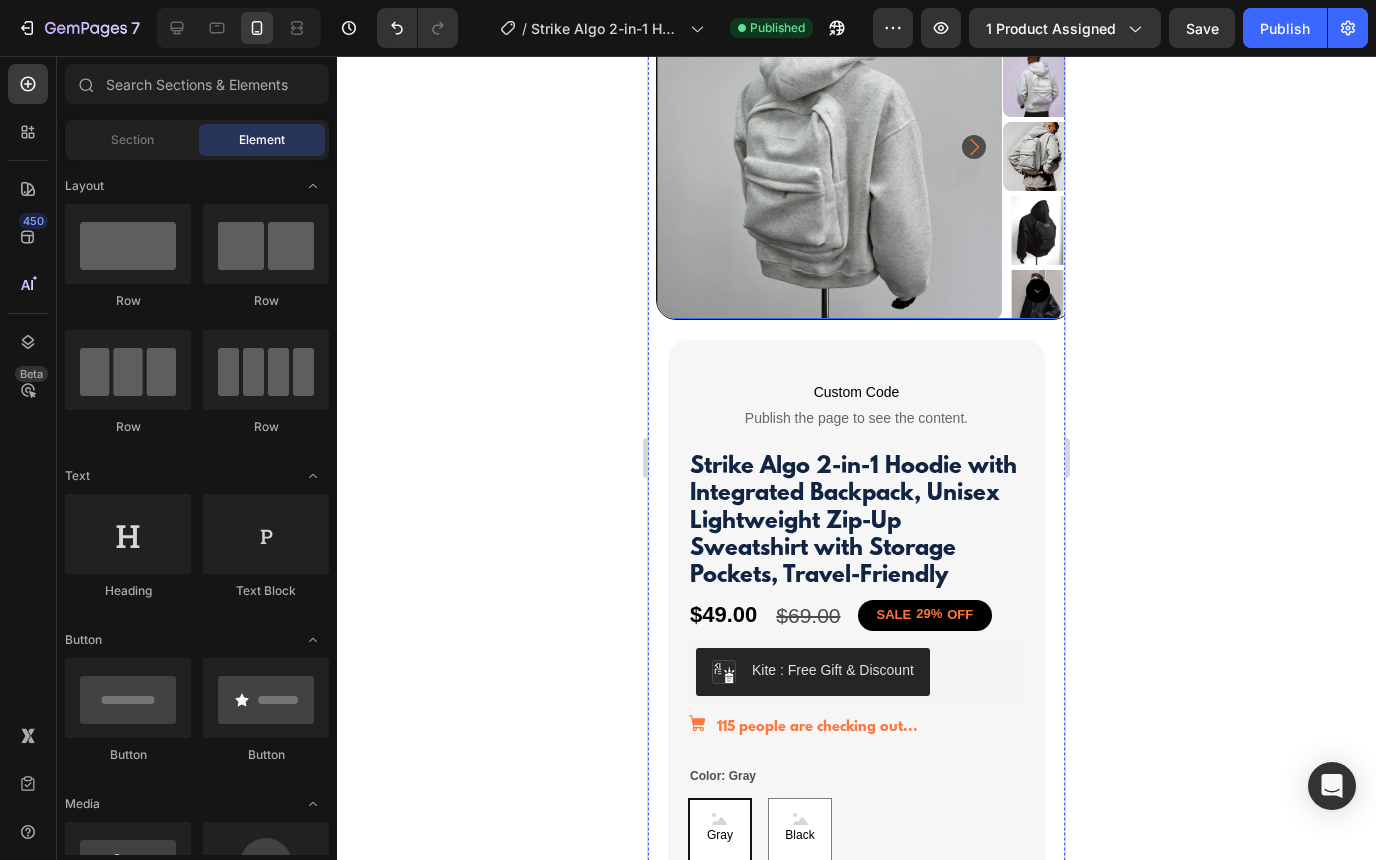 scroll, scrollTop: 0, scrollLeft: 0, axis: both 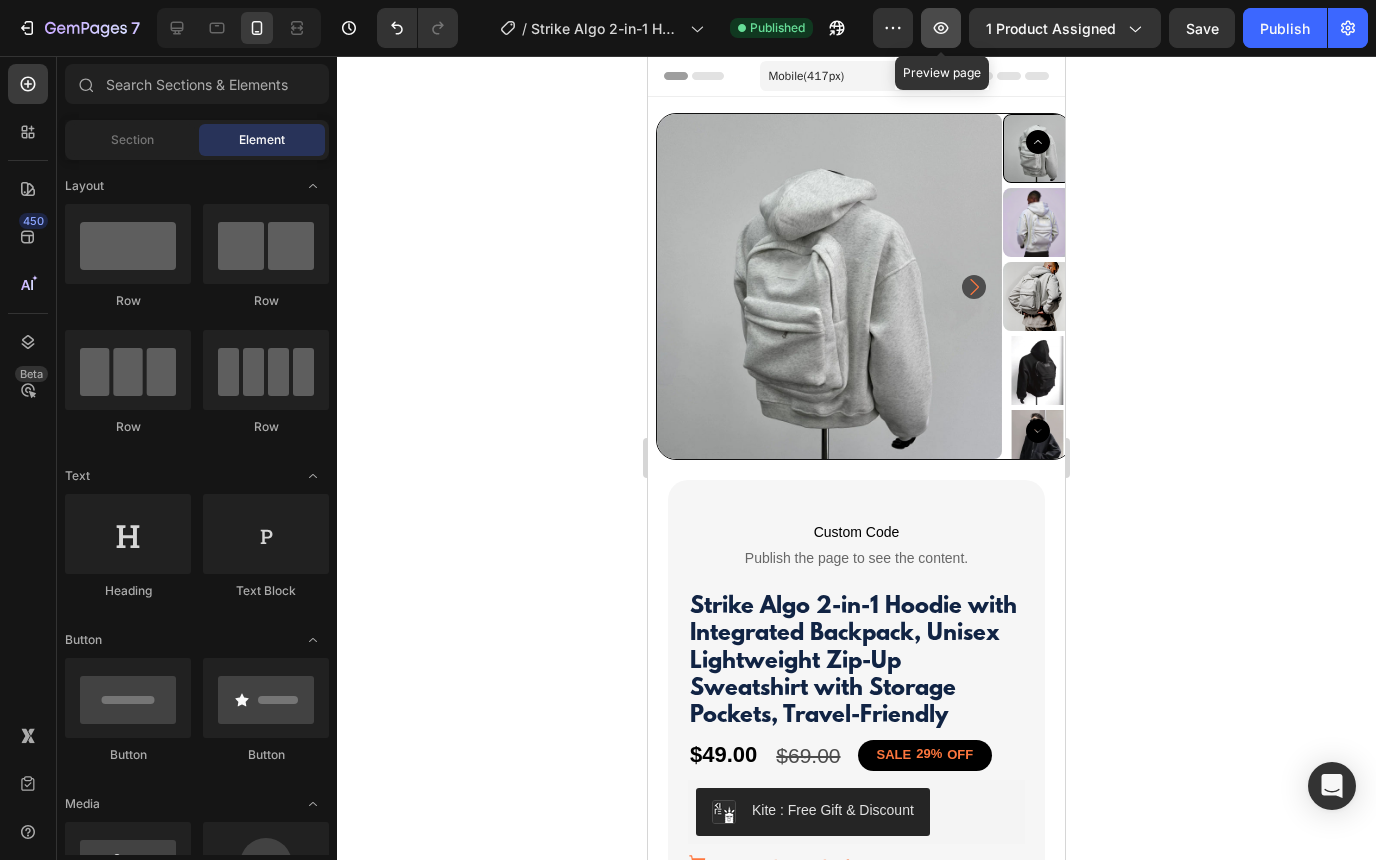 click 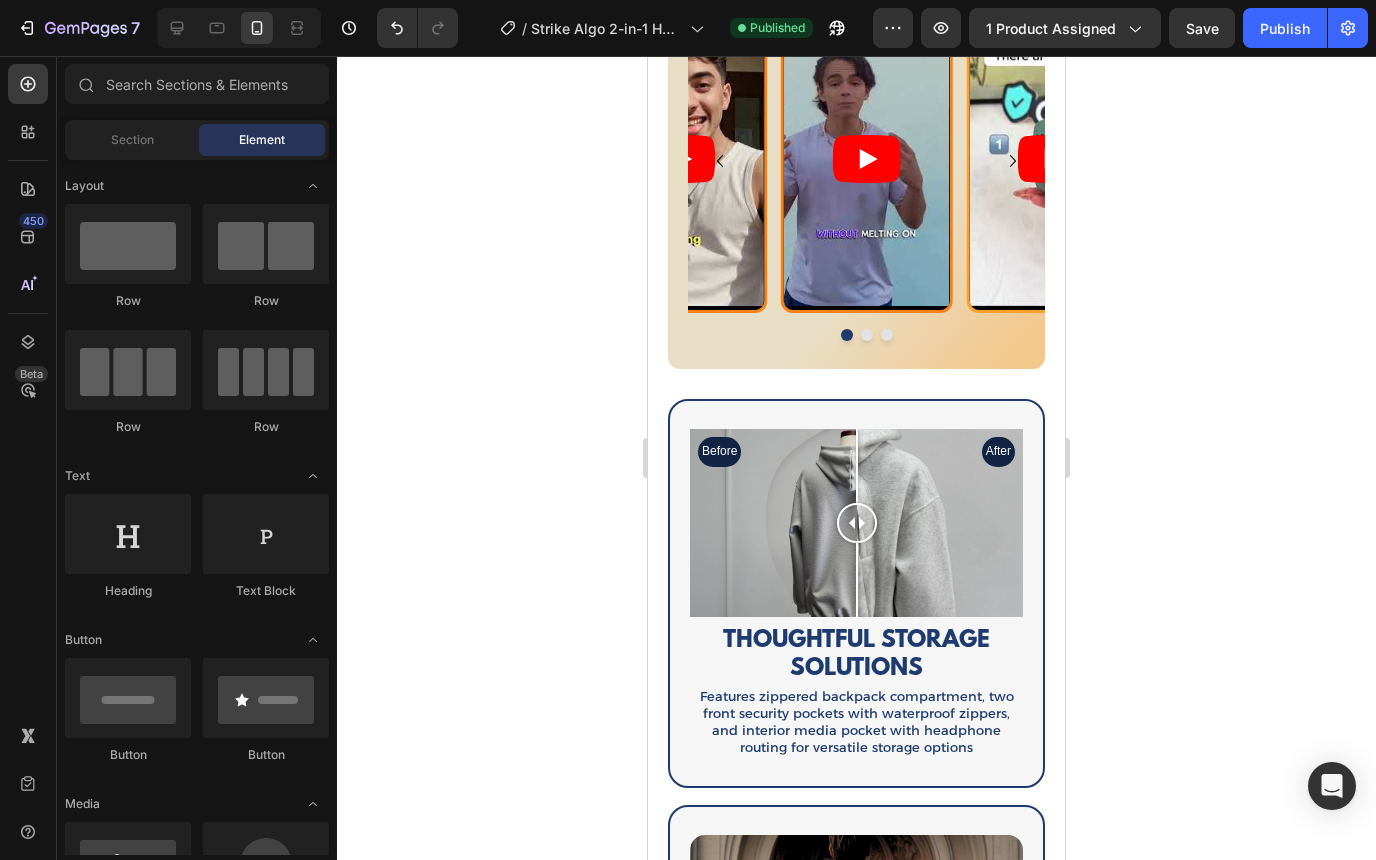 scroll, scrollTop: 1733, scrollLeft: 0, axis: vertical 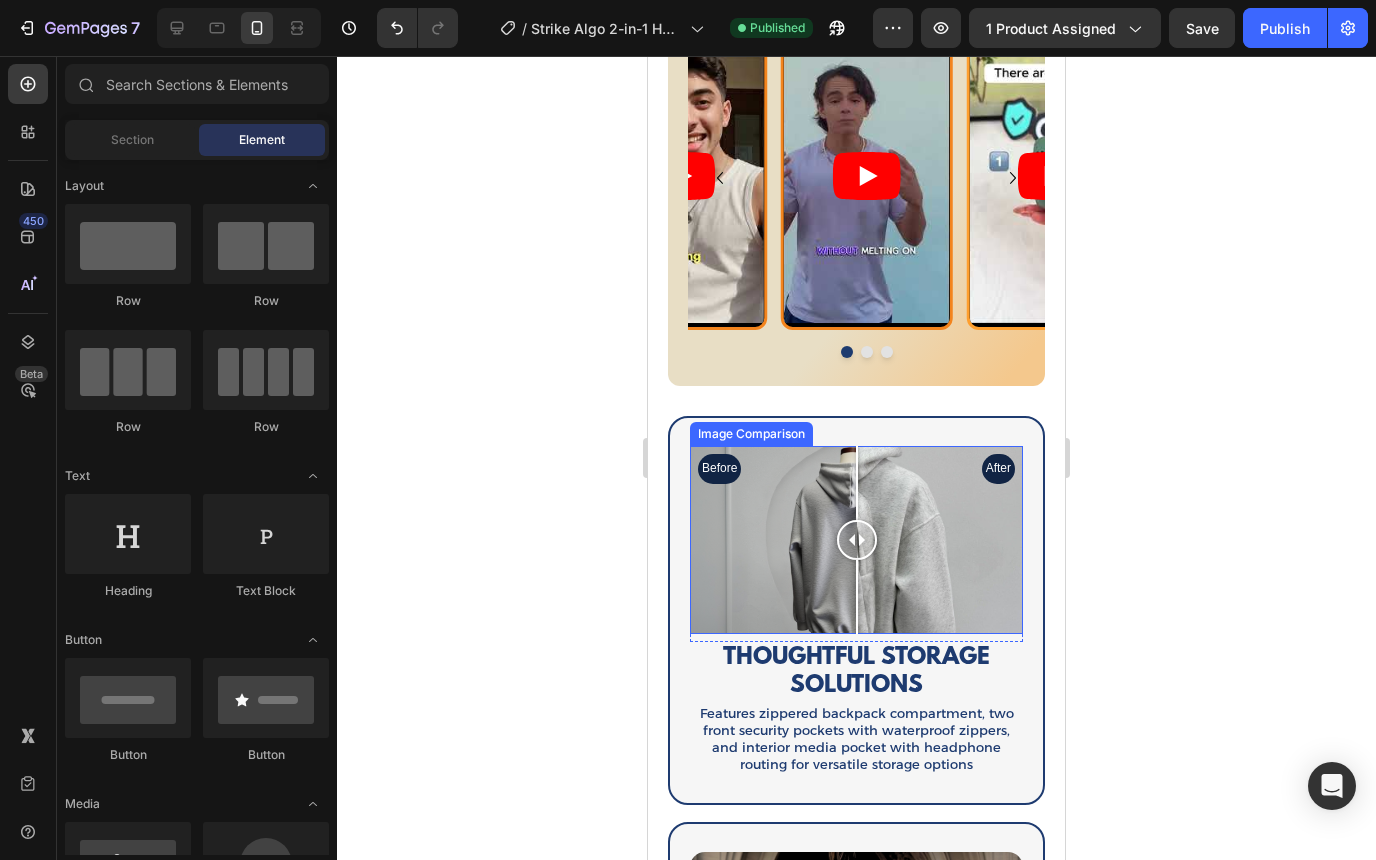 click on "Before After" at bounding box center [856, 539] 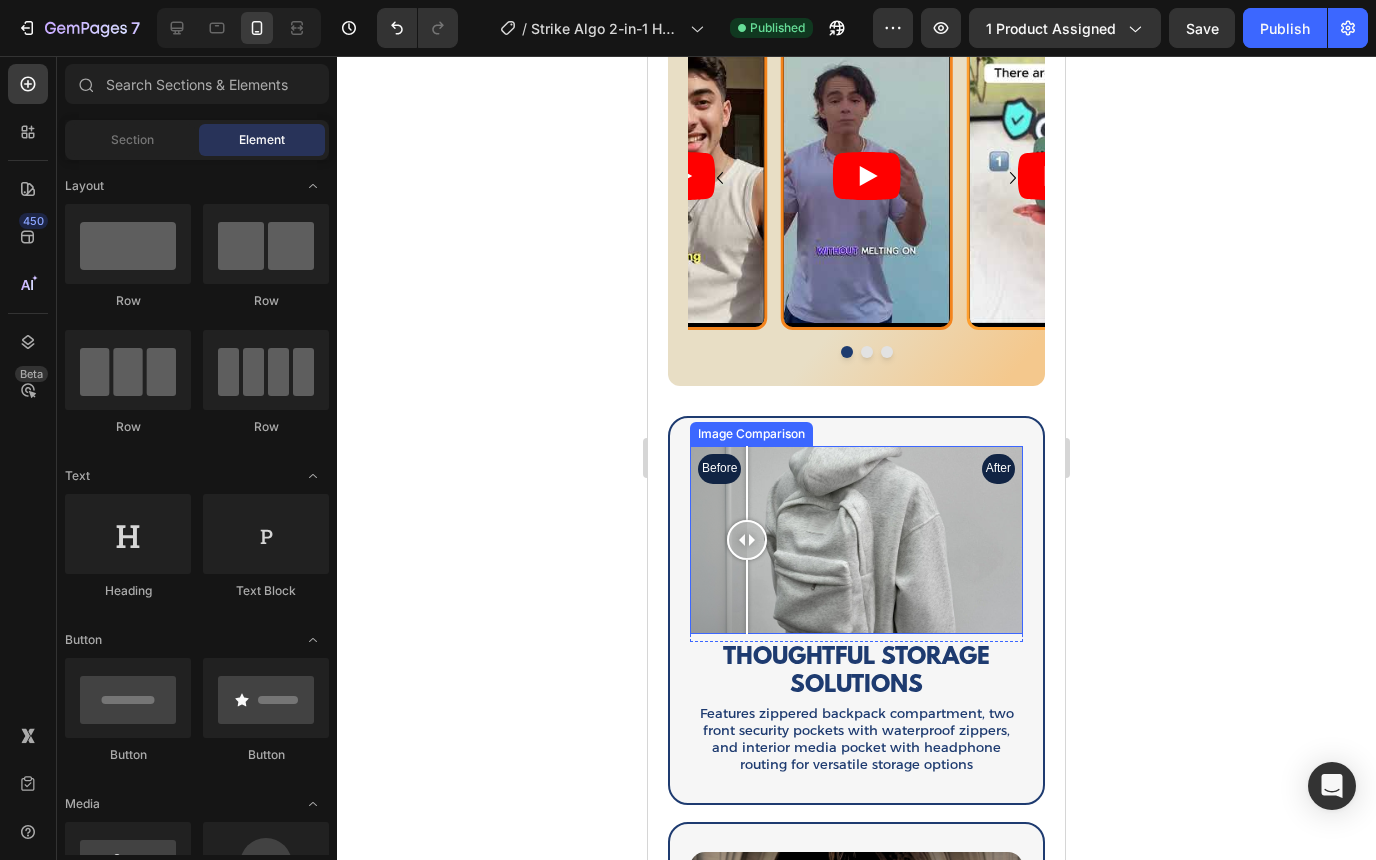 click on "Before After" at bounding box center (856, 539) 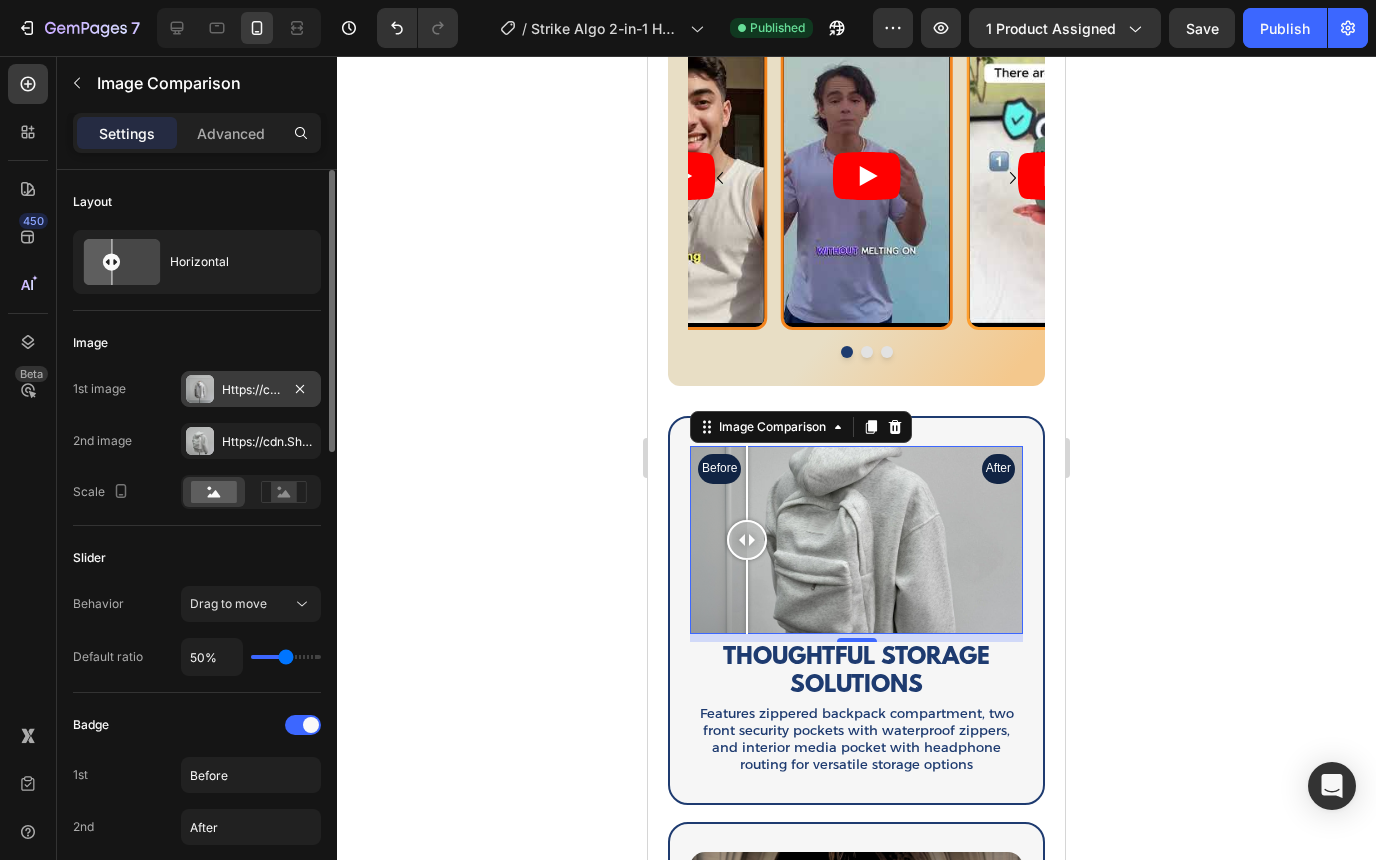 click at bounding box center [200, 389] 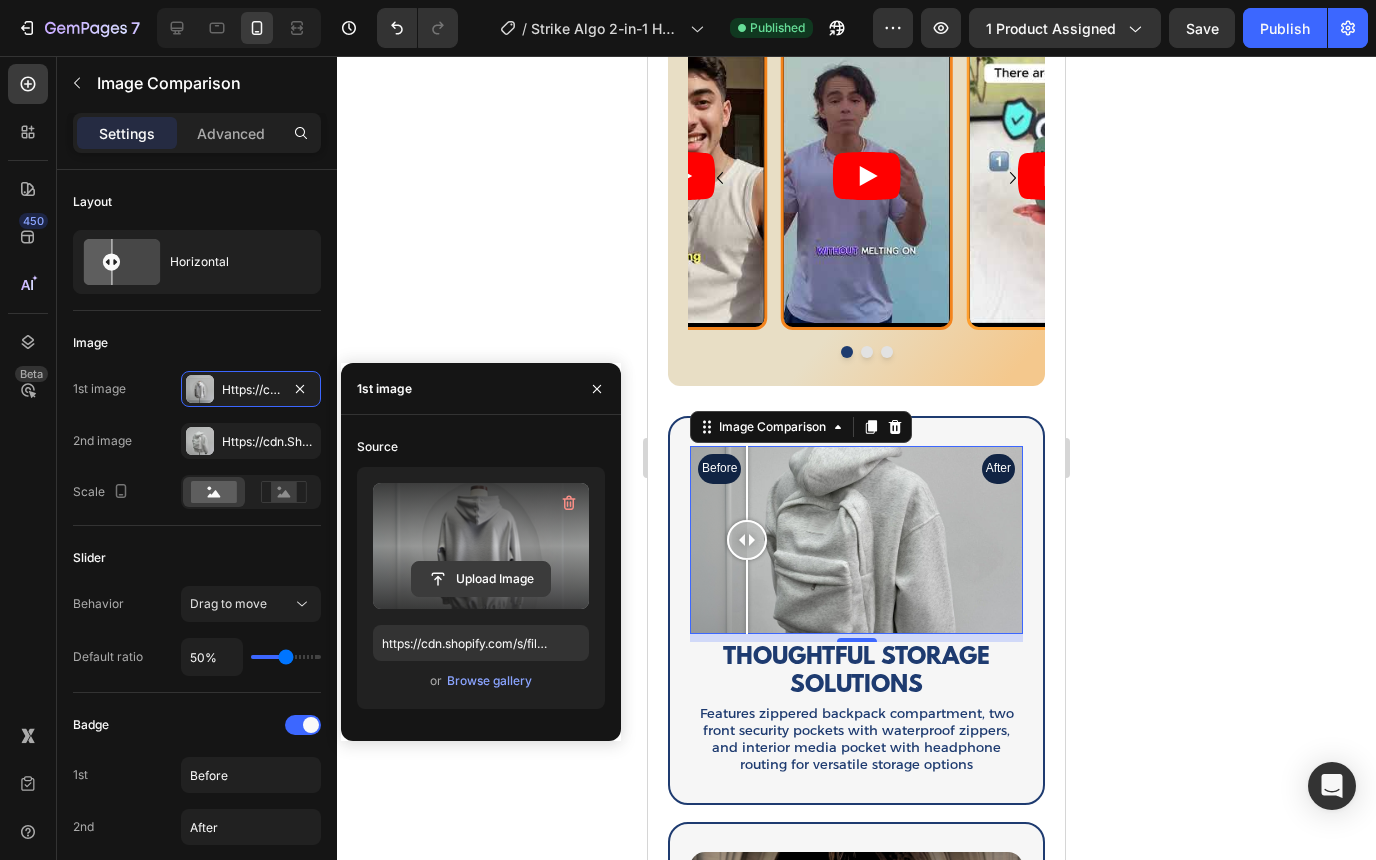 click 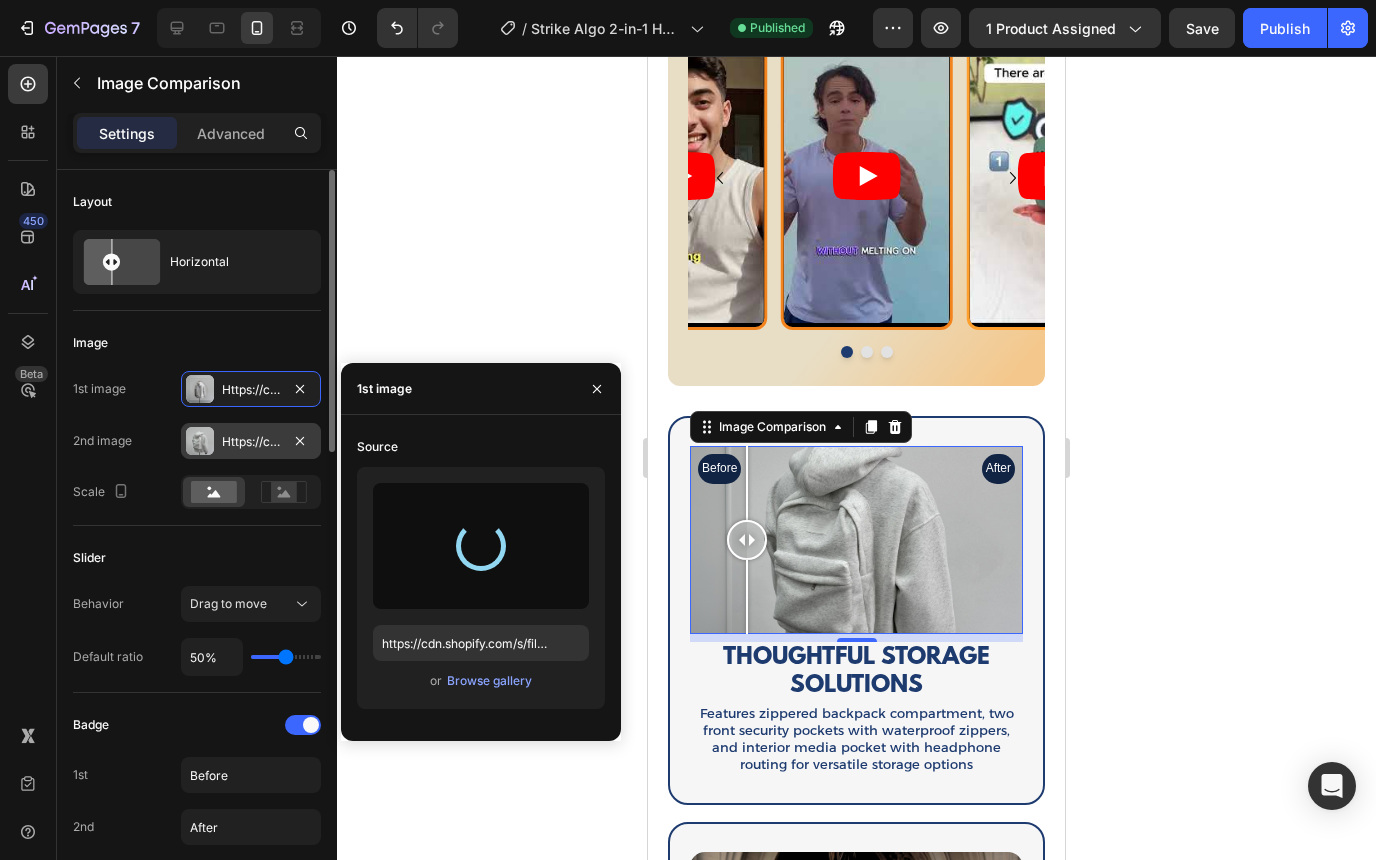 type on "https://cdn.shopify.com/s/files/1/0785/2041/8627/files/gempages_534826193967383692-f82e9bea-2838-4040-95b8-c5f5c127a25b.png" 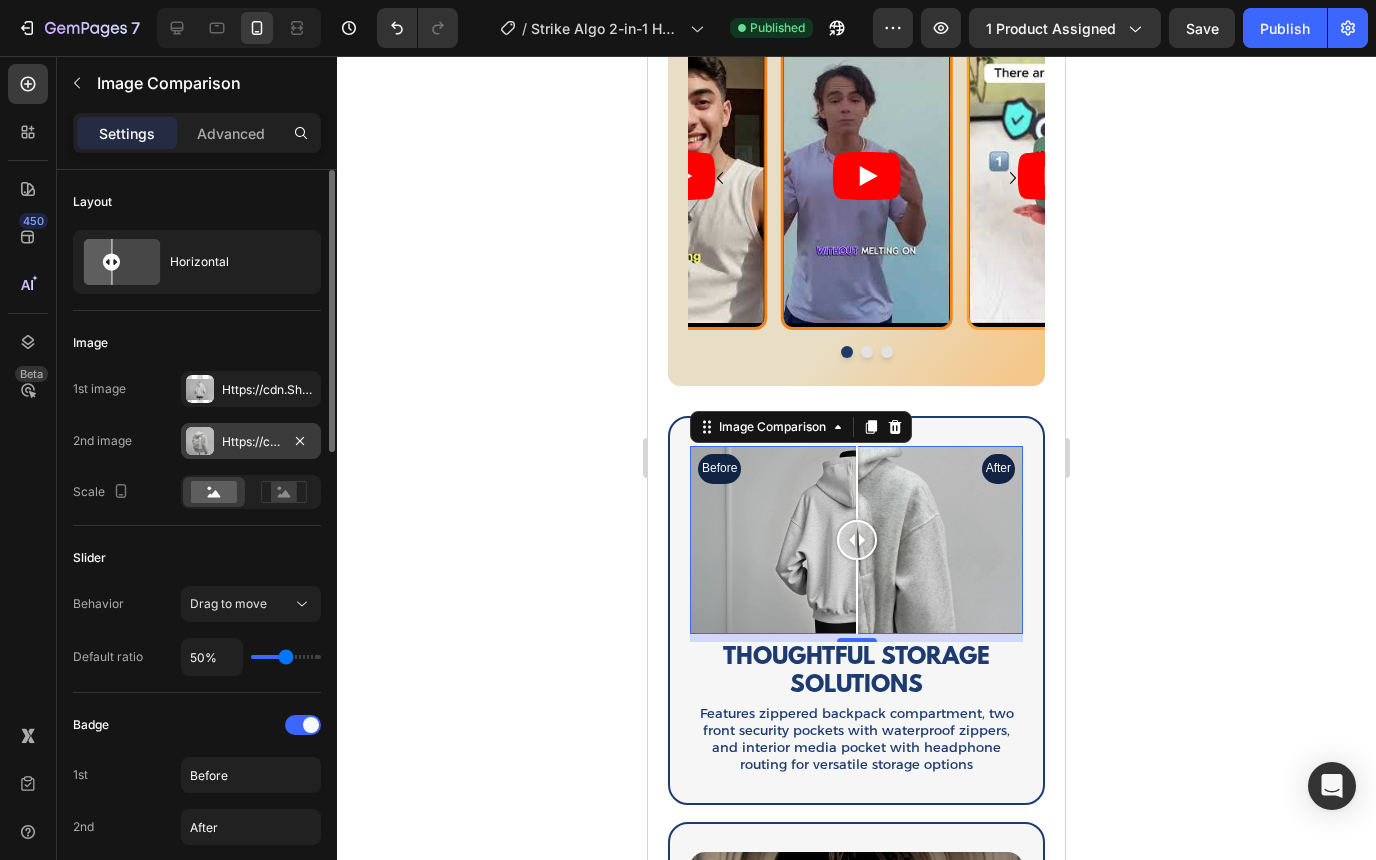 click at bounding box center (200, 441) 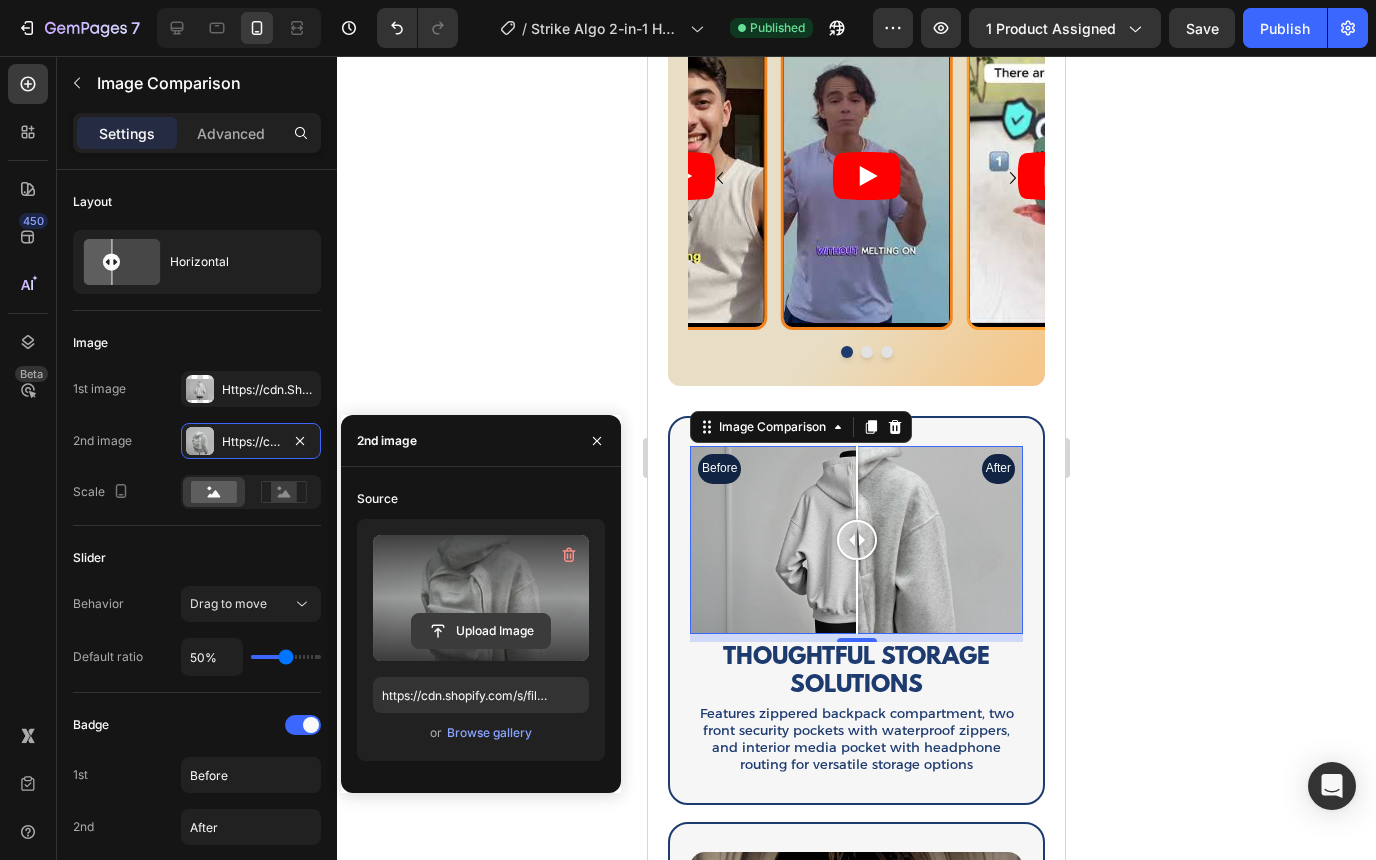 click 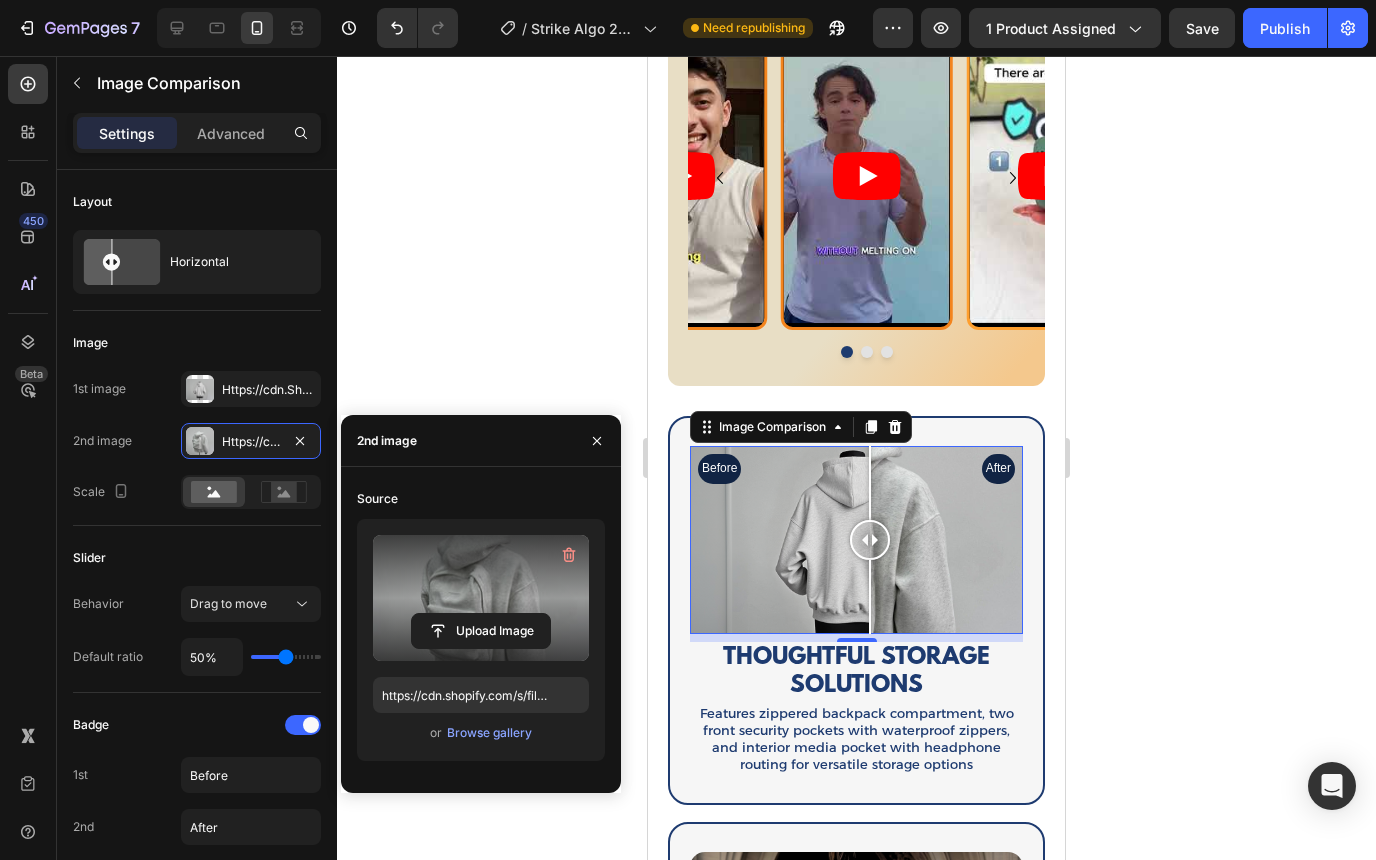 drag, startPoint x: 855, startPoint y: 528, endPoint x: 870, endPoint y: 543, distance: 21.213203 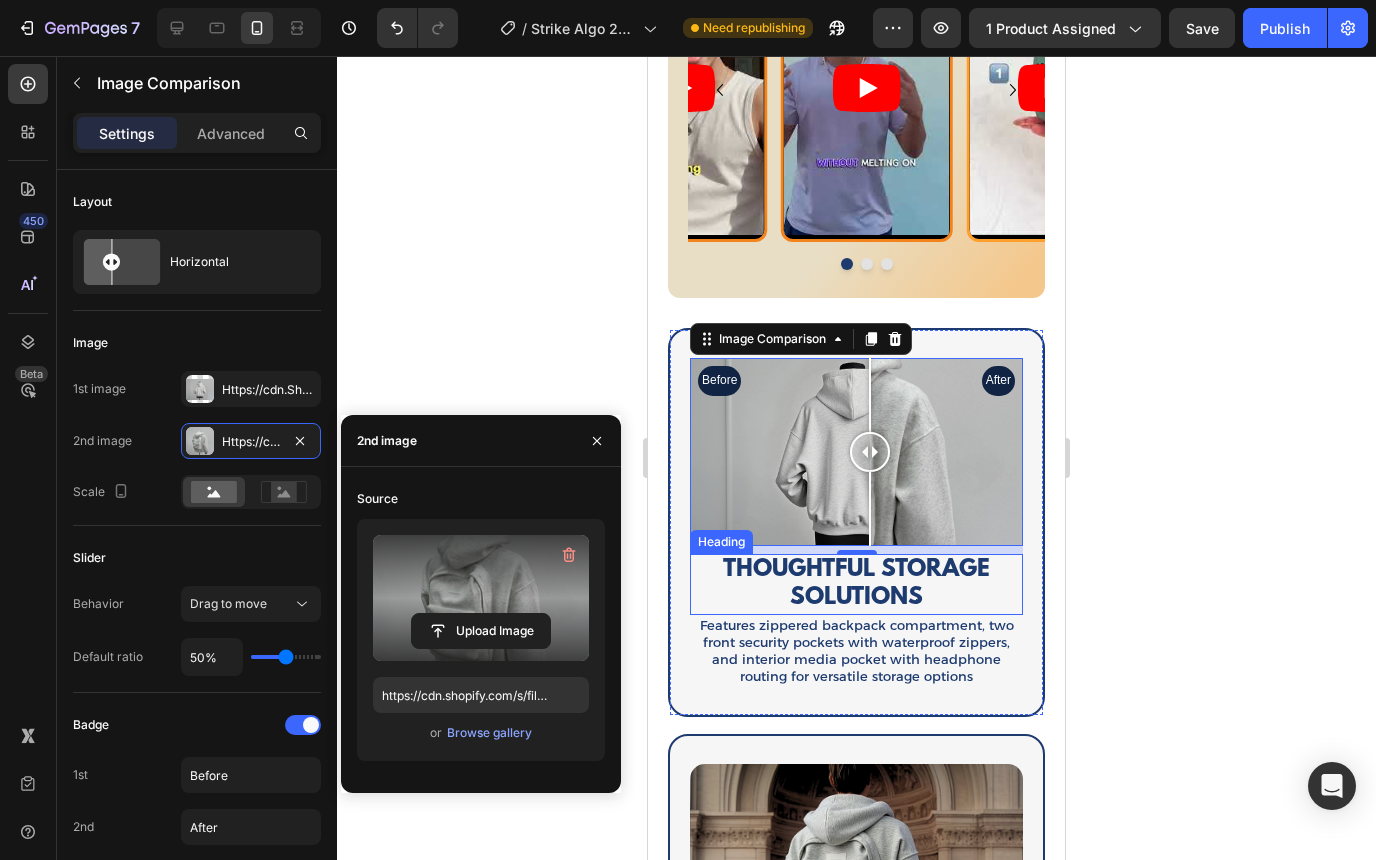 scroll, scrollTop: 1828, scrollLeft: 0, axis: vertical 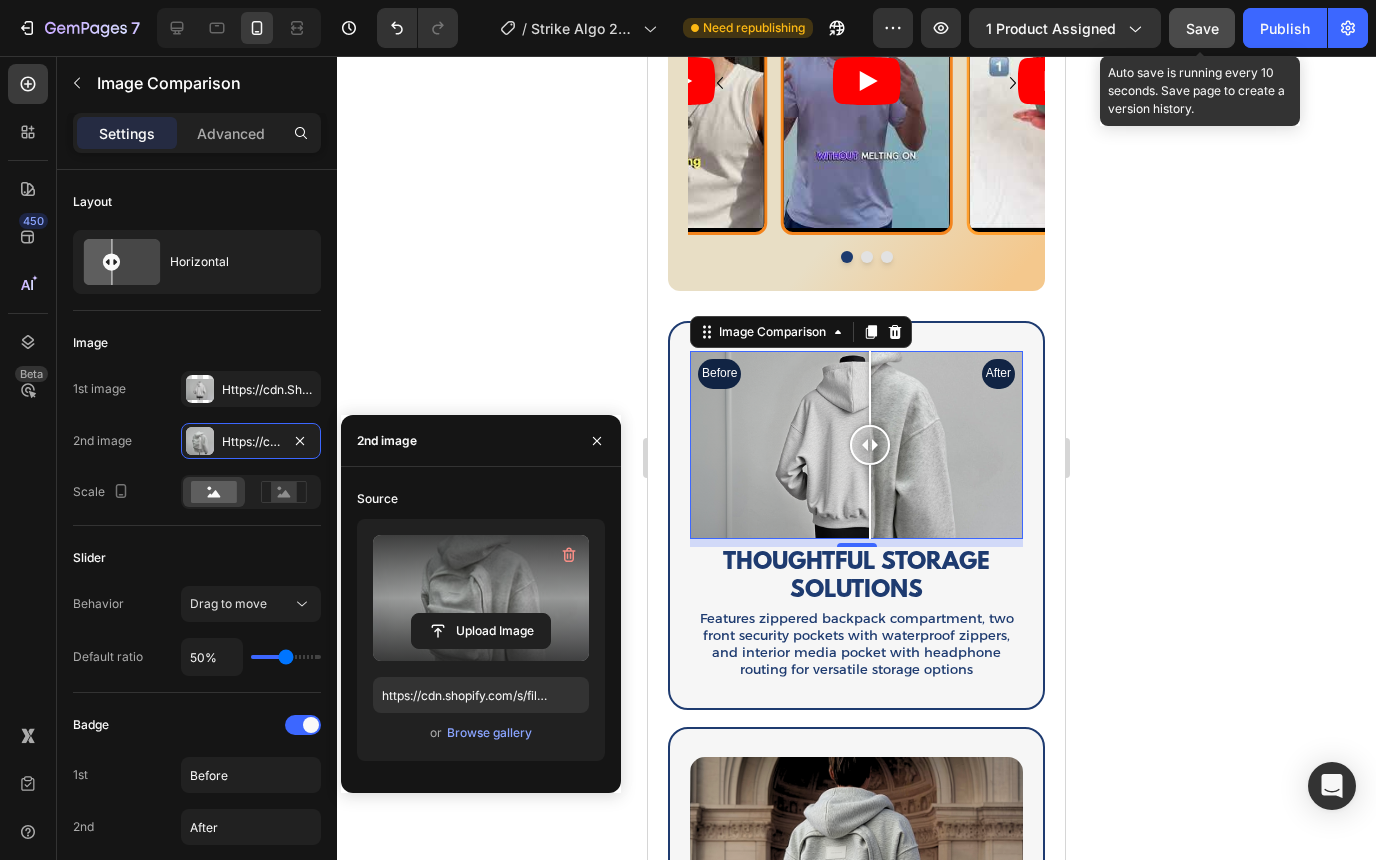 click on "Save" at bounding box center (1202, 28) 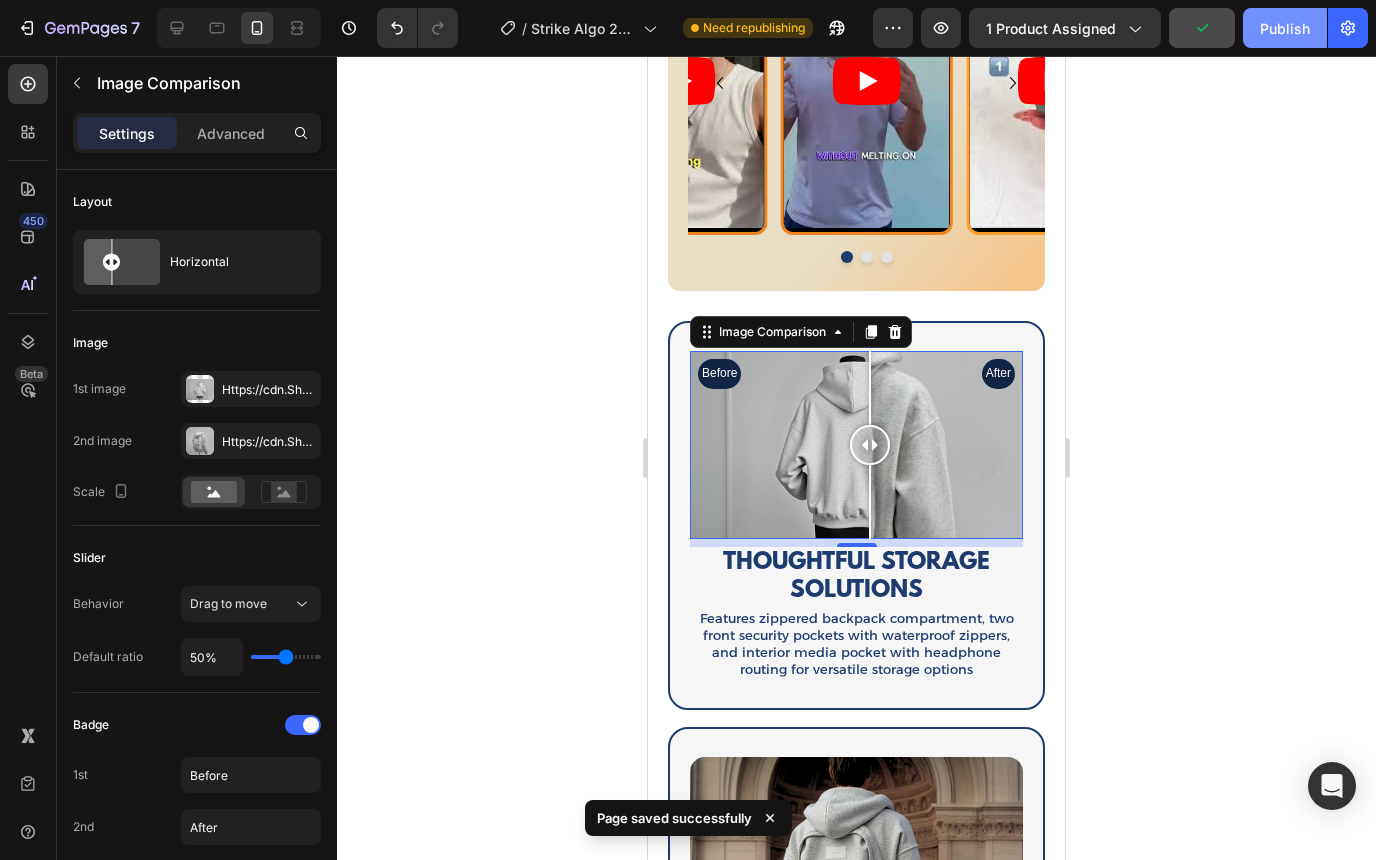 click on "Publish" 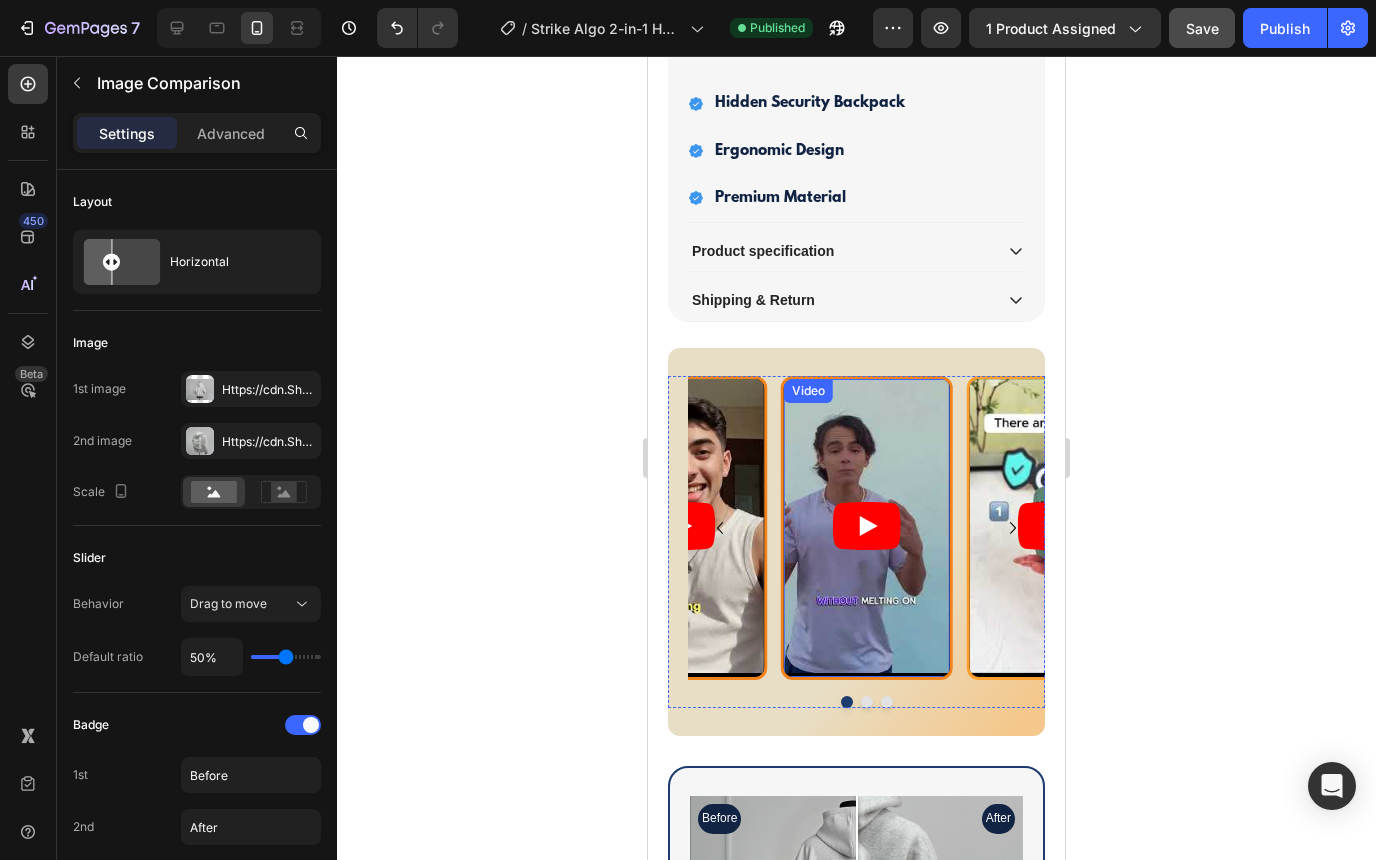 scroll, scrollTop: 1390, scrollLeft: 0, axis: vertical 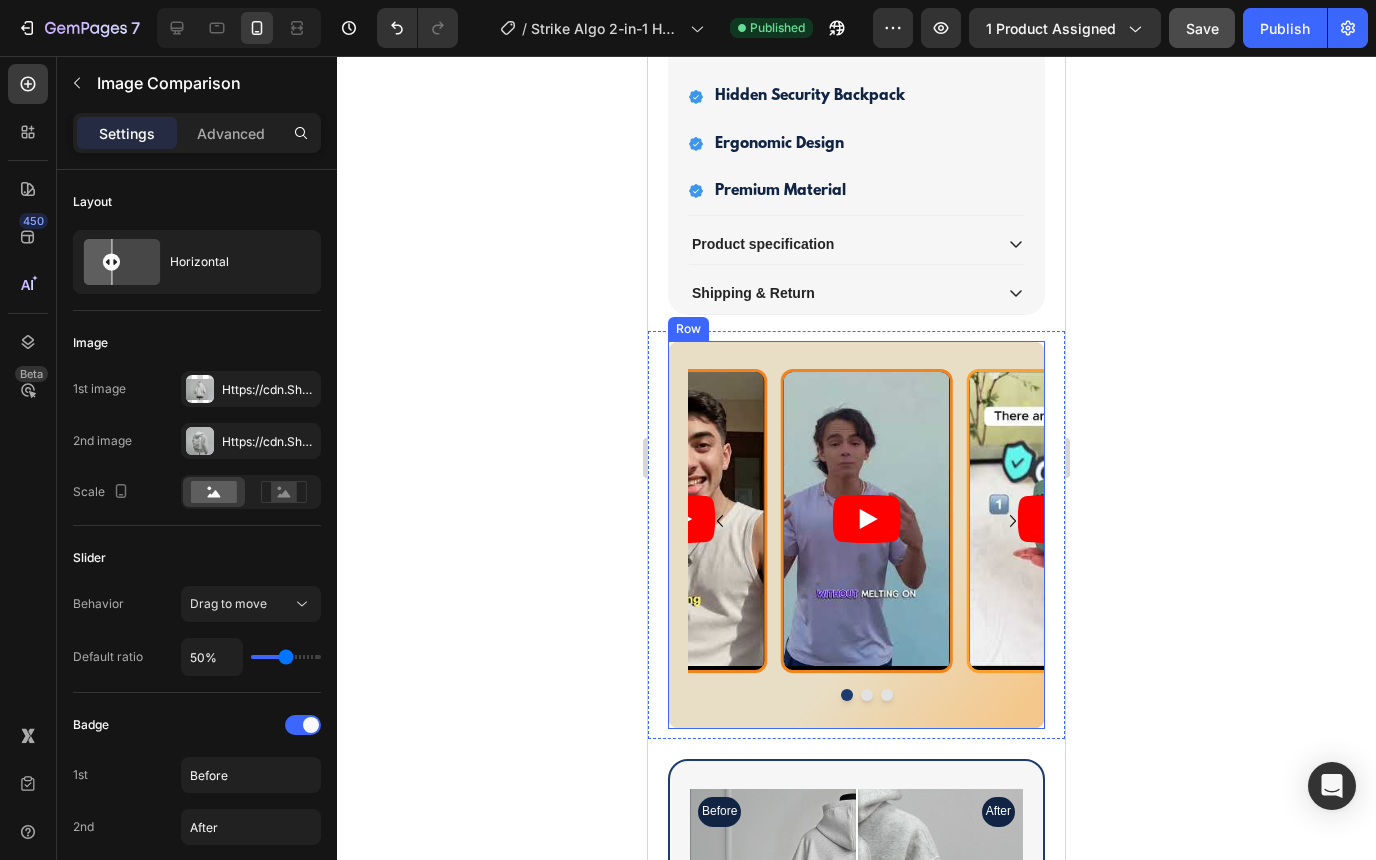 click on "Video Video Video
Carousel Row" at bounding box center (856, 535) 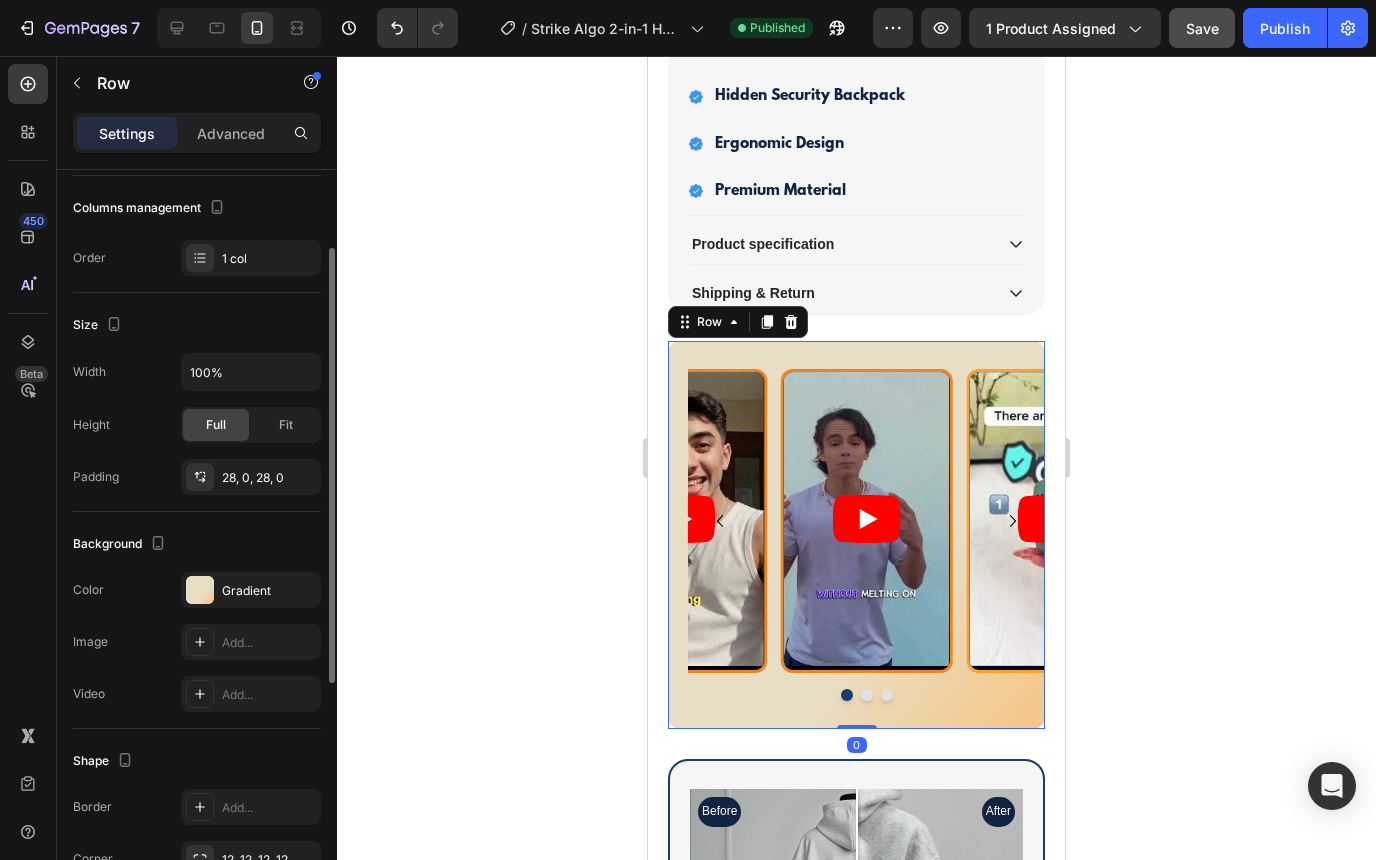 scroll, scrollTop: 356, scrollLeft: 0, axis: vertical 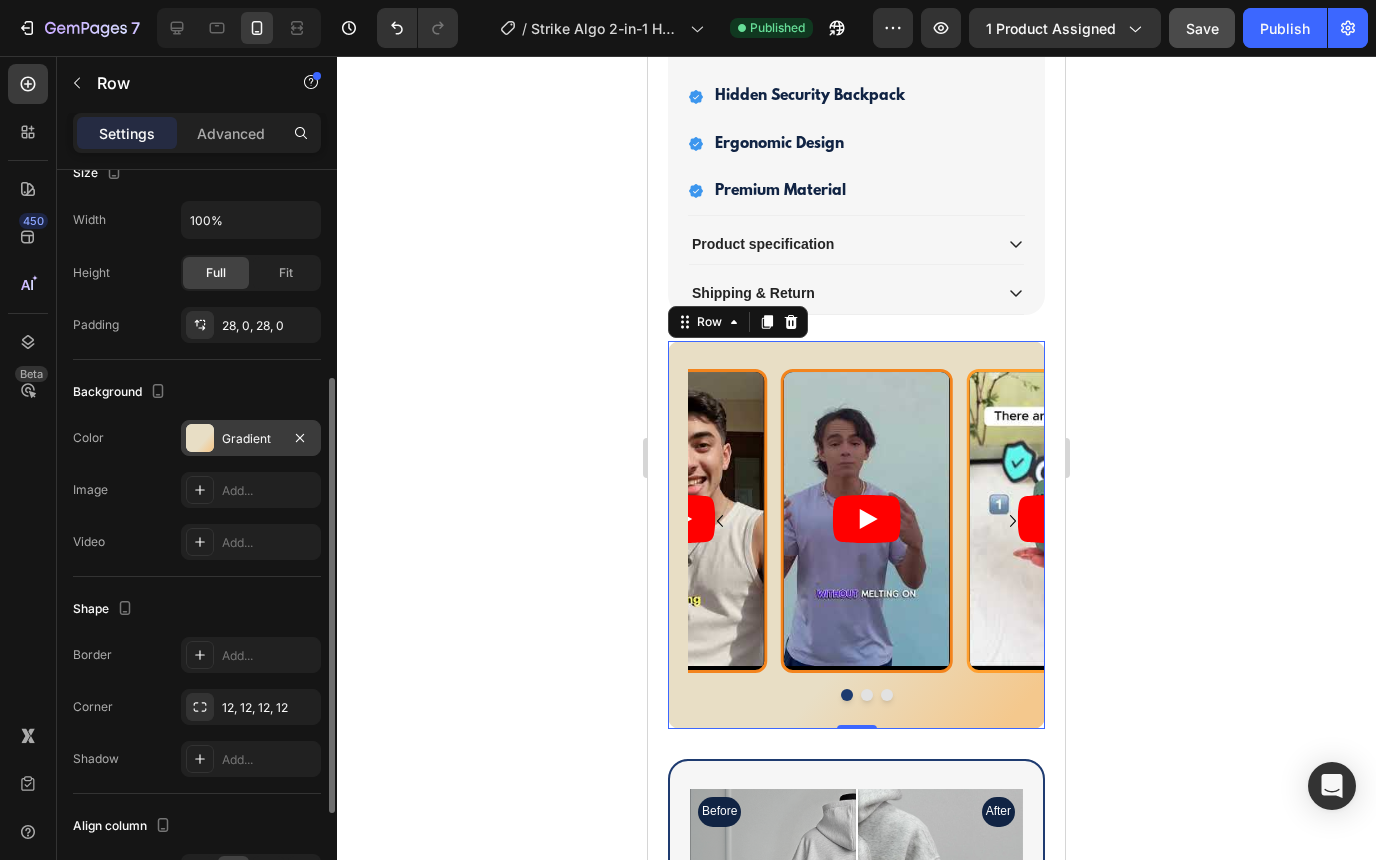 click at bounding box center (200, 438) 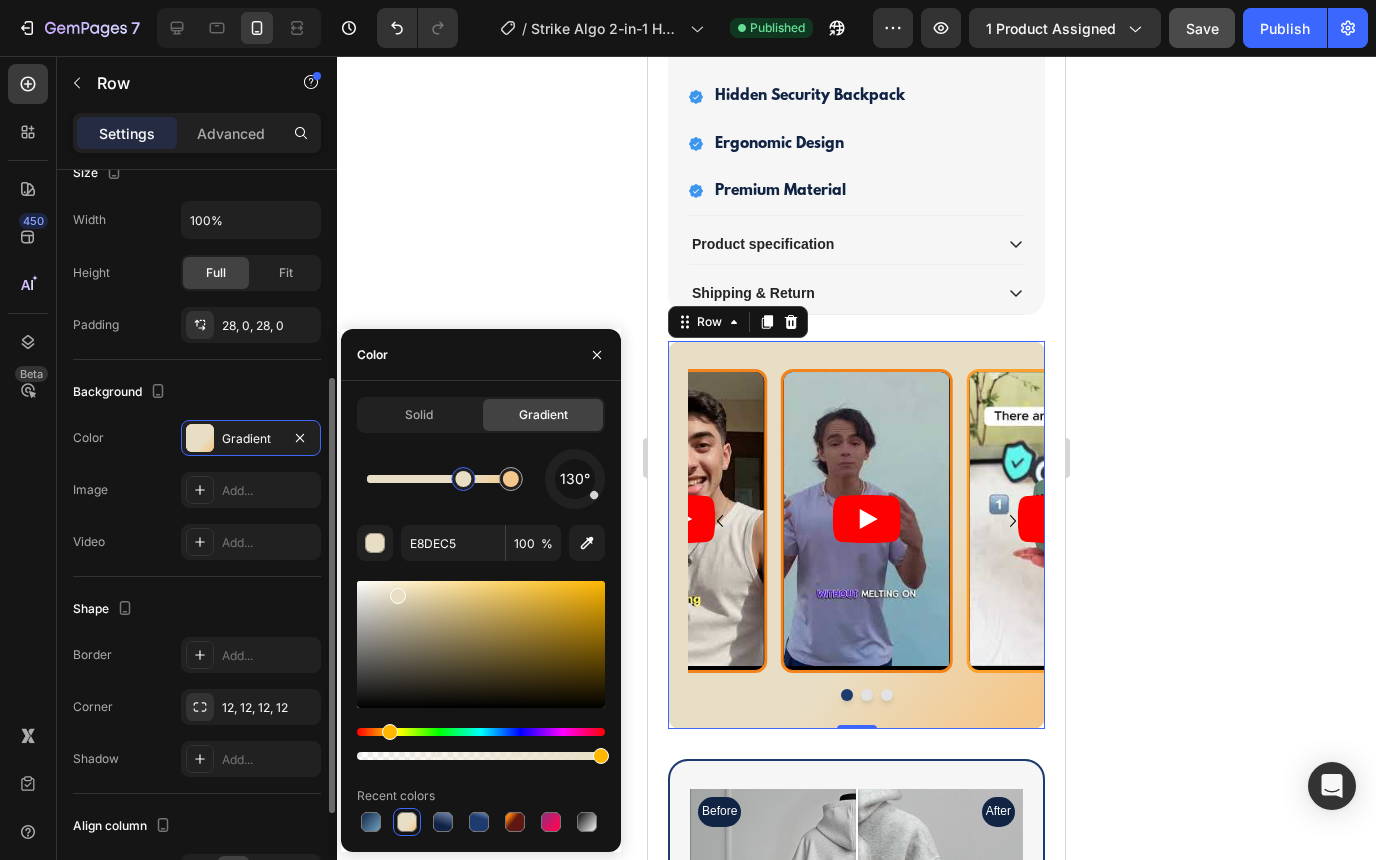 click on "Shape Border Add... Corner 12, 12, 12, 12 Shadow Add..." 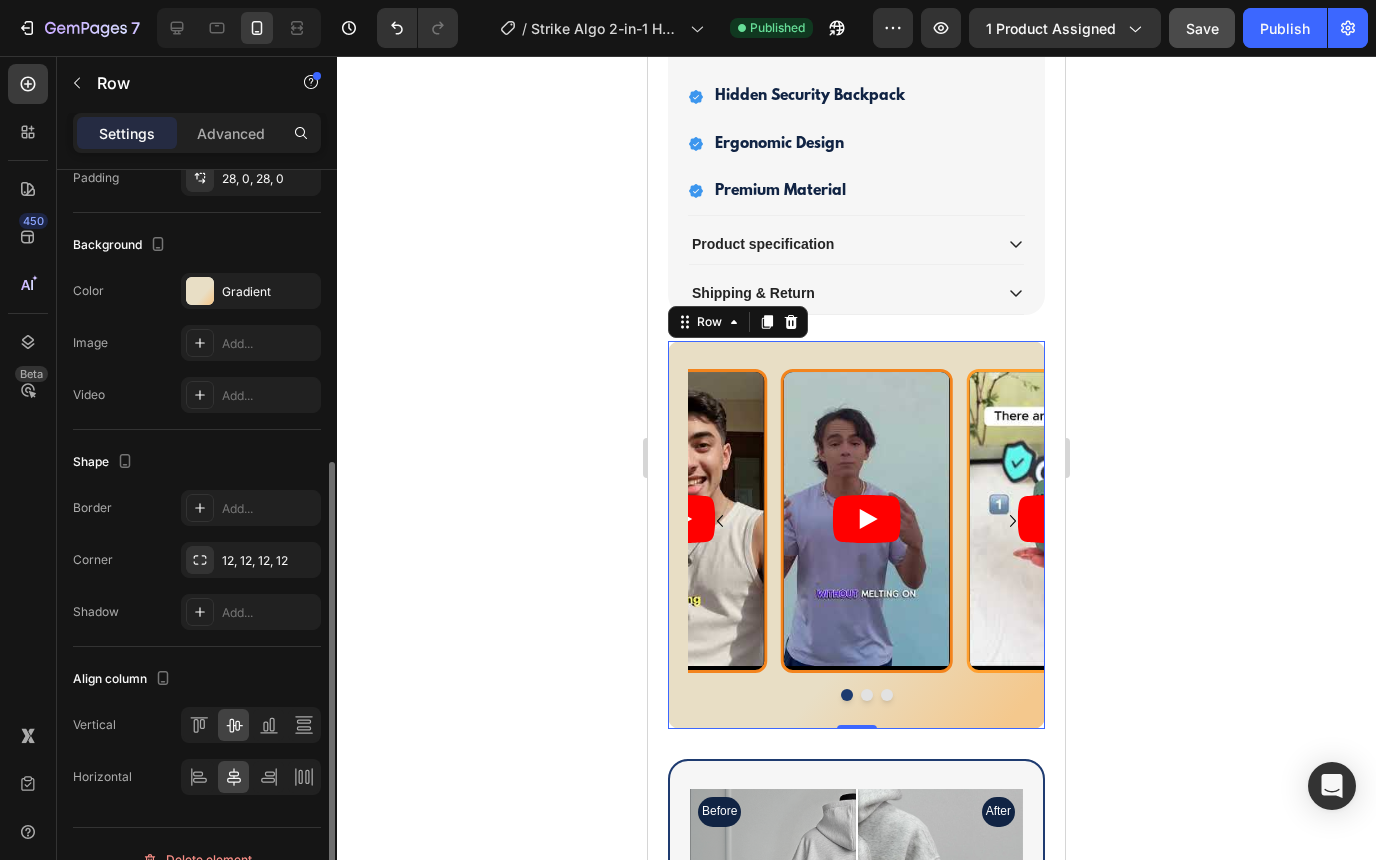 scroll, scrollTop: 498, scrollLeft: 0, axis: vertical 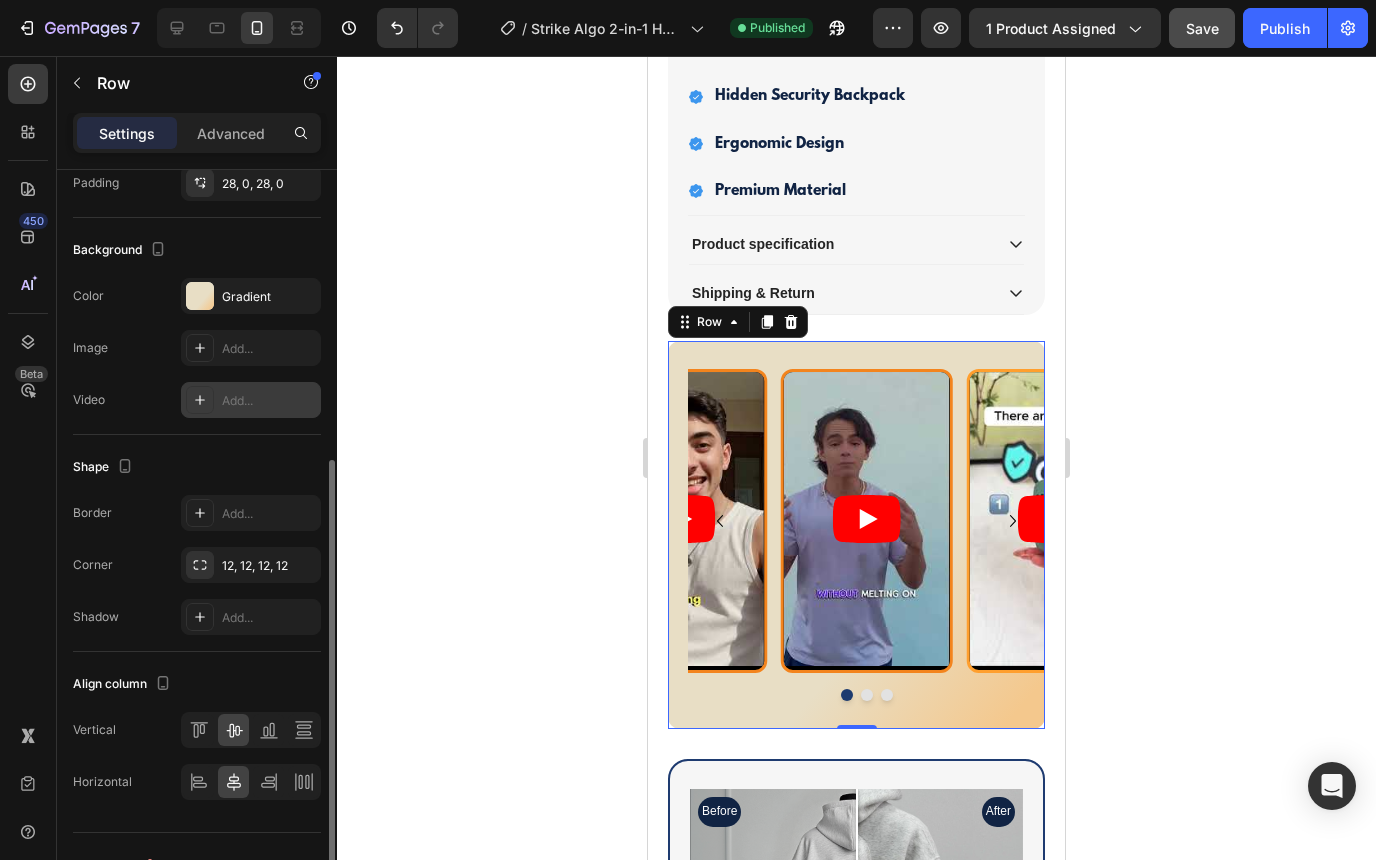 click at bounding box center (200, 400) 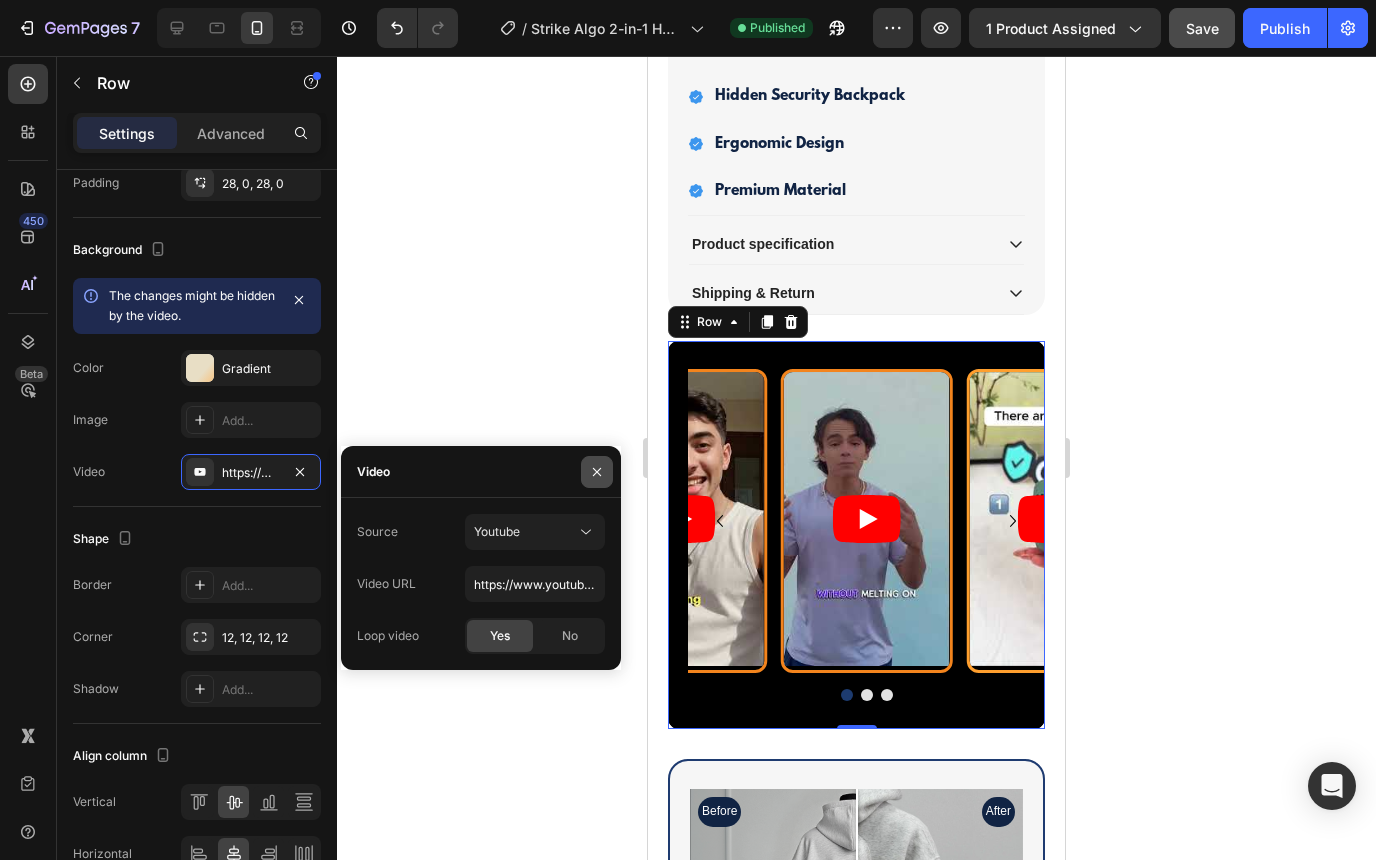 click 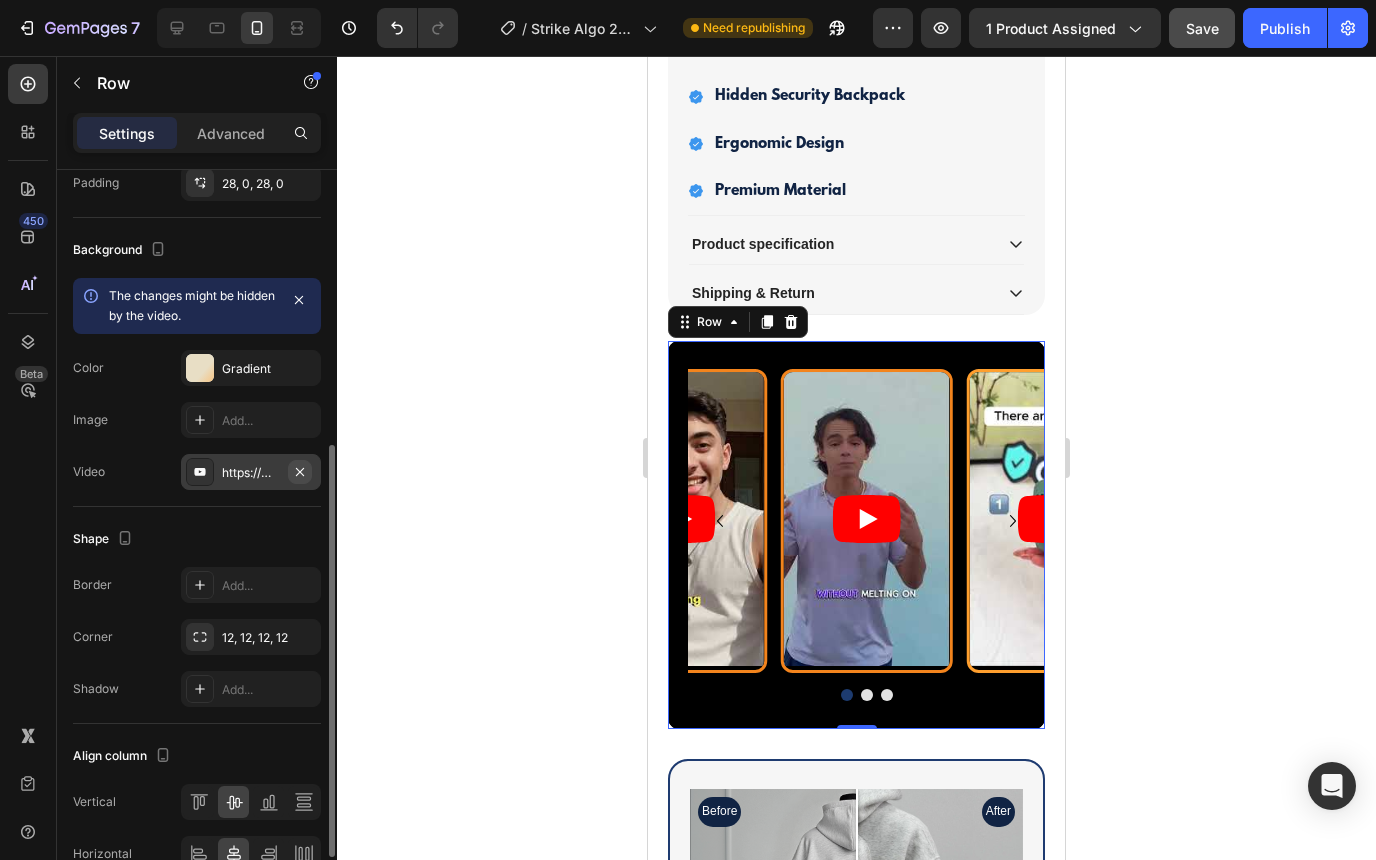 click 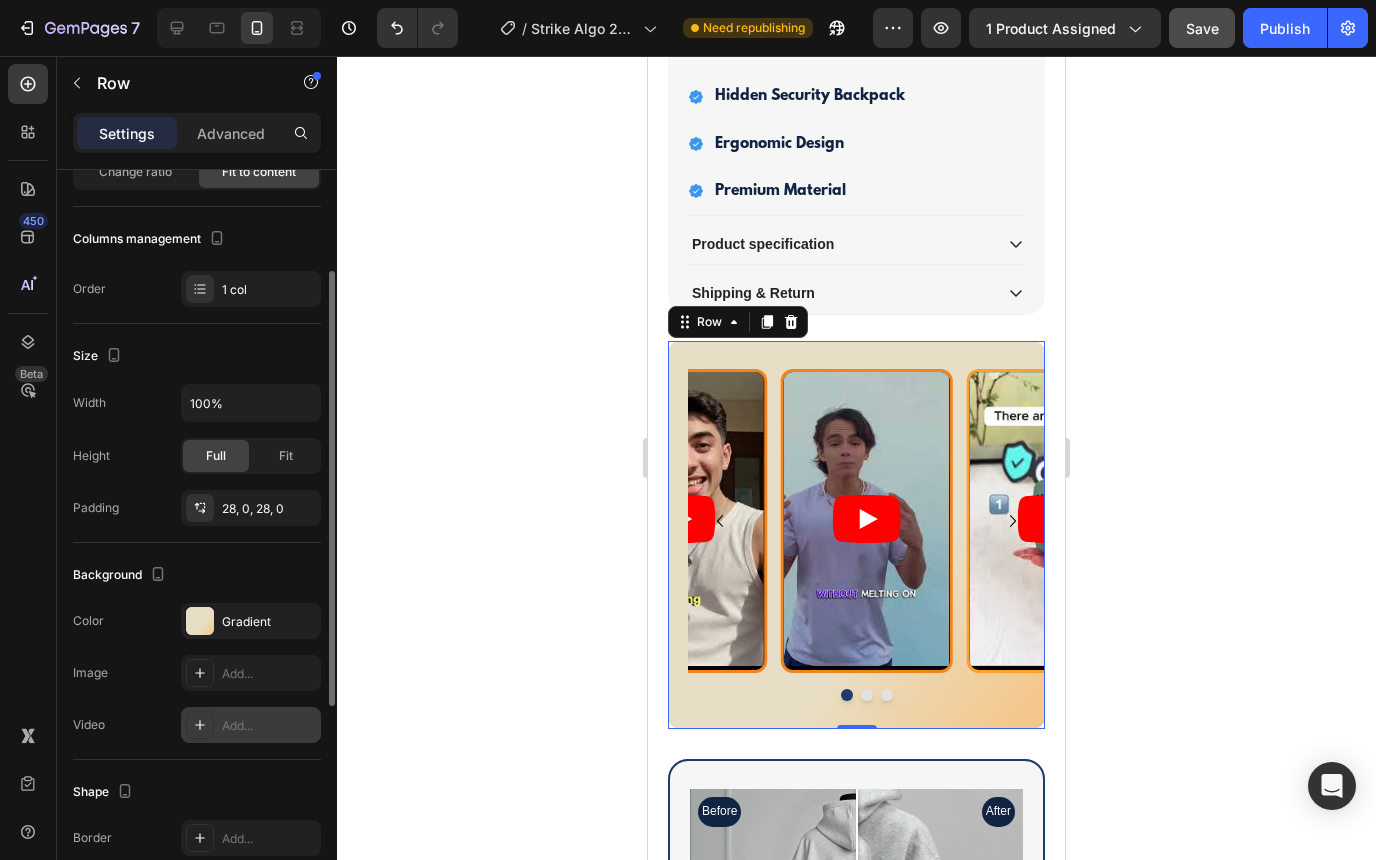scroll, scrollTop: 172, scrollLeft: 0, axis: vertical 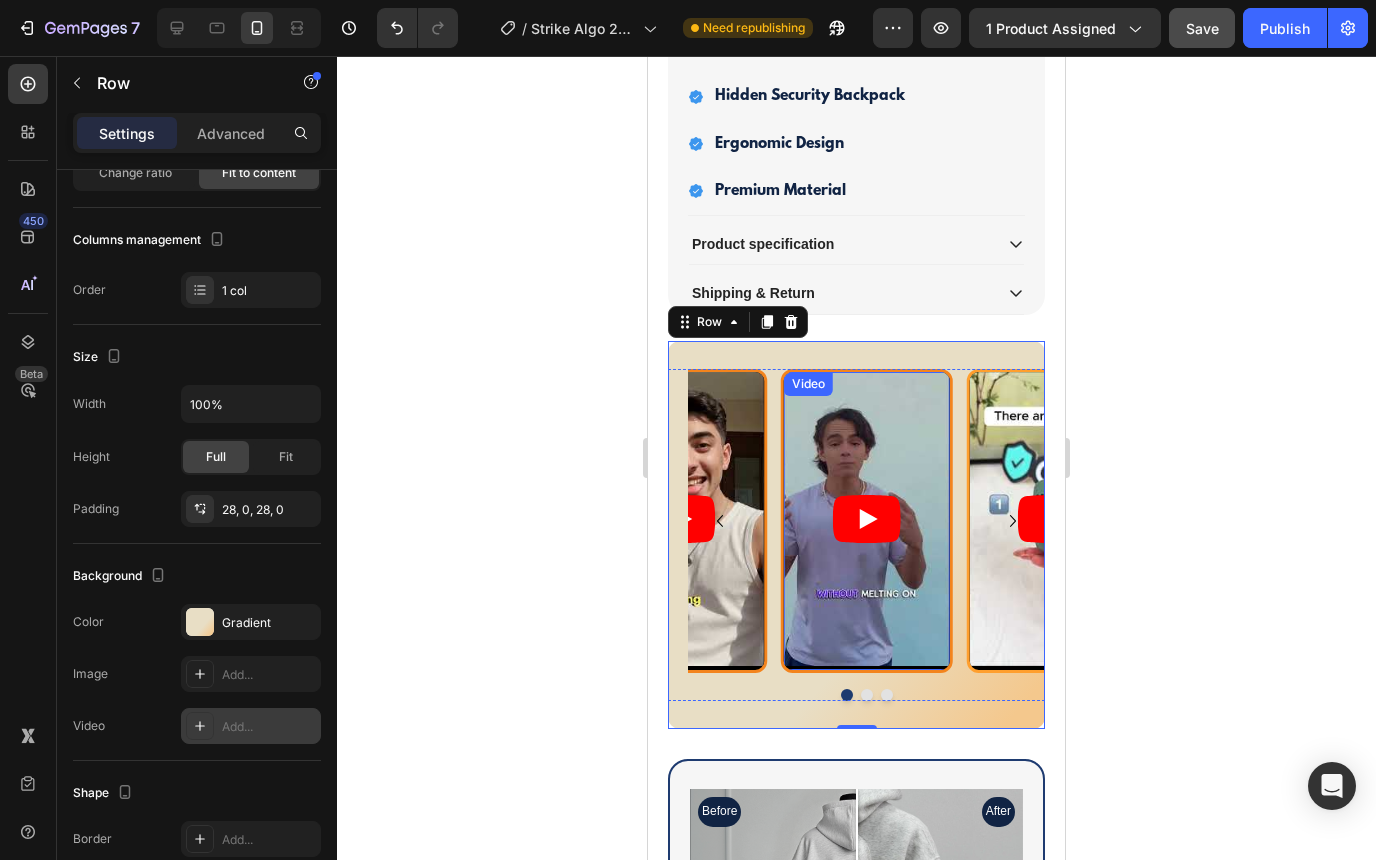 click on "Video" at bounding box center (867, 521) 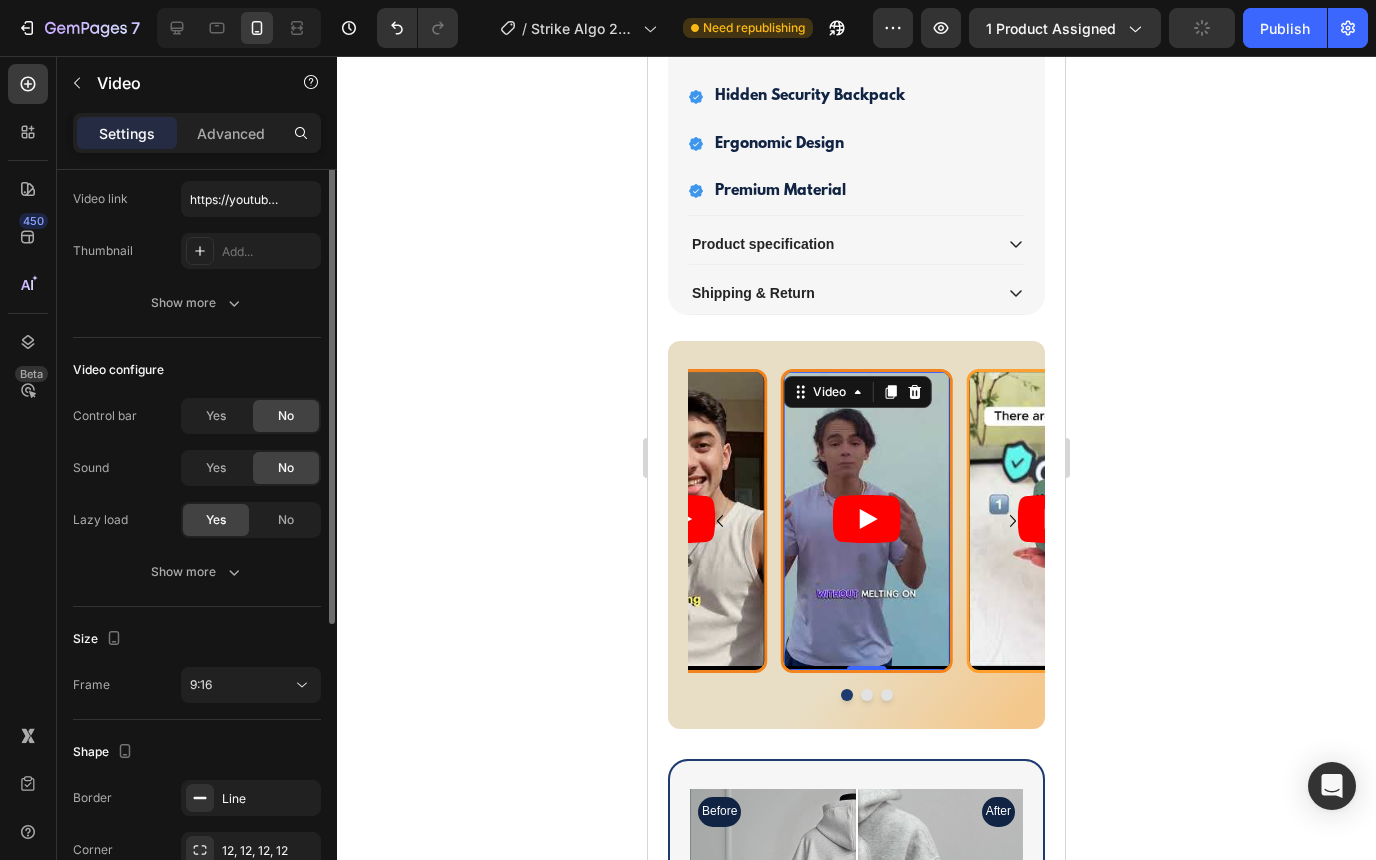 scroll, scrollTop: 0, scrollLeft: 0, axis: both 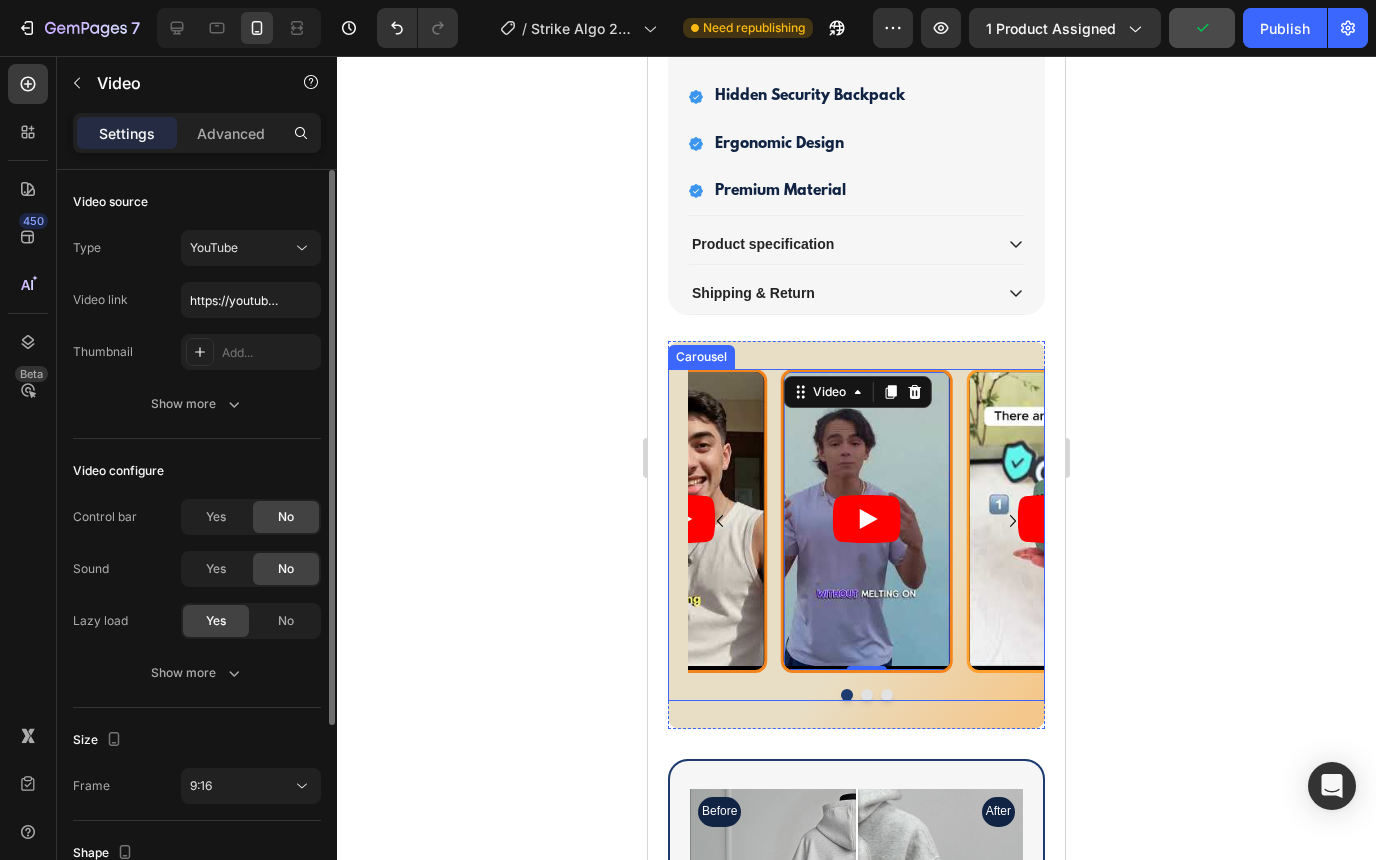 click on "Video   0 Video Video" at bounding box center (866, 521) 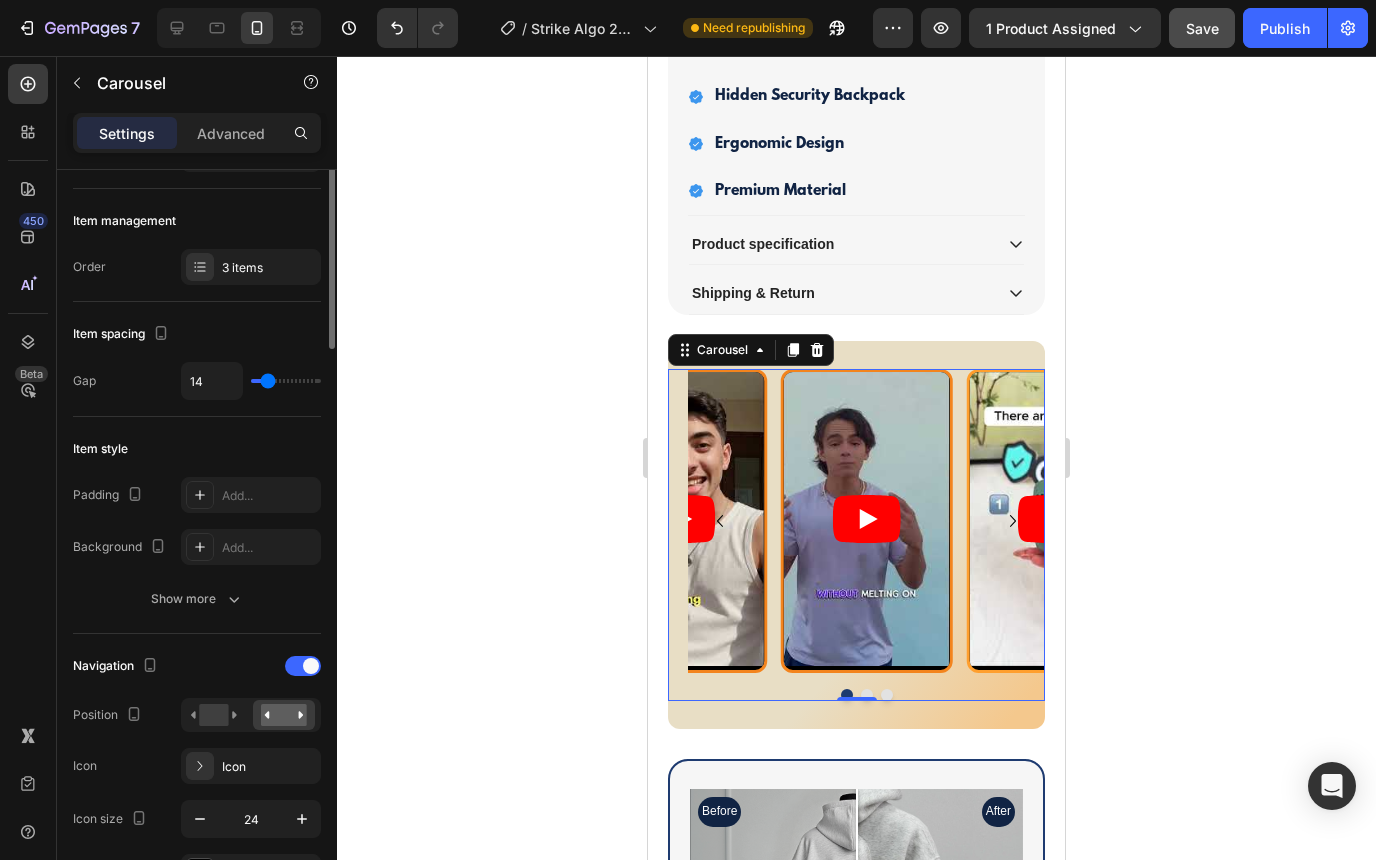 scroll, scrollTop: 0, scrollLeft: 0, axis: both 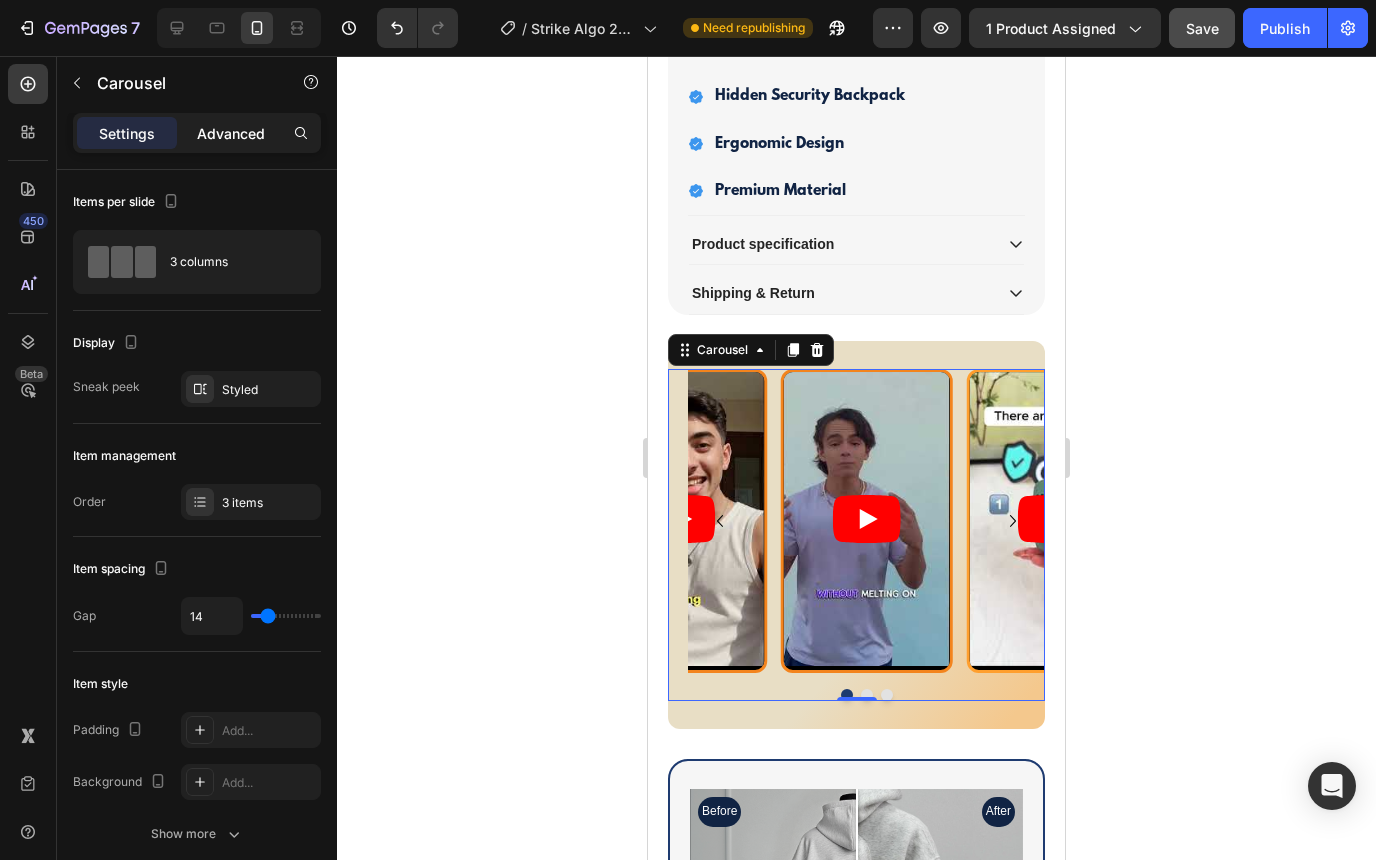 click on "Advanced" at bounding box center (231, 133) 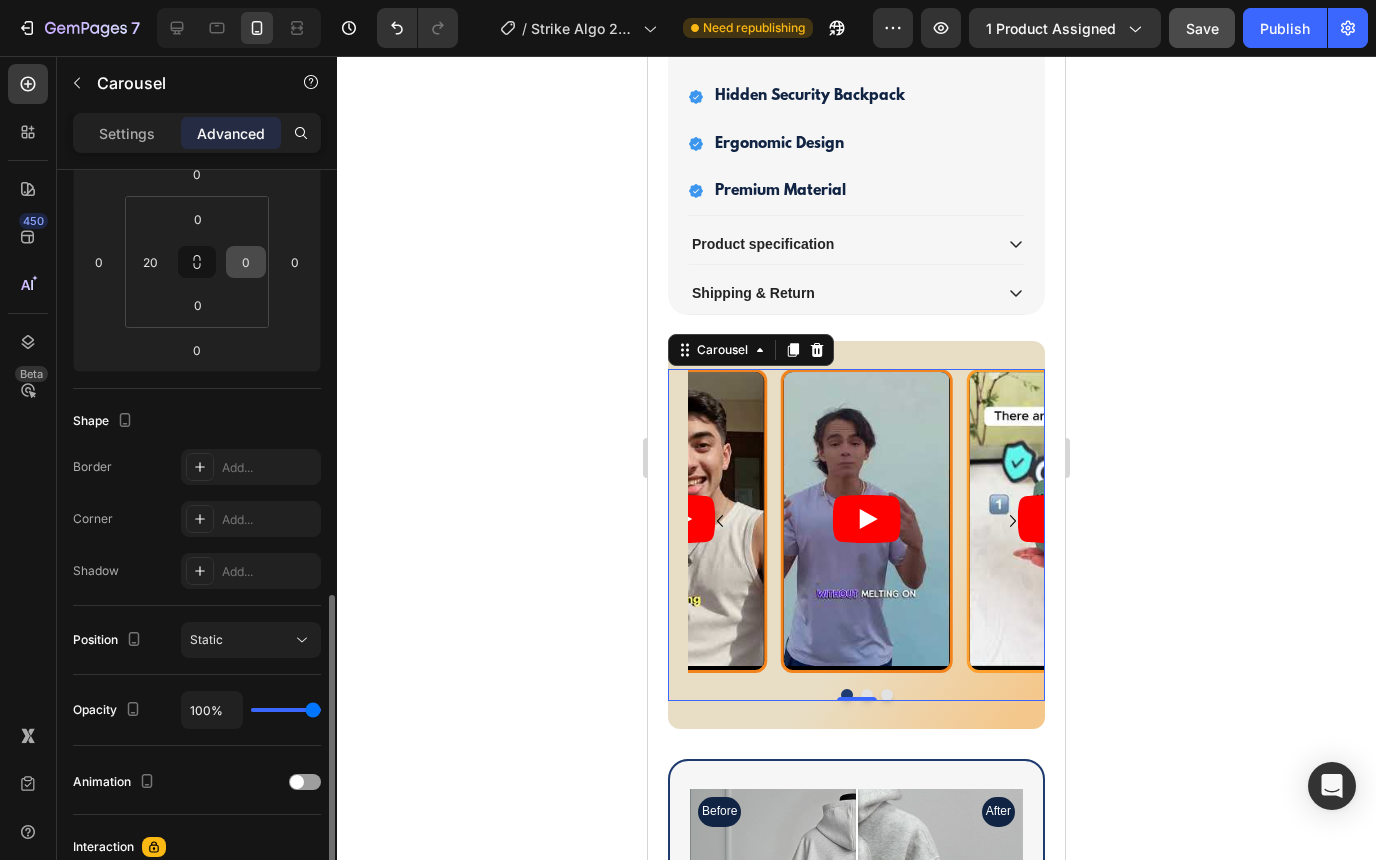 scroll, scrollTop: 587, scrollLeft: 0, axis: vertical 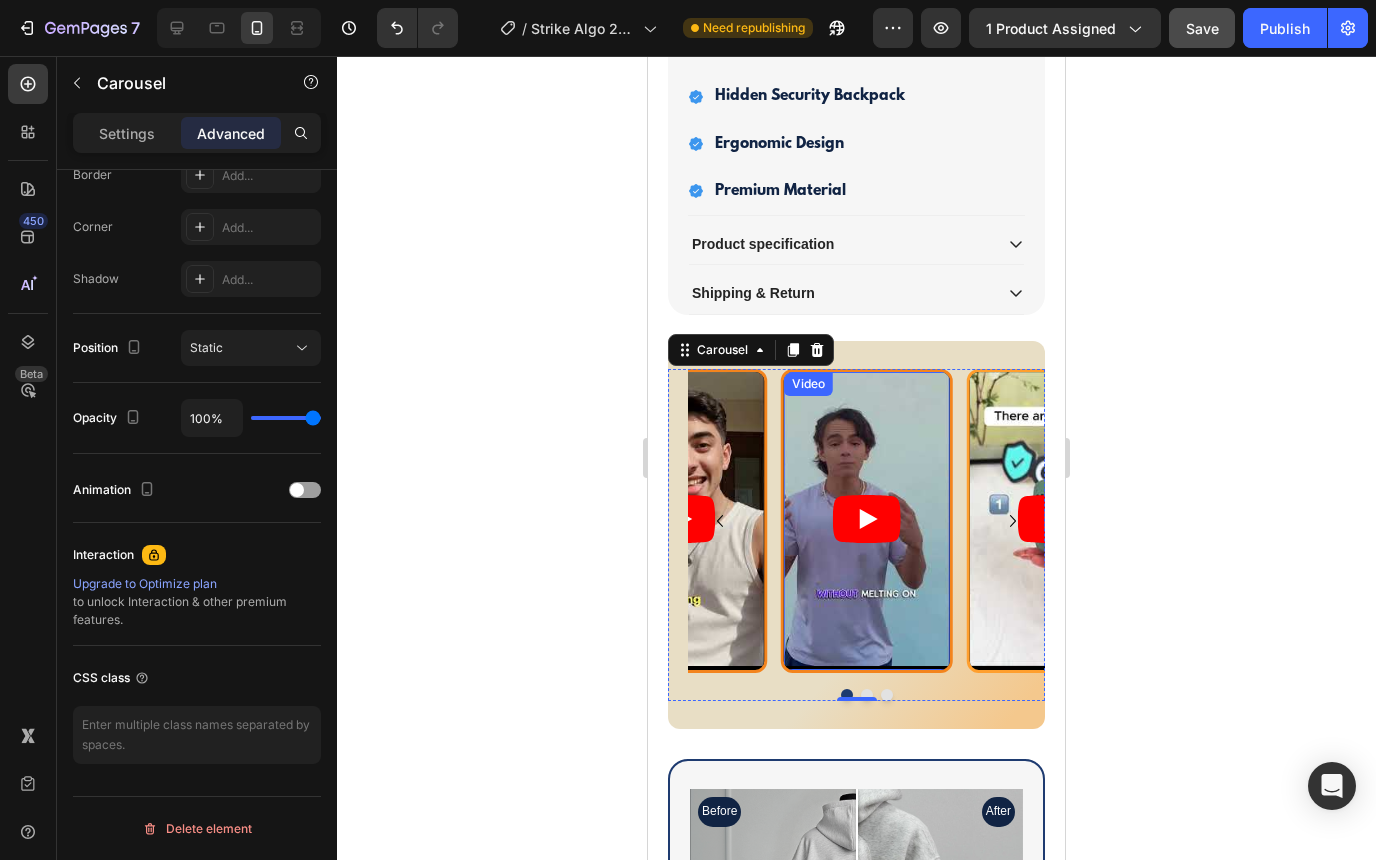 click on "Video" at bounding box center (867, 521) 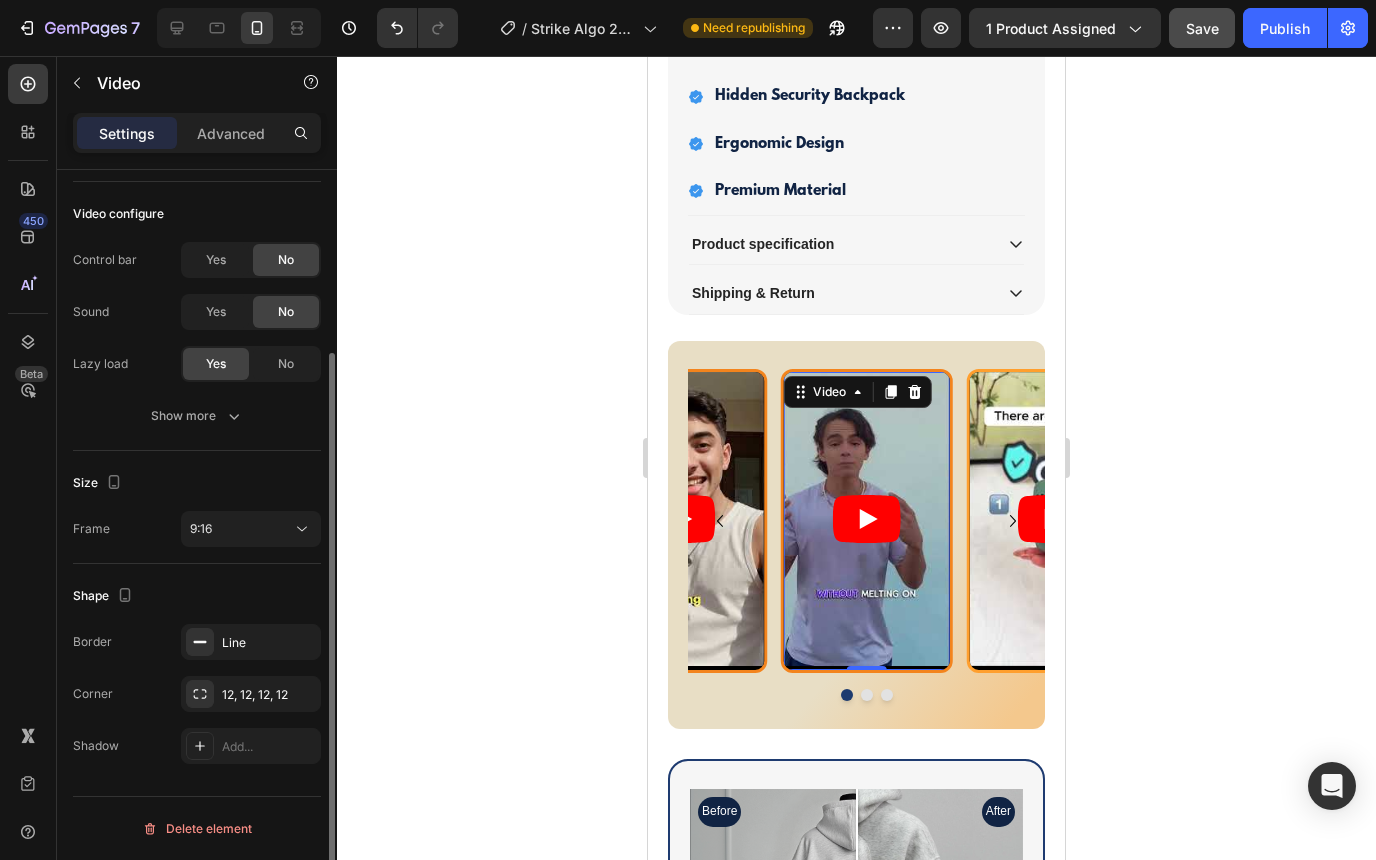 scroll, scrollTop: 0, scrollLeft: 0, axis: both 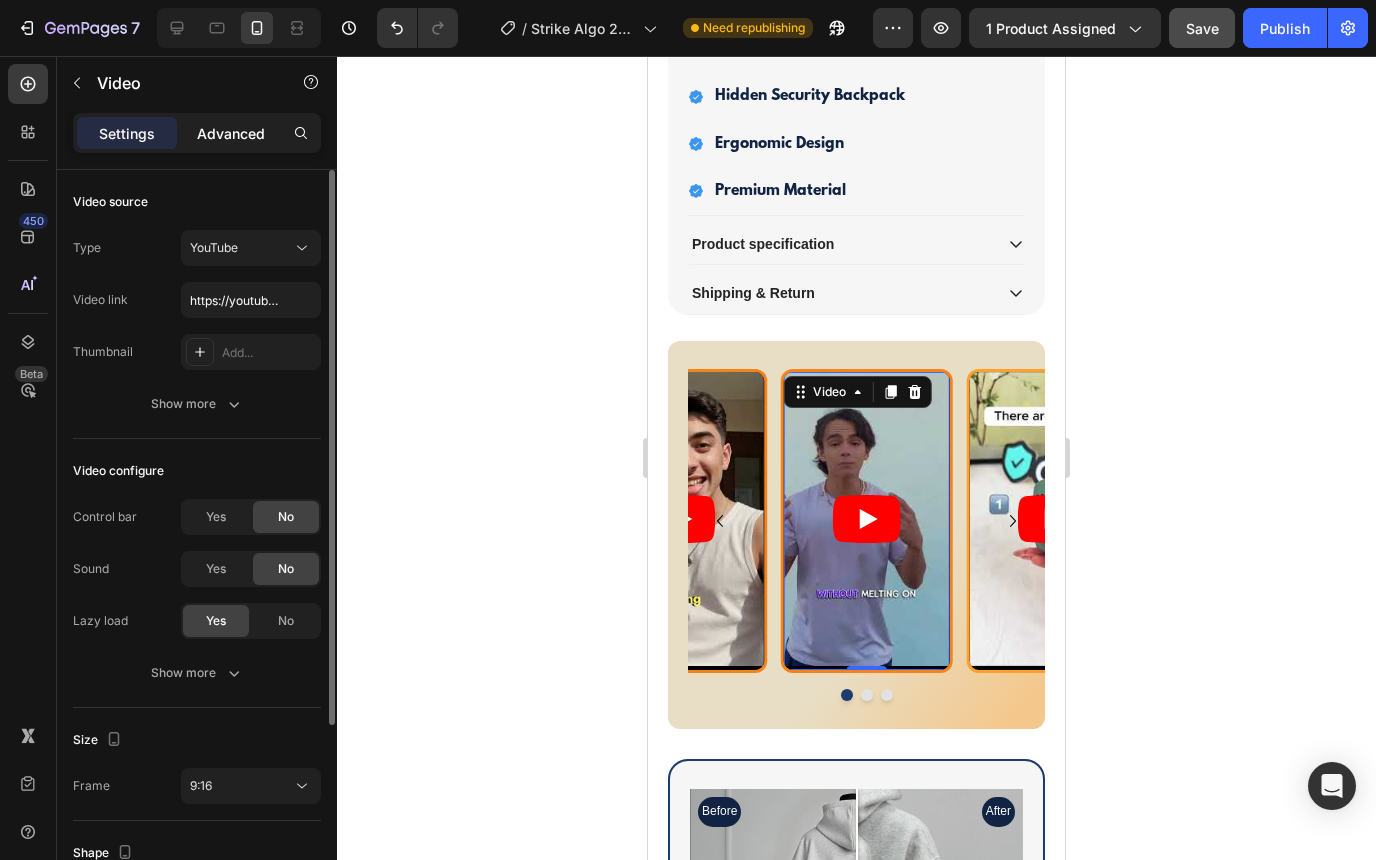 click on "Advanced" at bounding box center (231, 133) 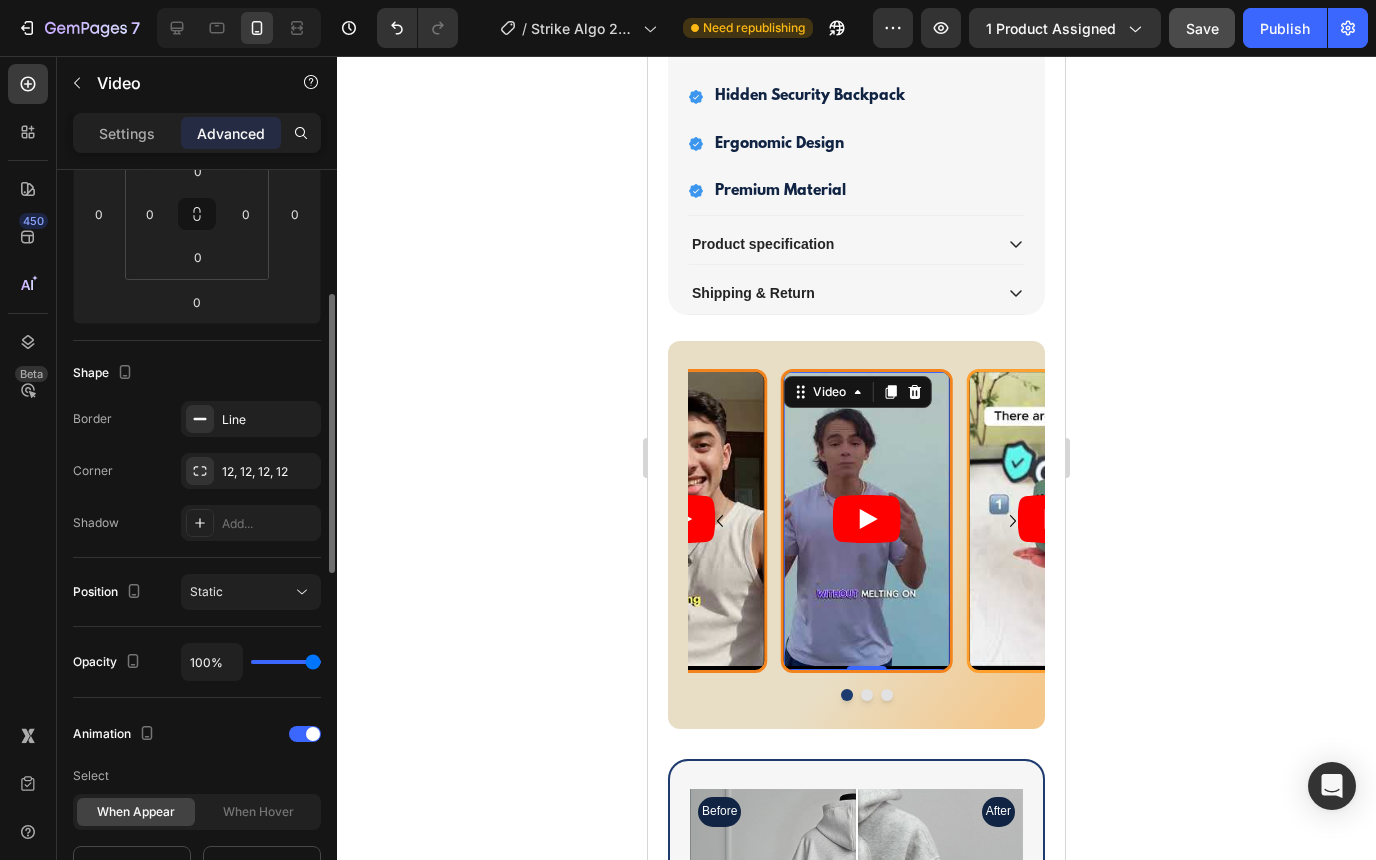 scroll, scrollTop: 340, scrollLeft: 0, axis: vertical 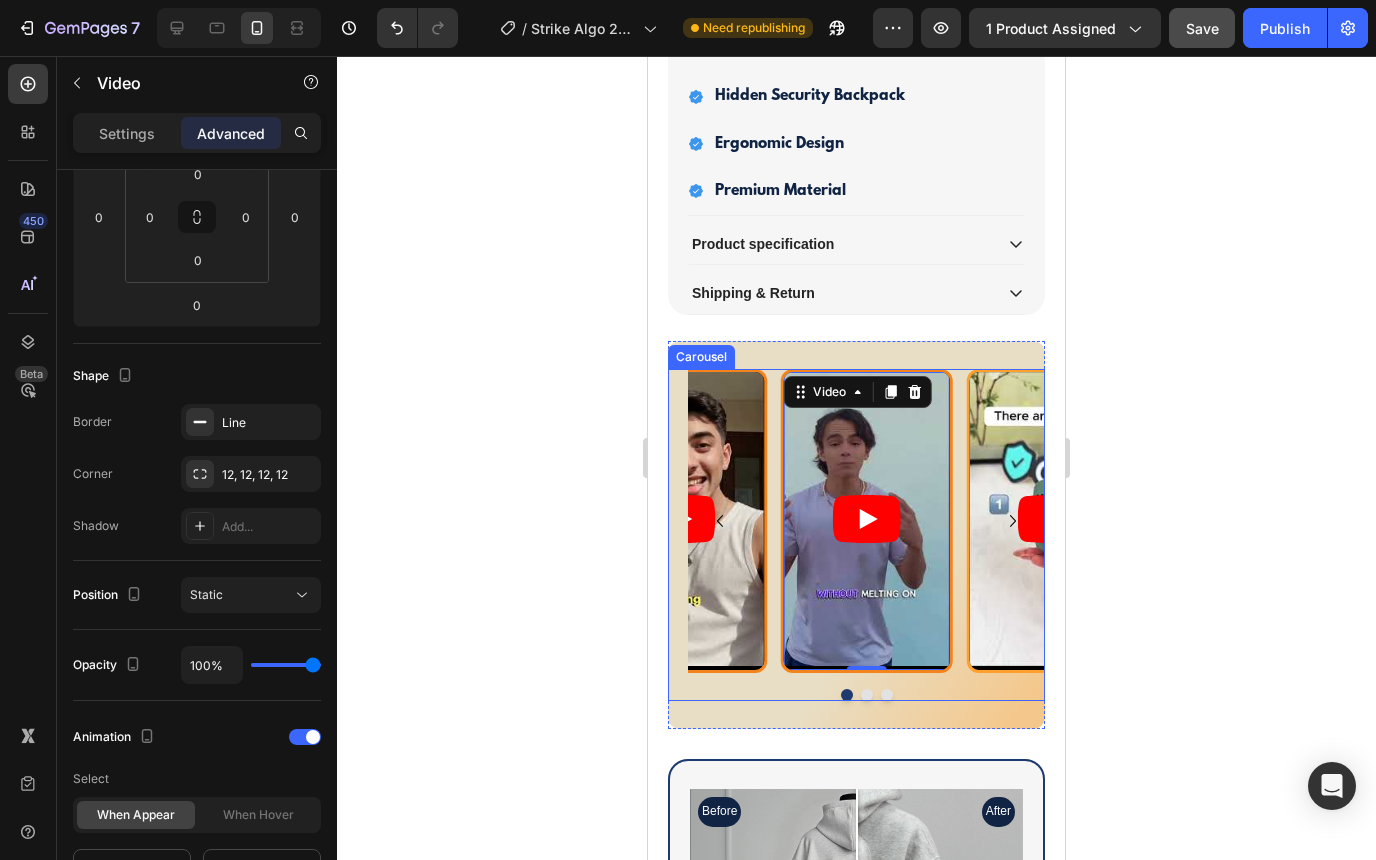click on "Video   0 Video Video
Carousel" at bounding box center [856, 535] 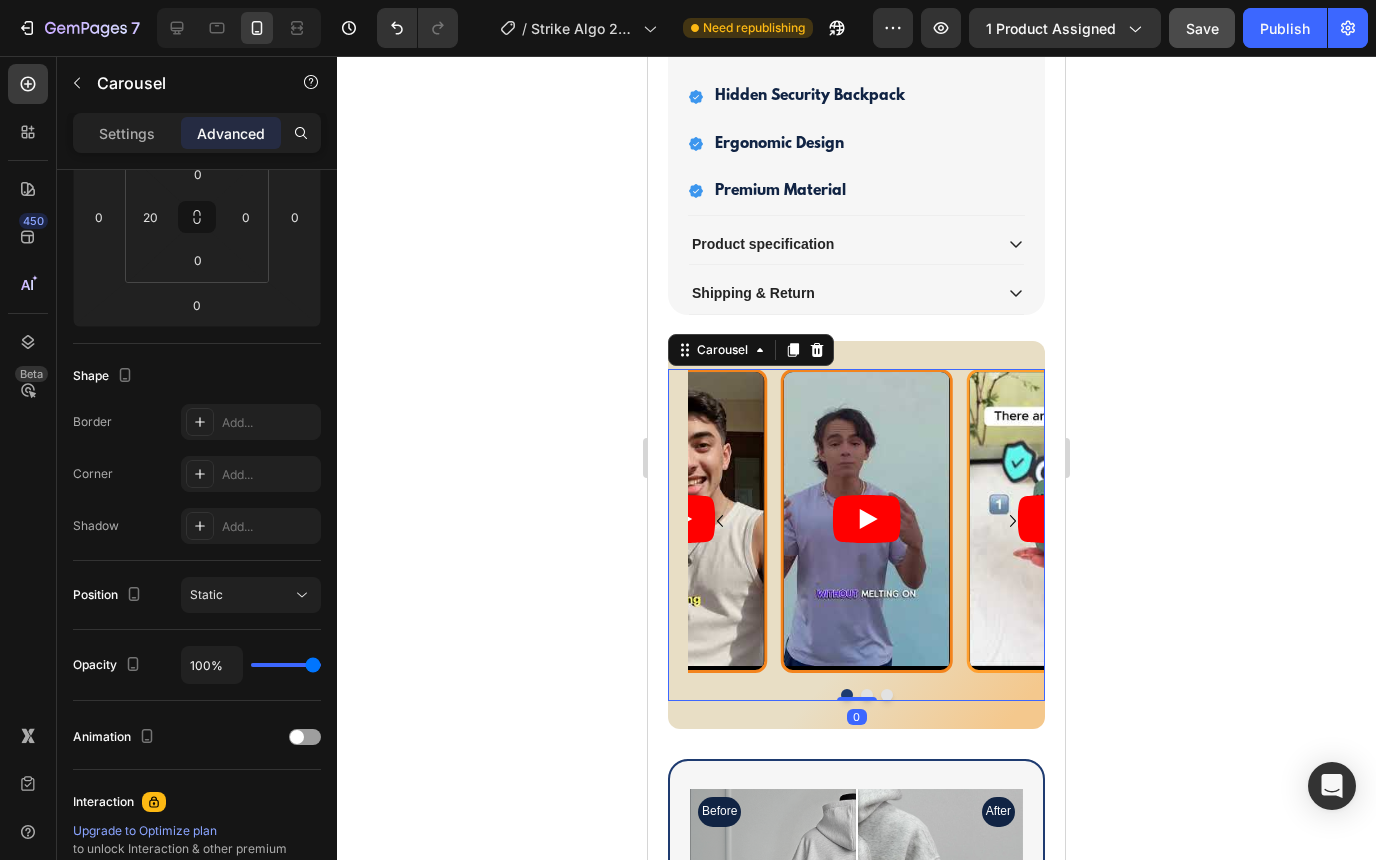 scroll, scrollTop: 0, scrollLeft: 0, axis: both 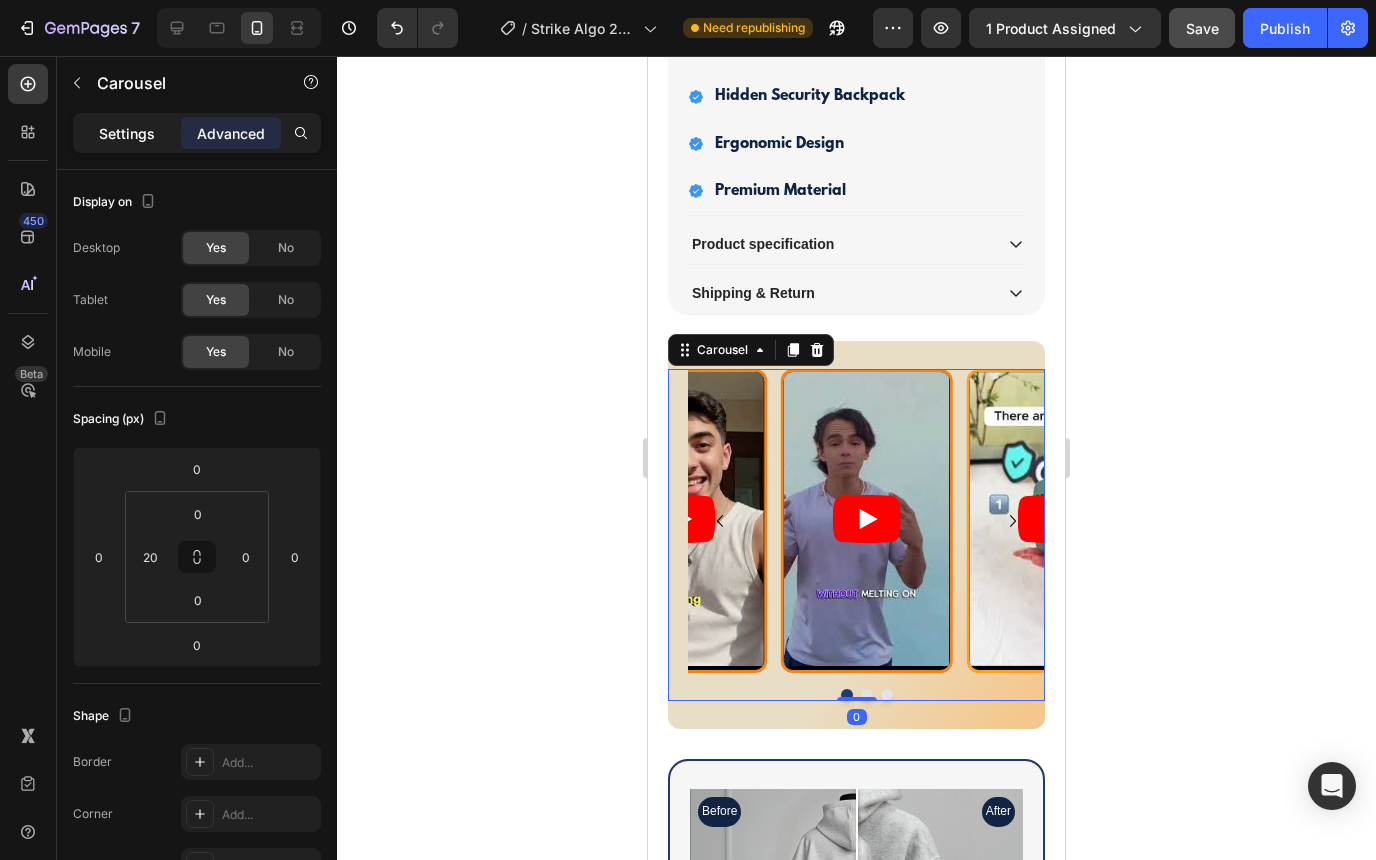 click on "Settings" at bounding box center (127, 133) 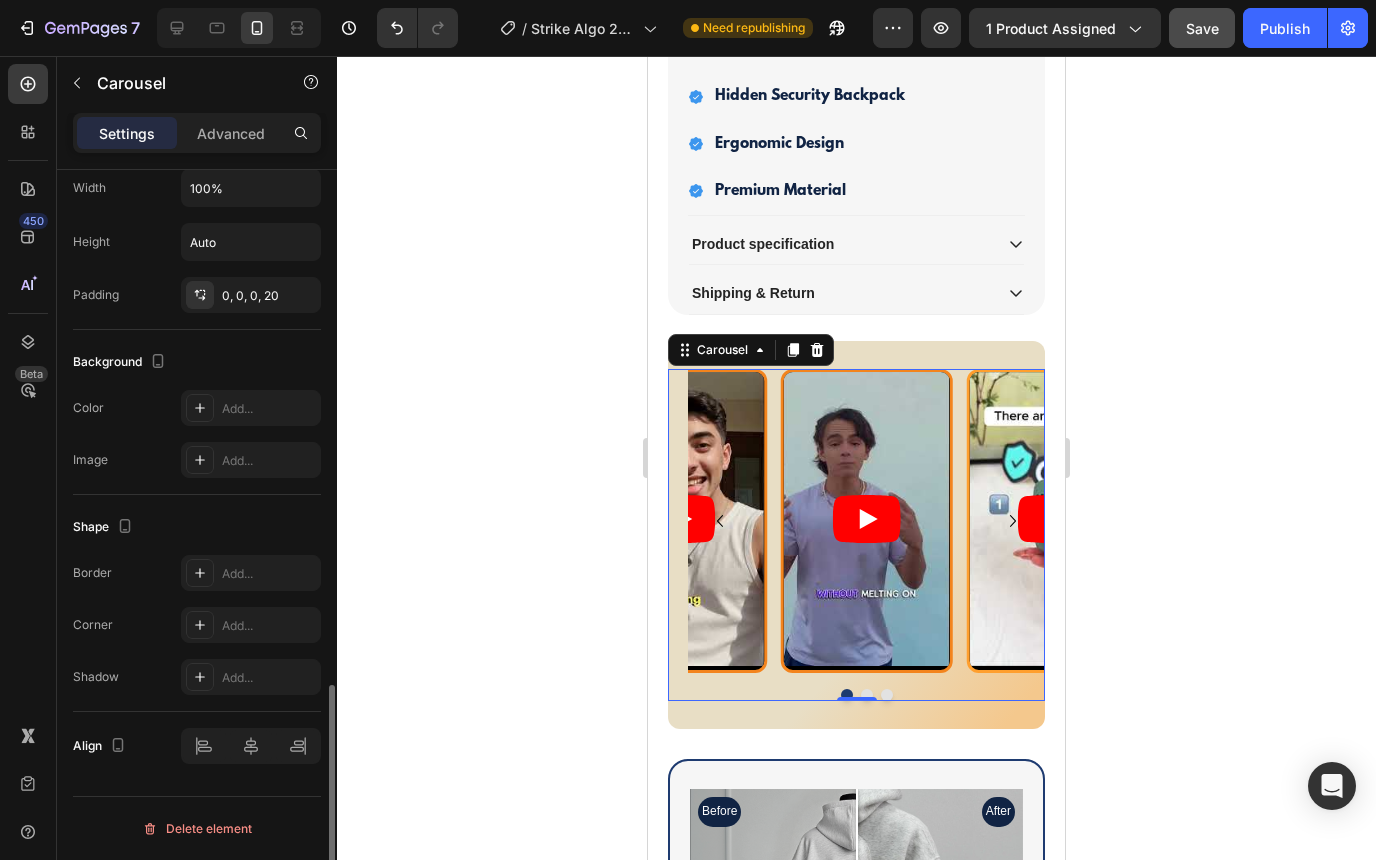 scroll, scrollTop: 1682, scrollLeft: 0, axis: vertical 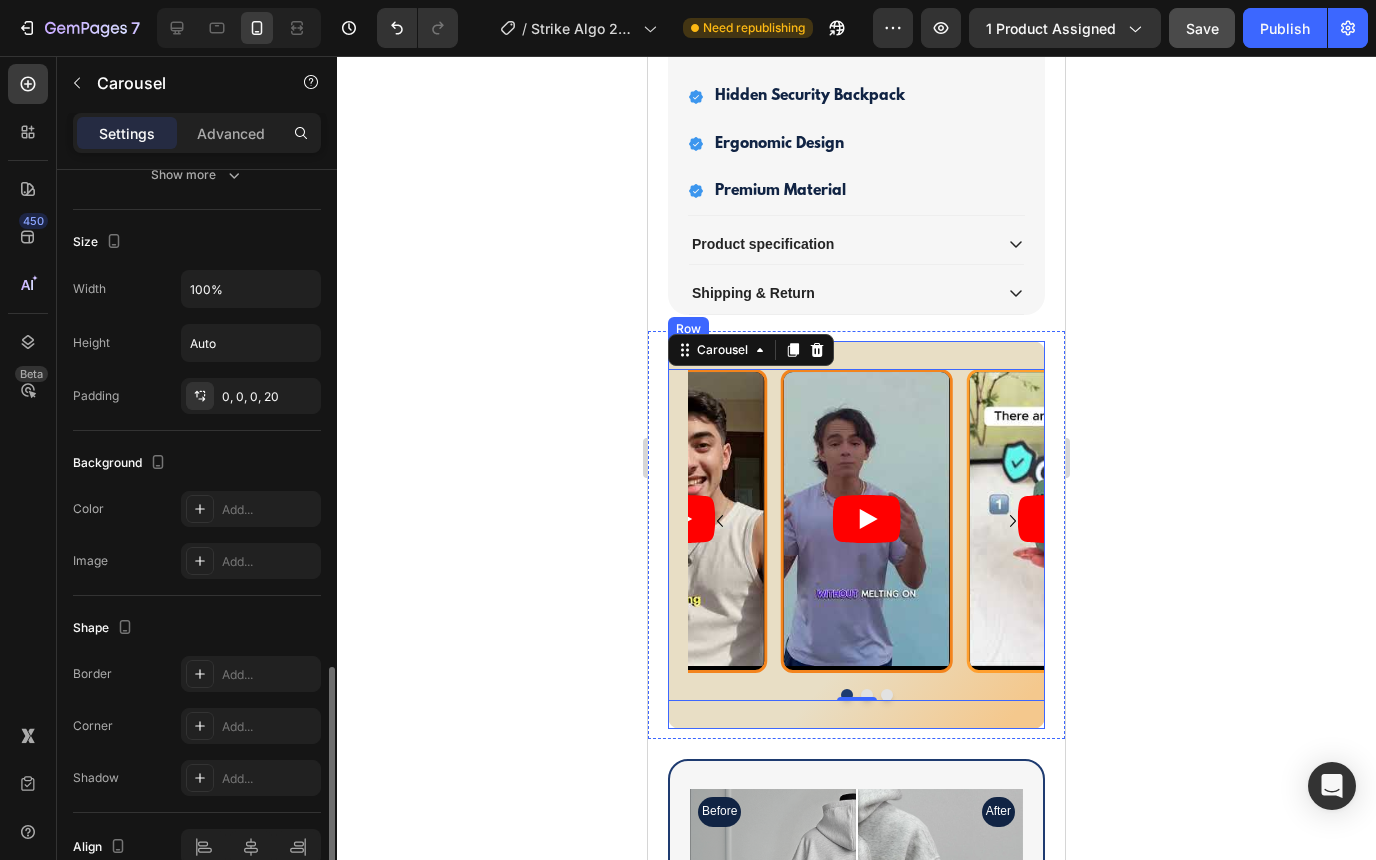 click on "Video Video Video
Carousel   0 Row" at bounding box center [856, 535] 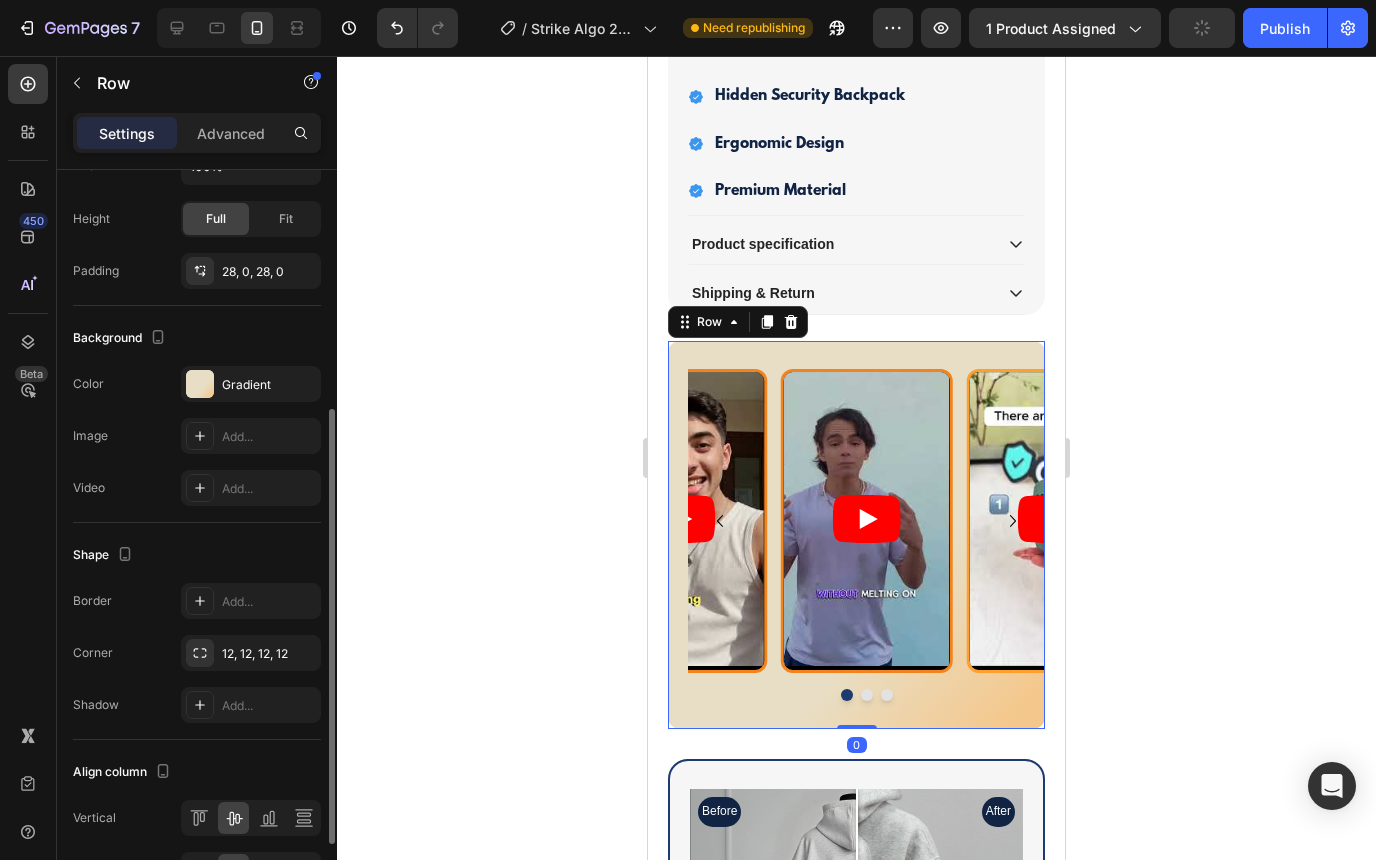 scroll, scrollTop: 534, scrollLeft: 0, axis: vertical 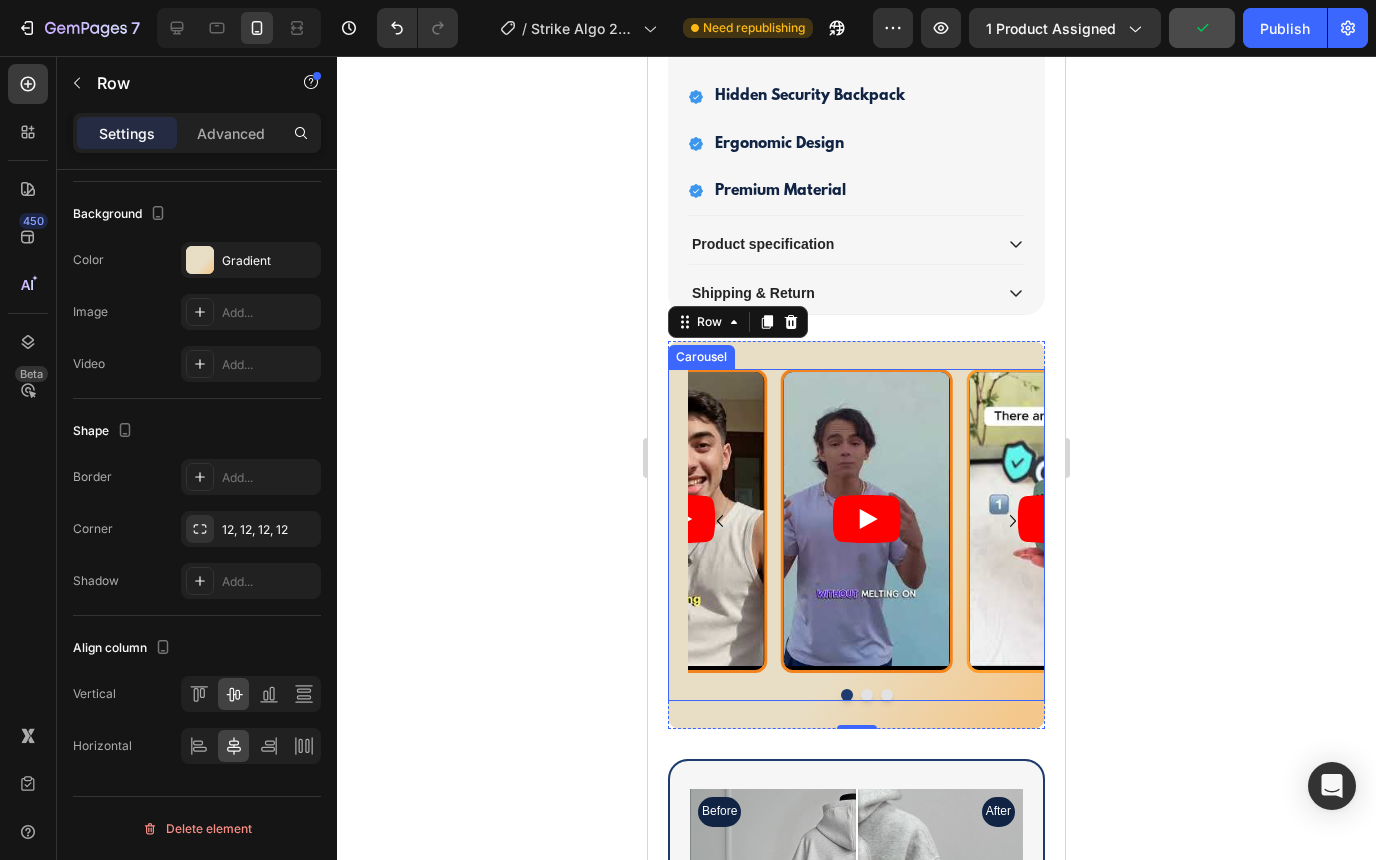 click at bounding box center (866, 695) 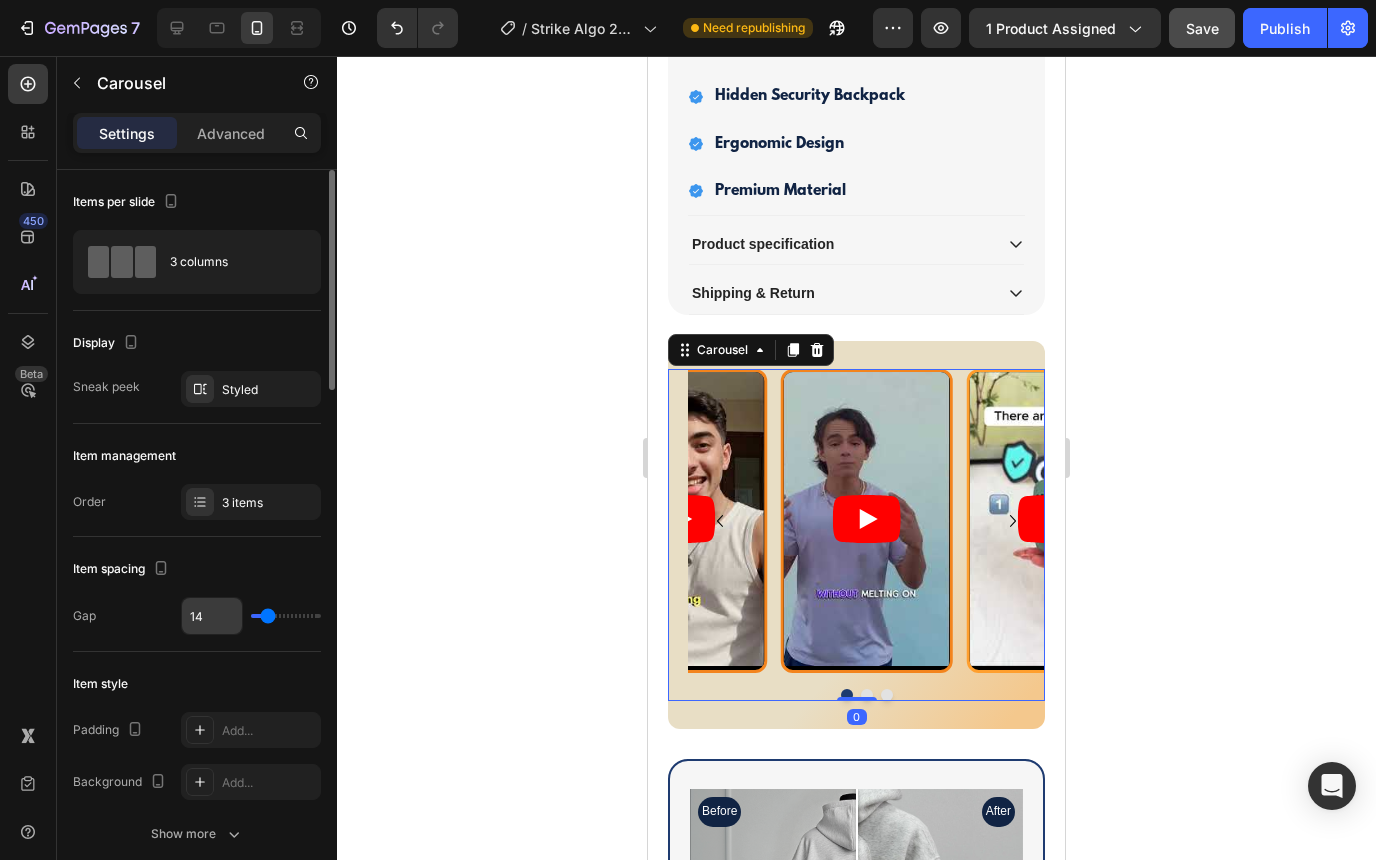 scroll, scrollTop: 71, scrollLeft: 0, axis: vertical 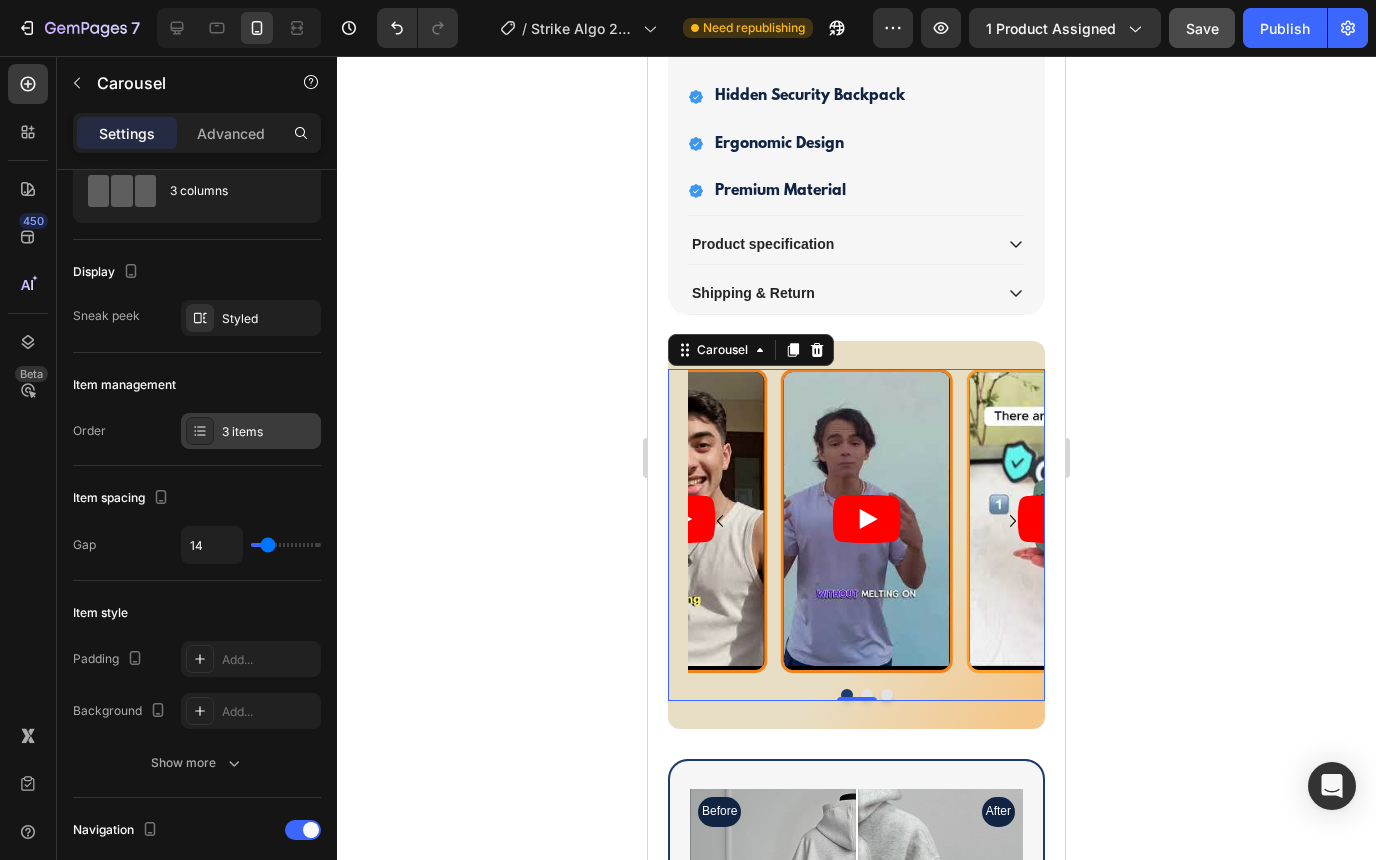 click on "3 items" at bounding box center (251, 431) 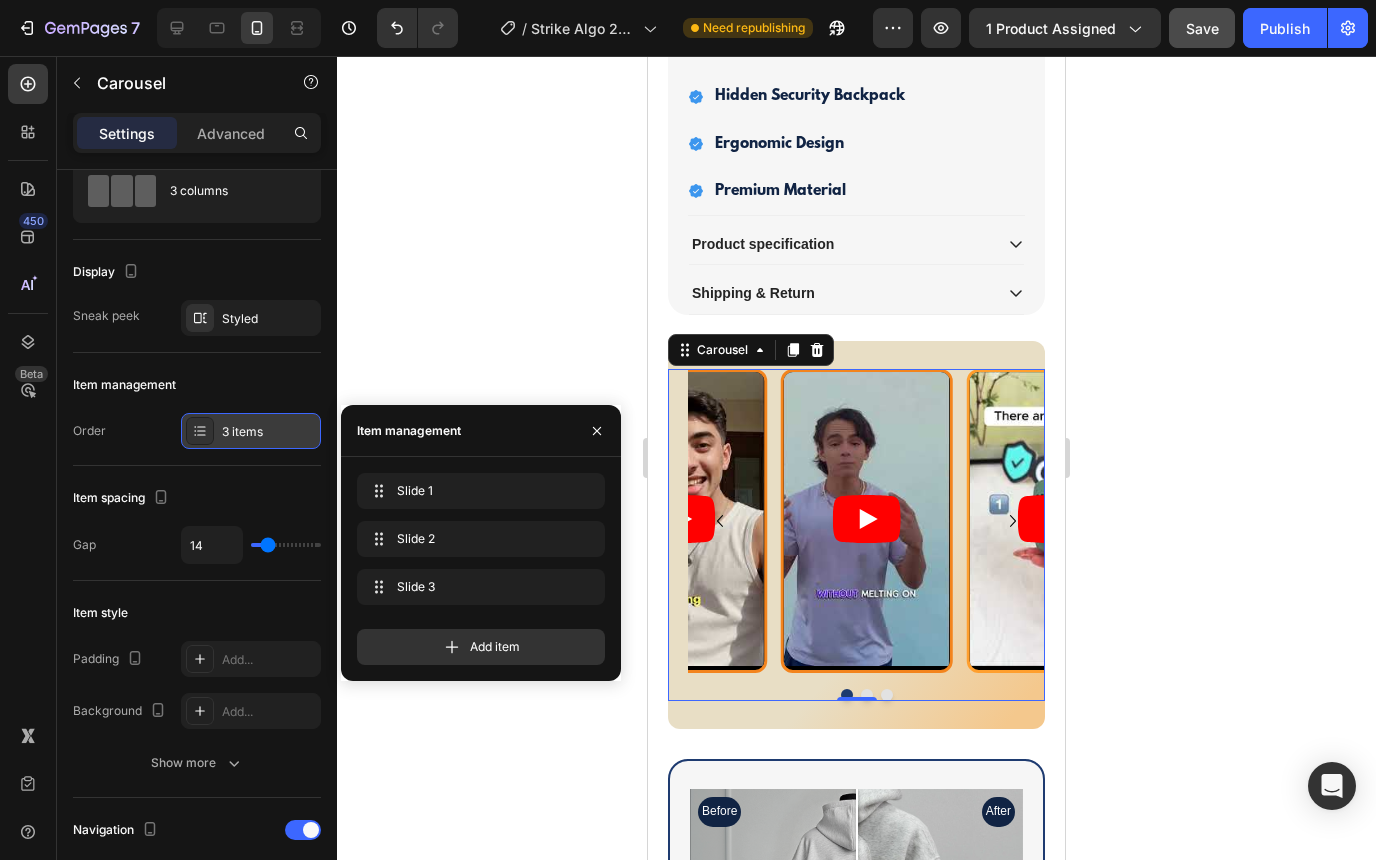 click on "3 items" at bounding box center (251, 431) 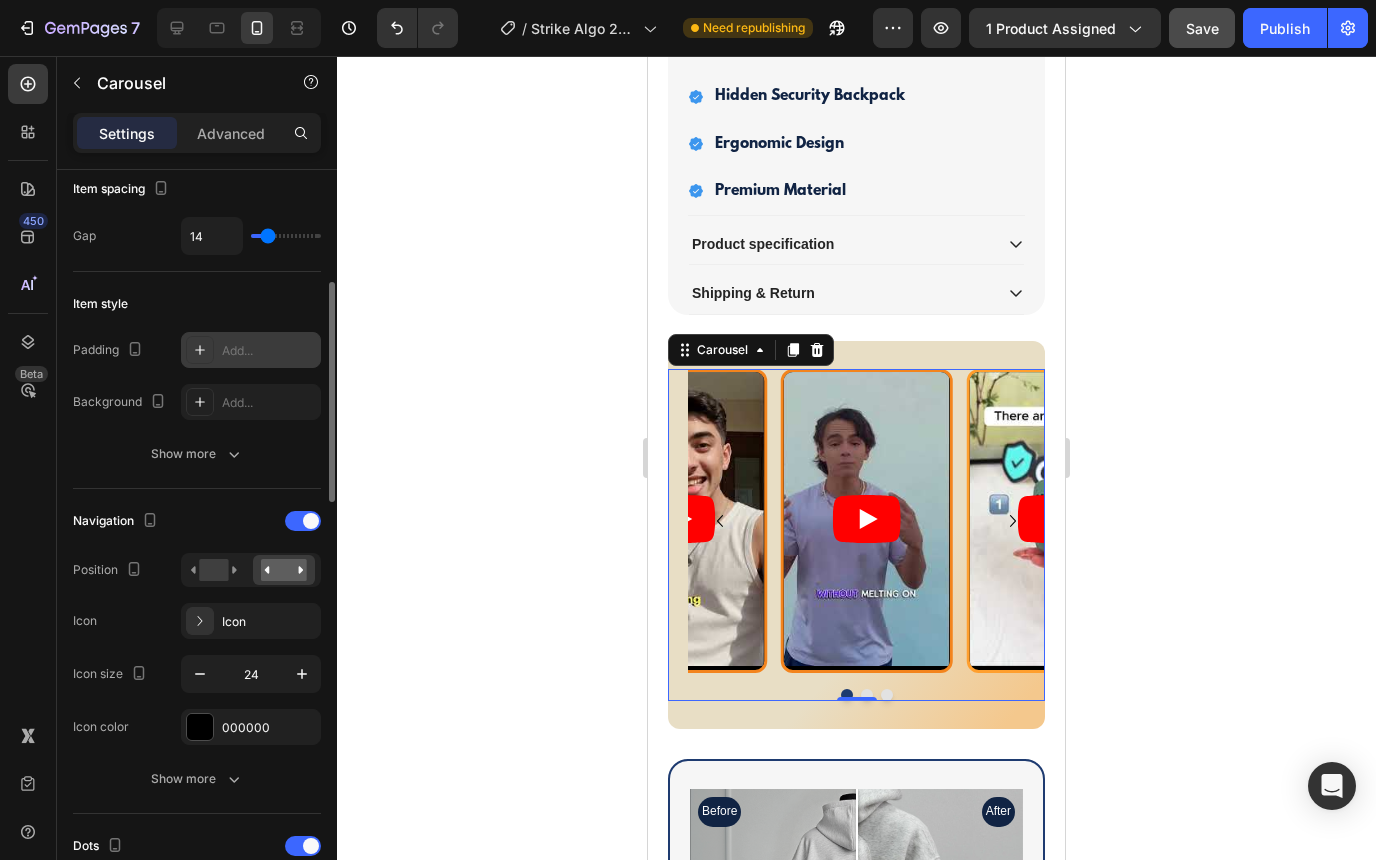 scroll, scrollTop: 384, scrollLeft: 0, axis: vertical 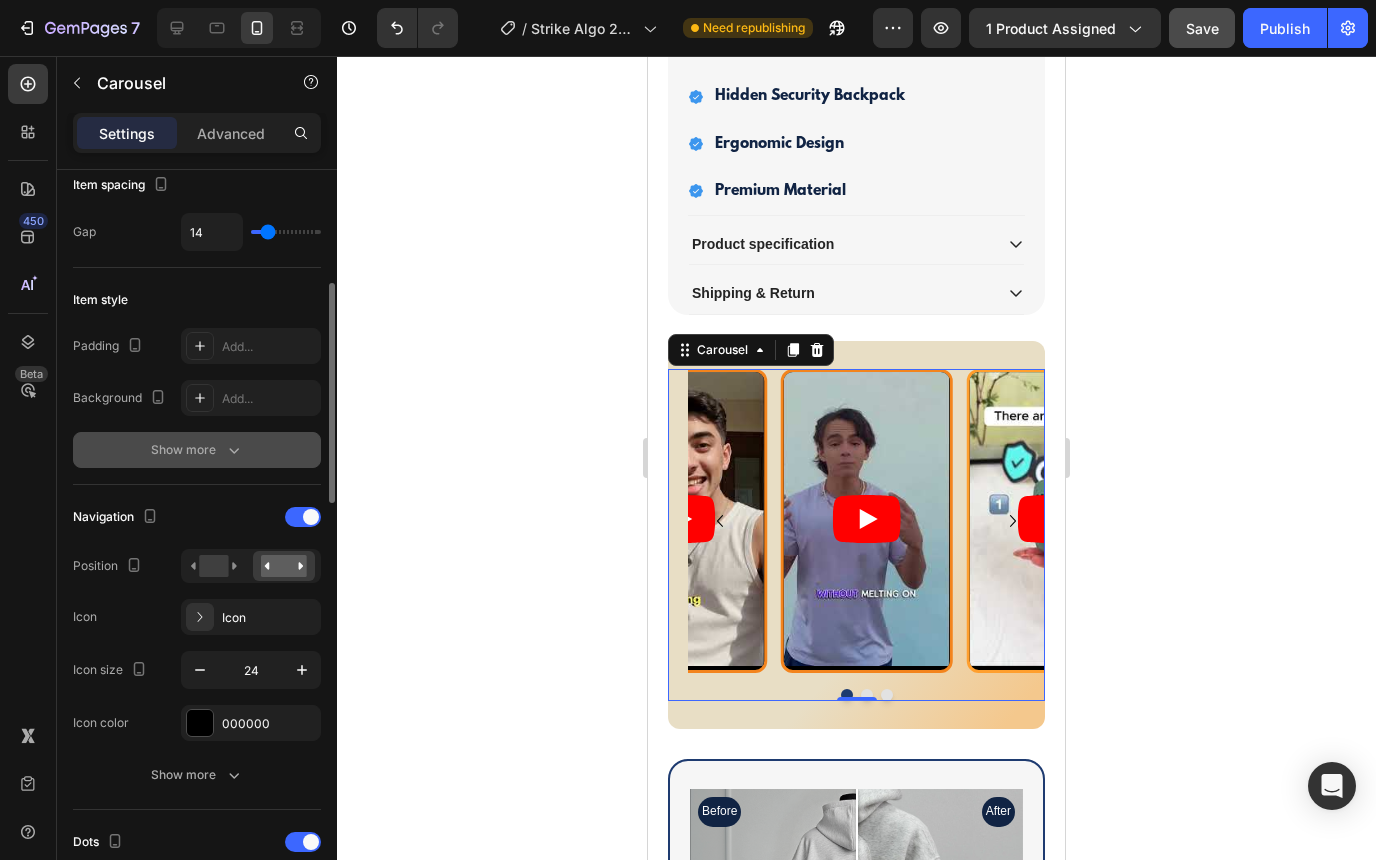 click 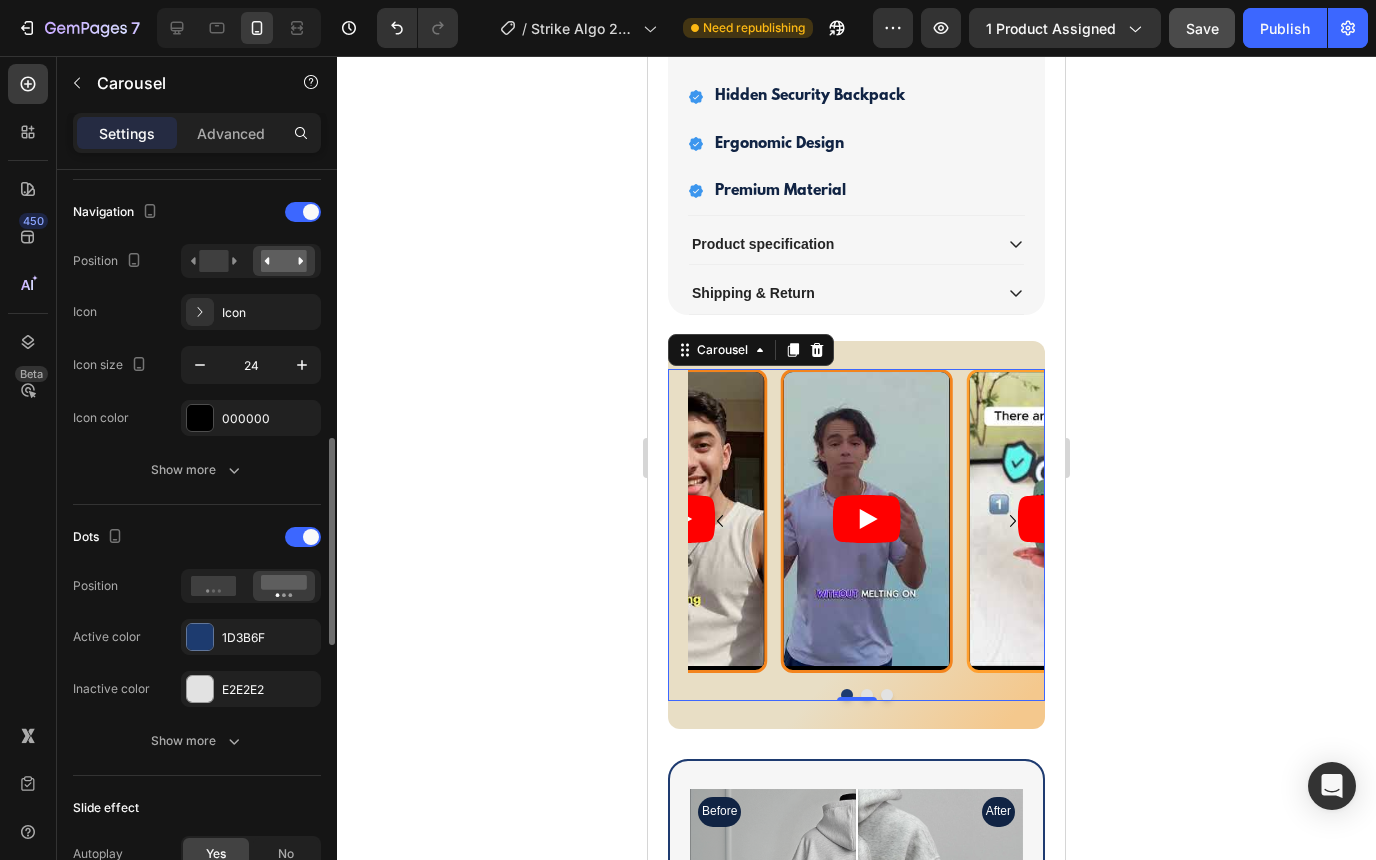 scroll, scrollTop: 936, scrollLeft: 0, axis: vertical 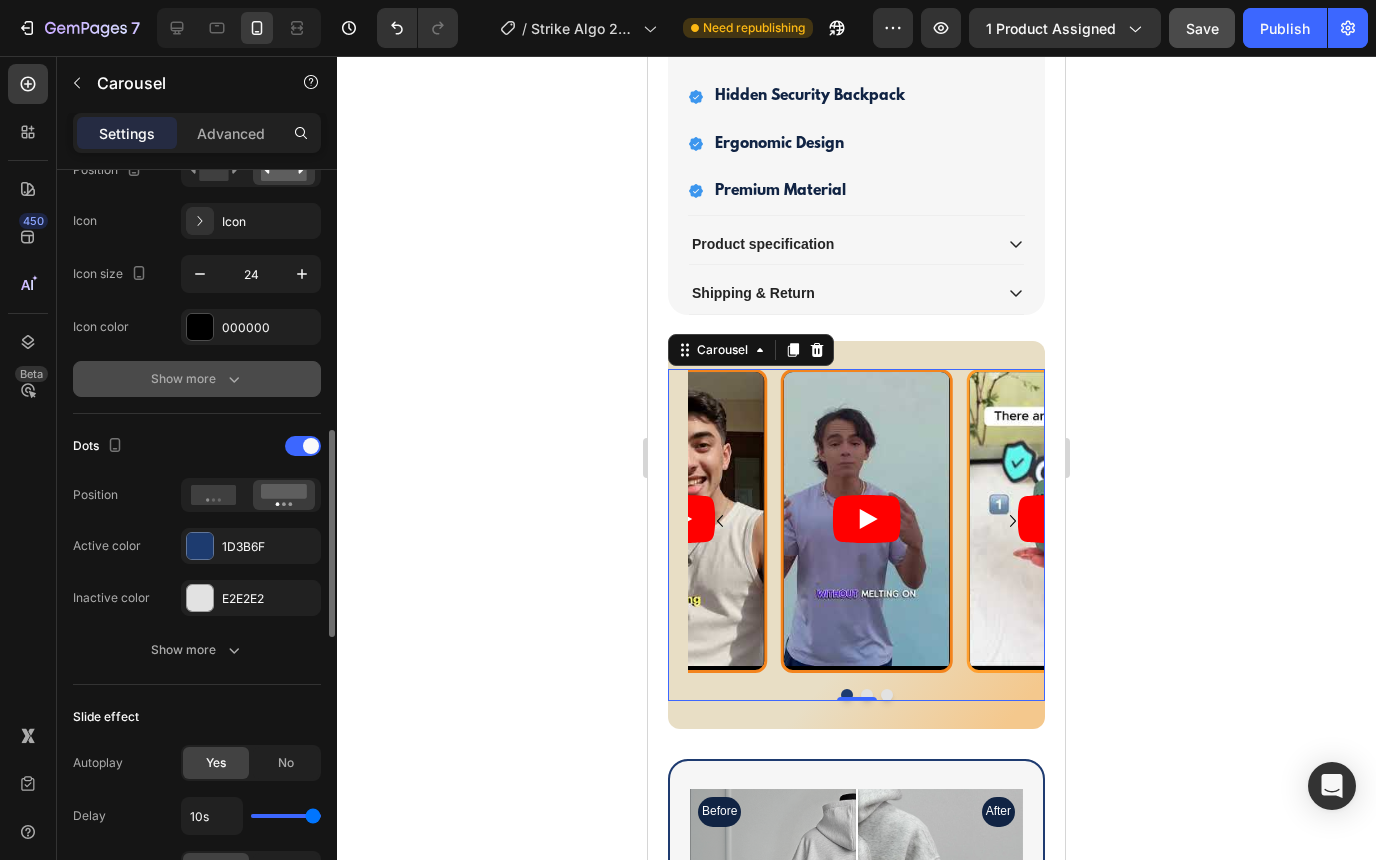 click on "Show more" at bounding box center [197, 379] 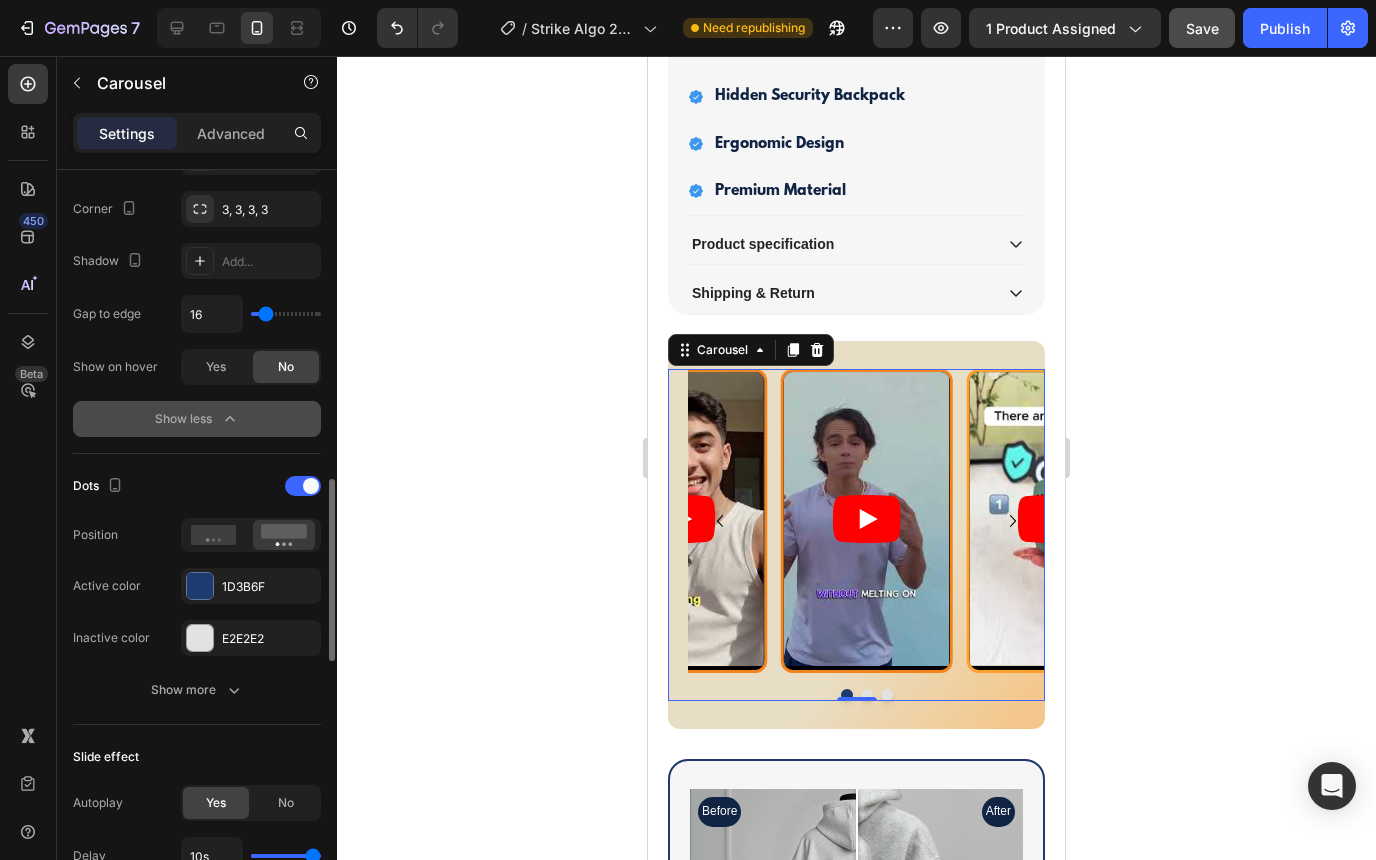 scroll, scrollTop: 1301, scrollLeft: 0, axis: vertical 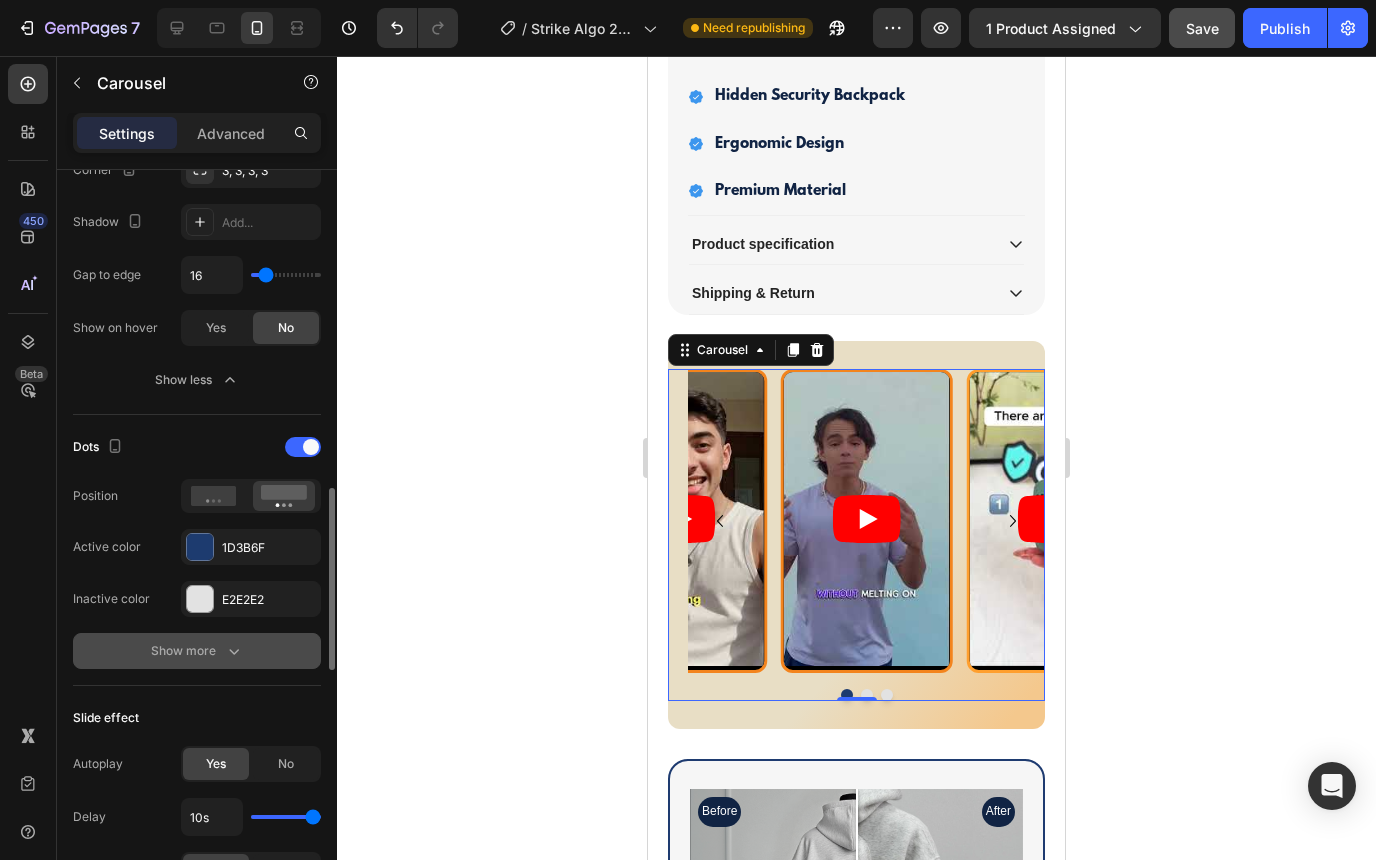click 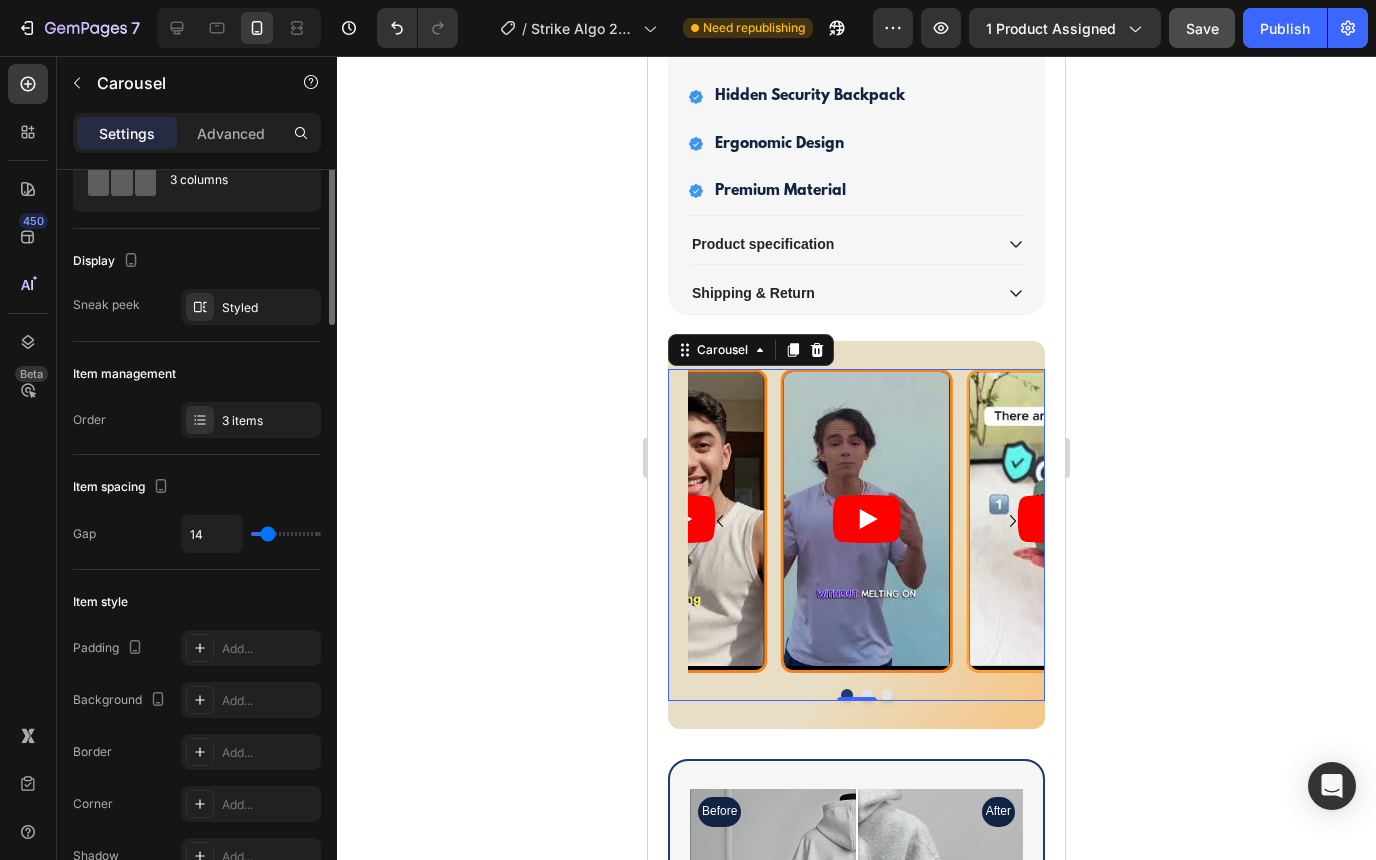 scroll, scrollTop: 0, scrollLeft: 0, axis: both 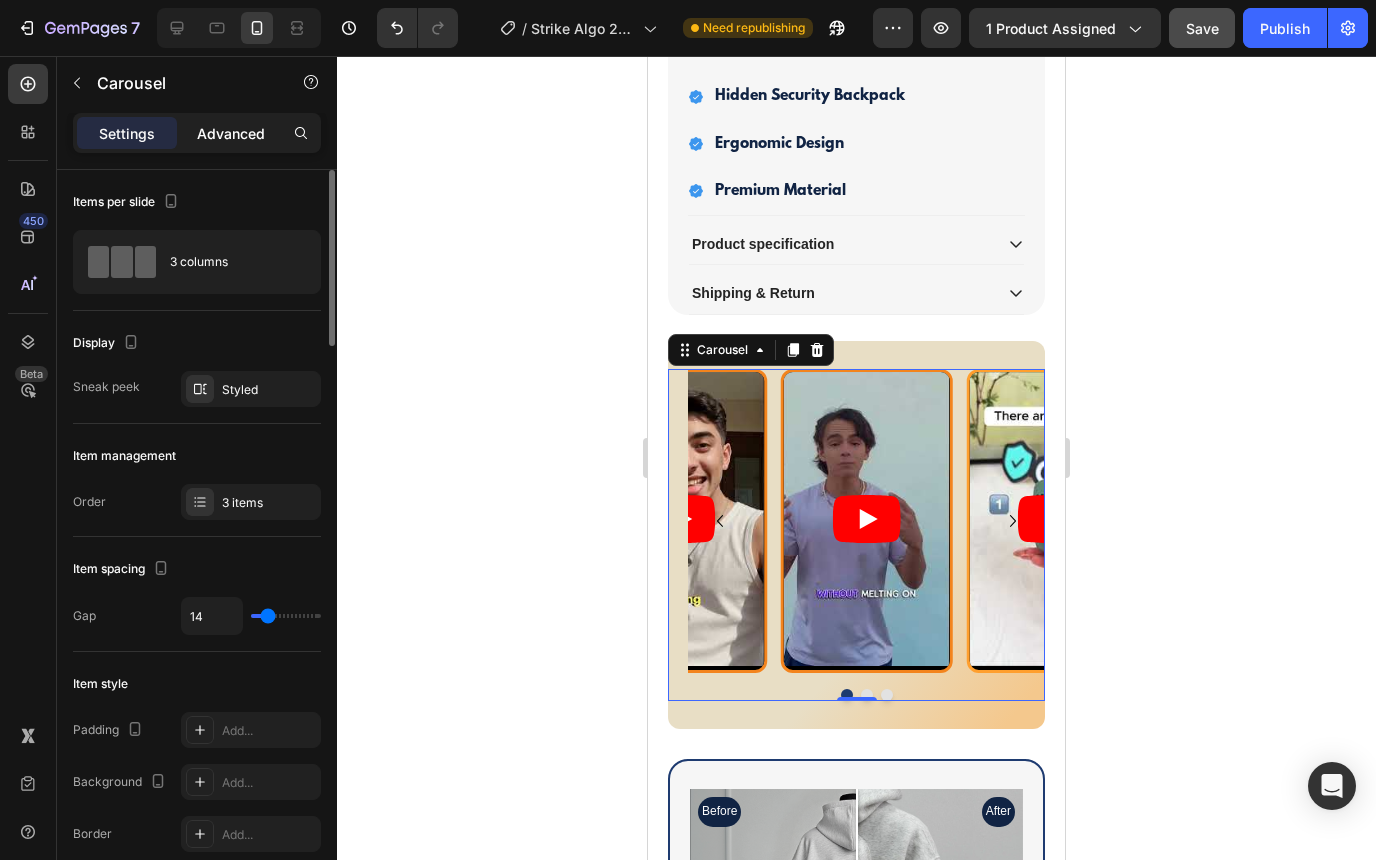click on "Advanced" at bounding box center (231, 133) 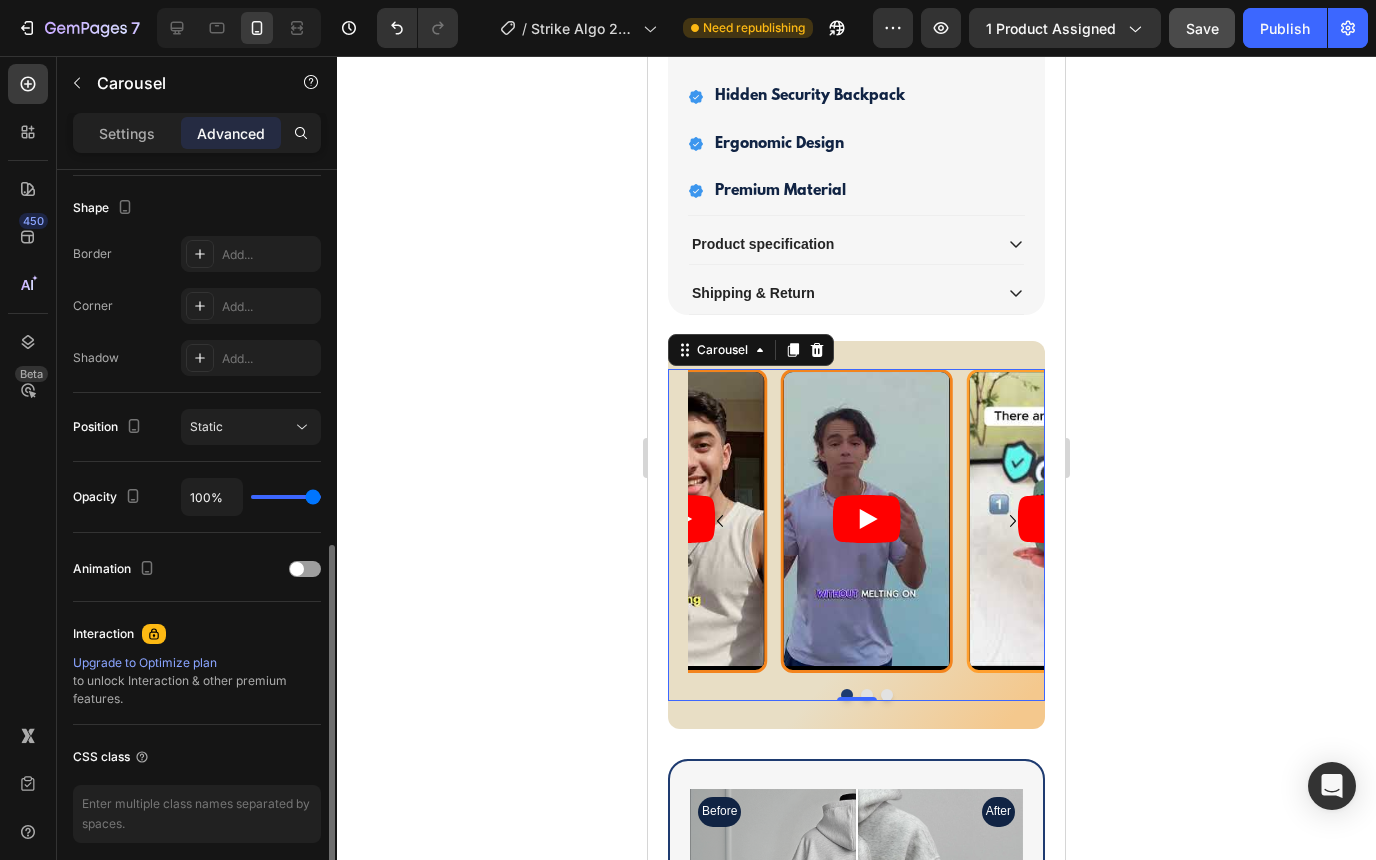 scroll, scrollTop: 587, scrollLeft: 0, axis: vertical 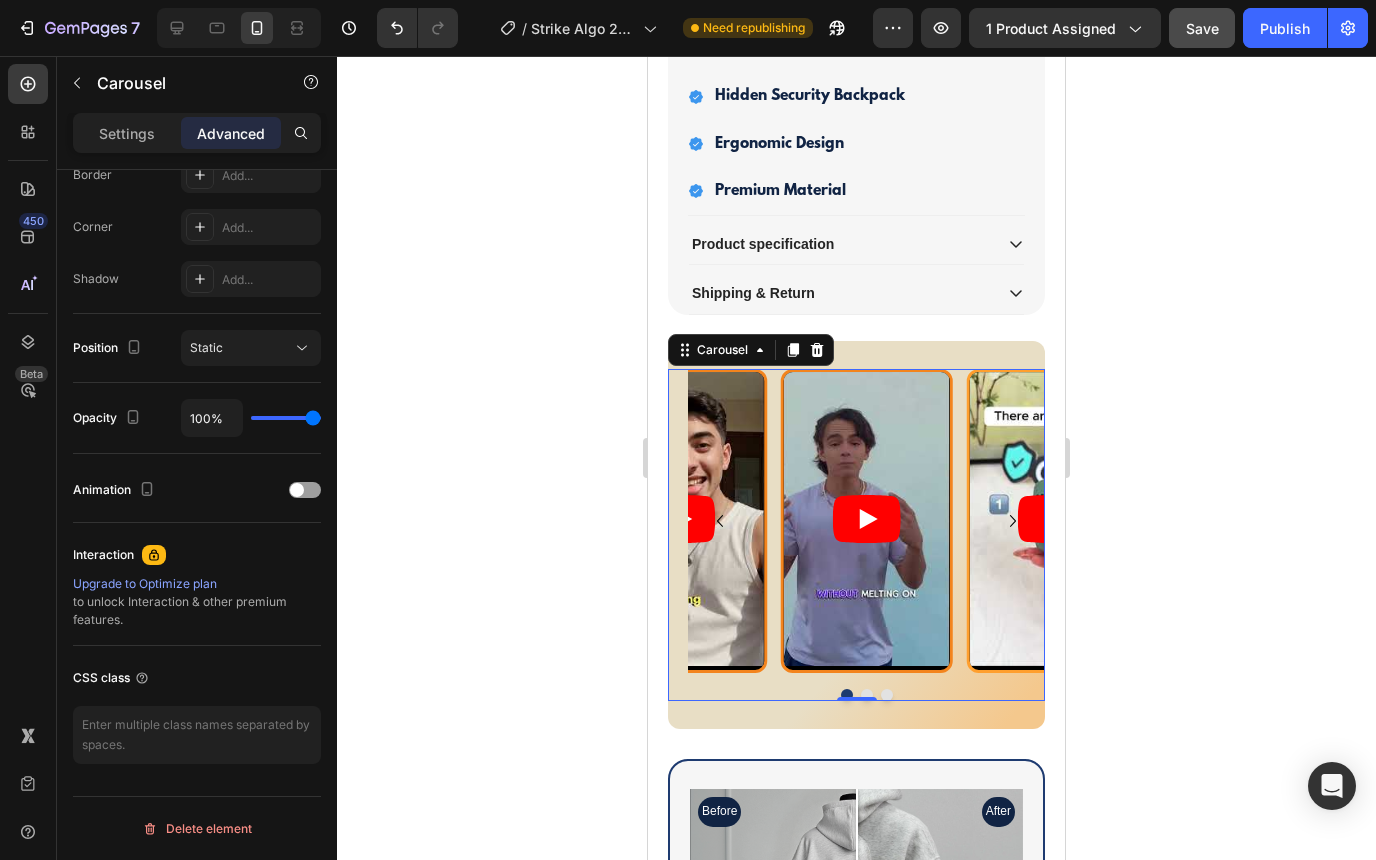 click on "Video" at bounding box center [867, 521] 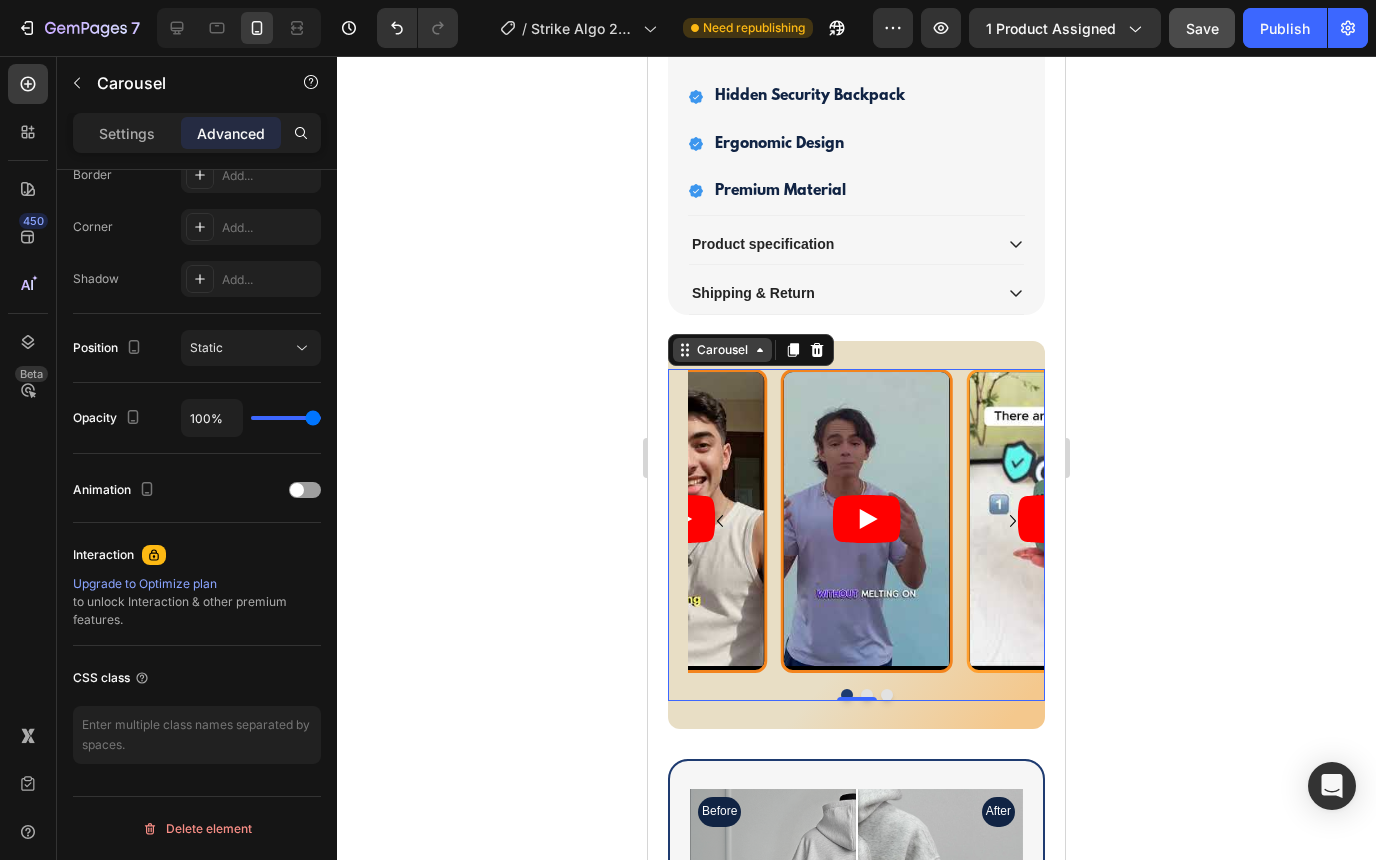 click on "Carousel" at bounding box center [722, 350] 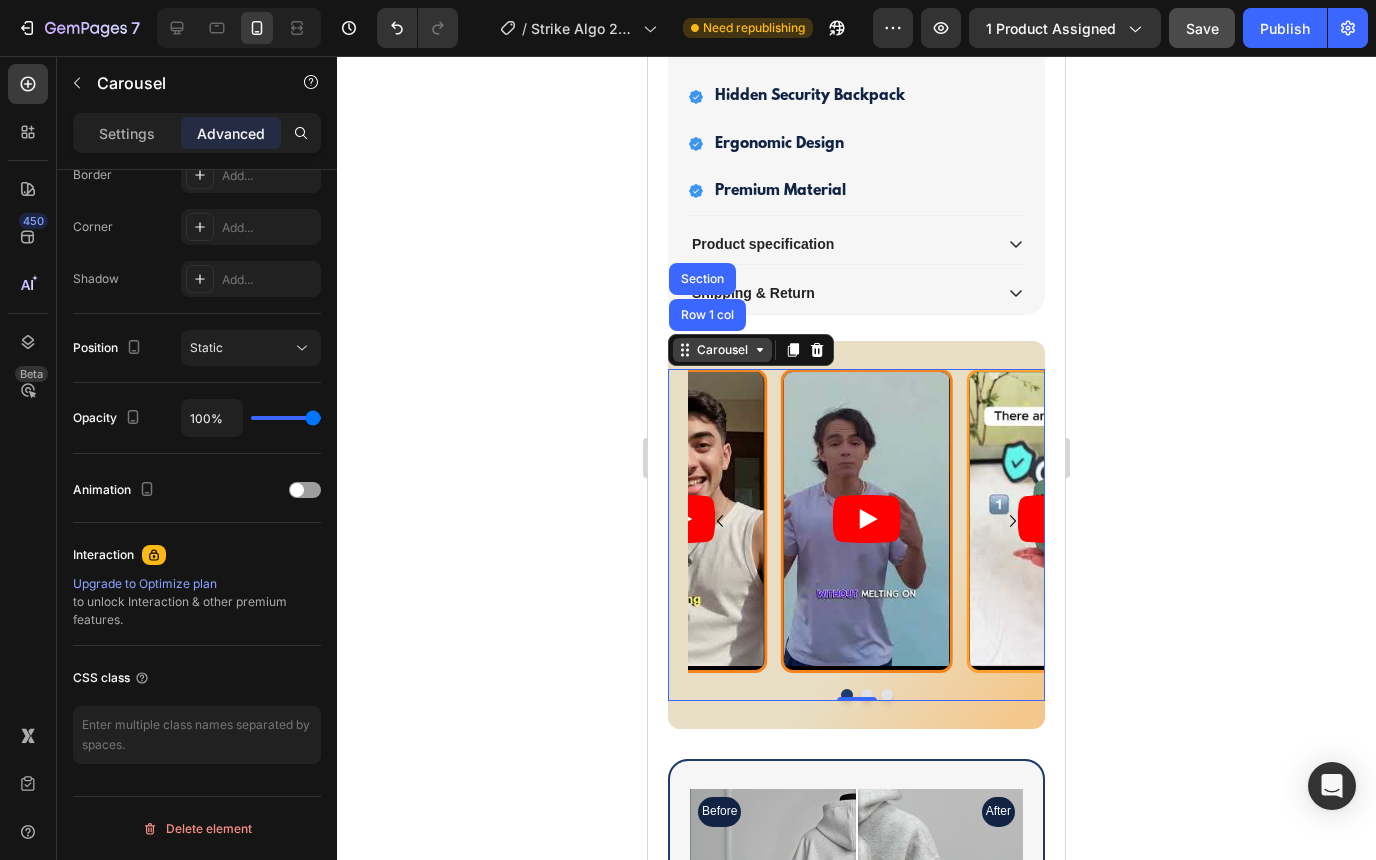 click on "Carousel" at bounding box center [722, 350] 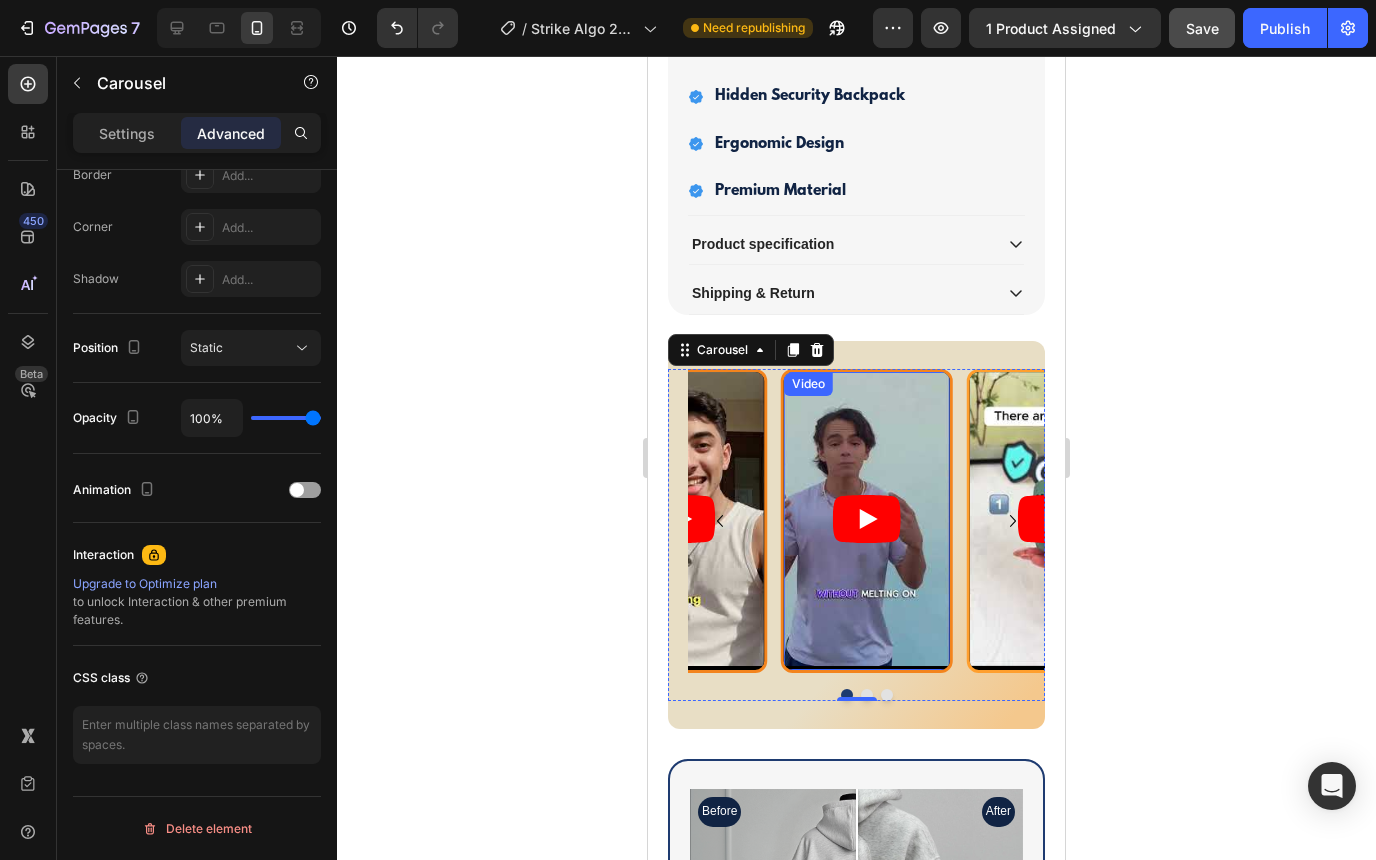 click on "Video" at bounding box center [808, 384] 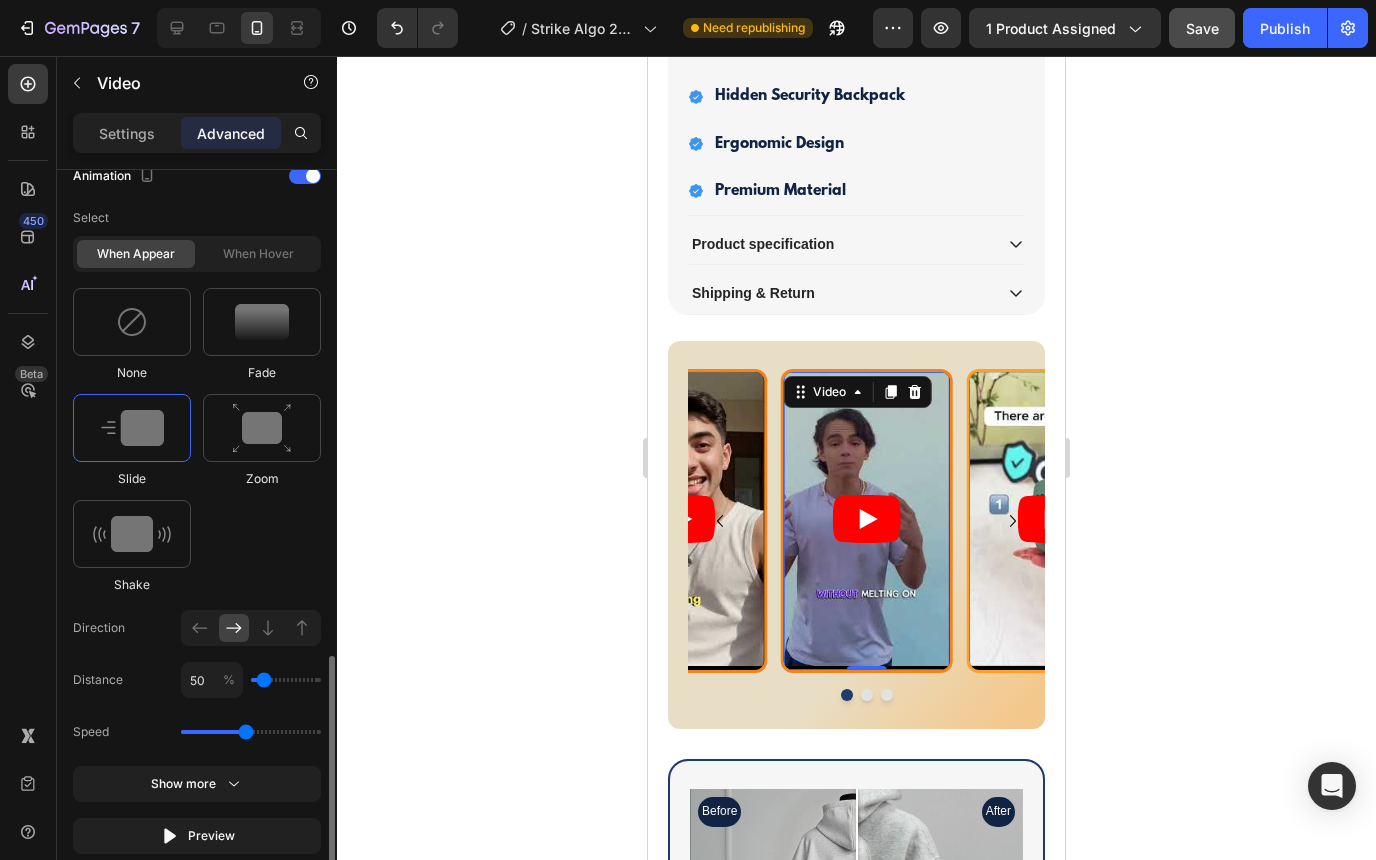 scroll, scrollTop: 1249, scrollLeft: 0, axis: vertical 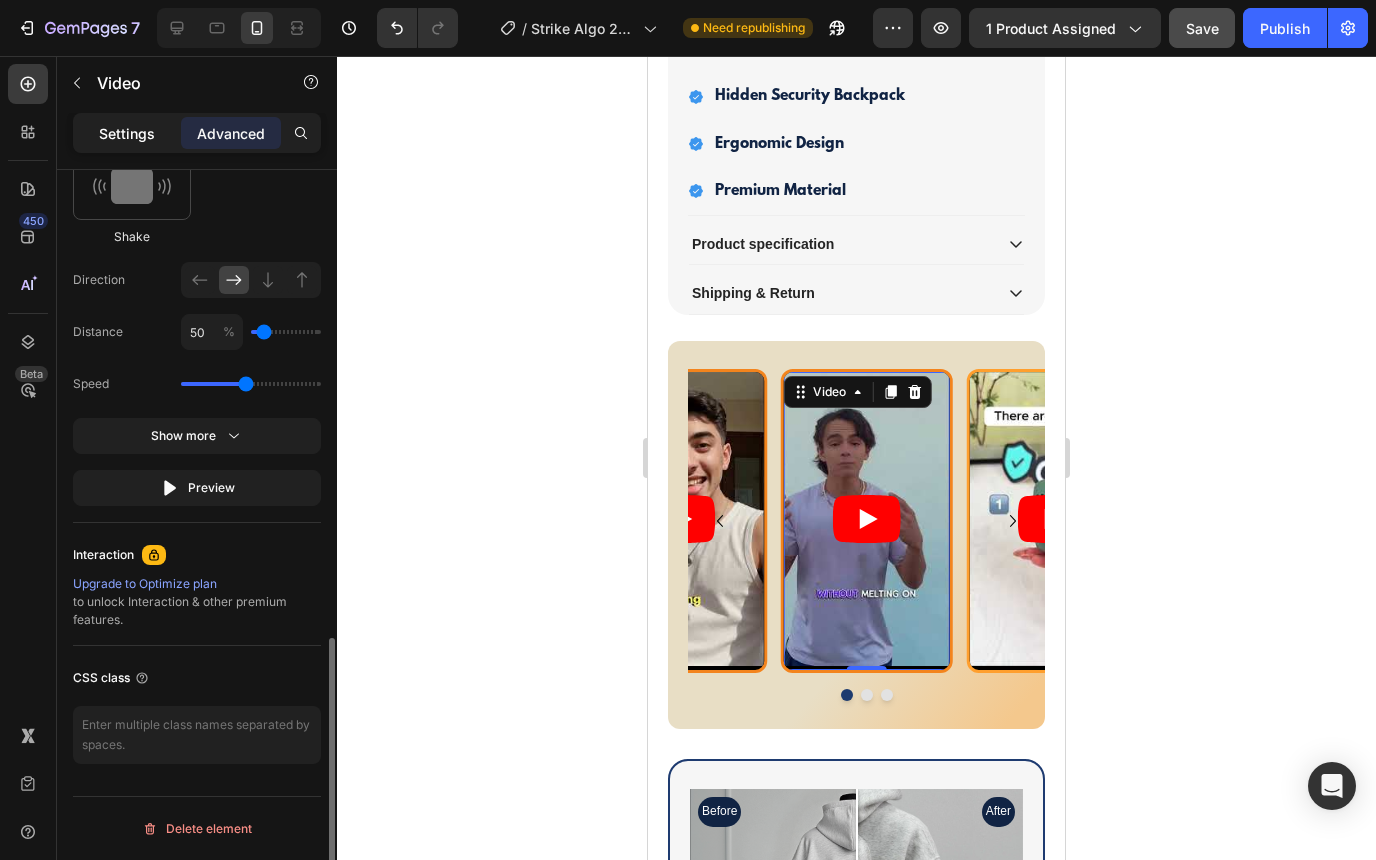 click on "Settings" at bounding box center [127, 133] 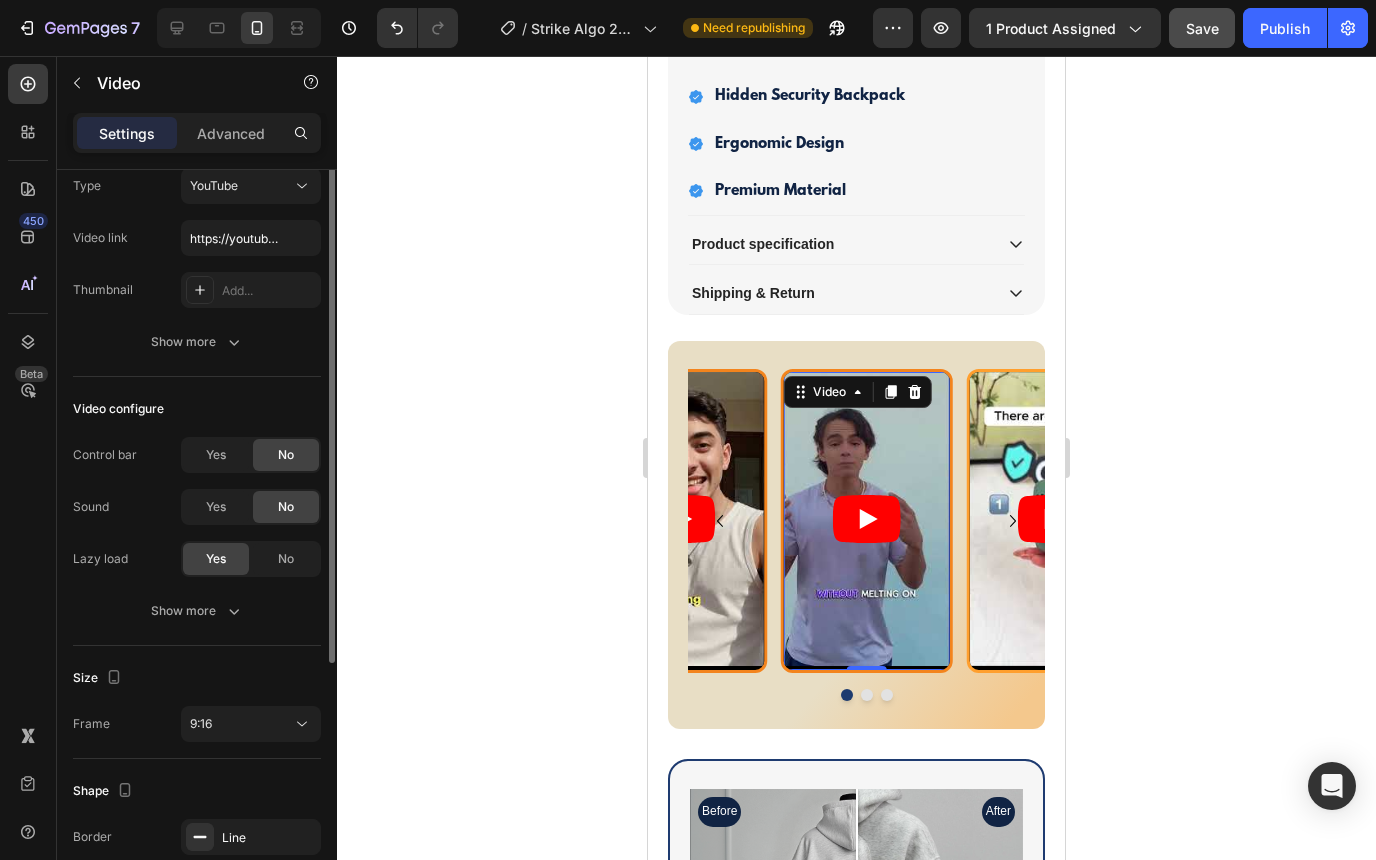 scroll, scrollTop: 0, scrollLeft: 0, axis: both 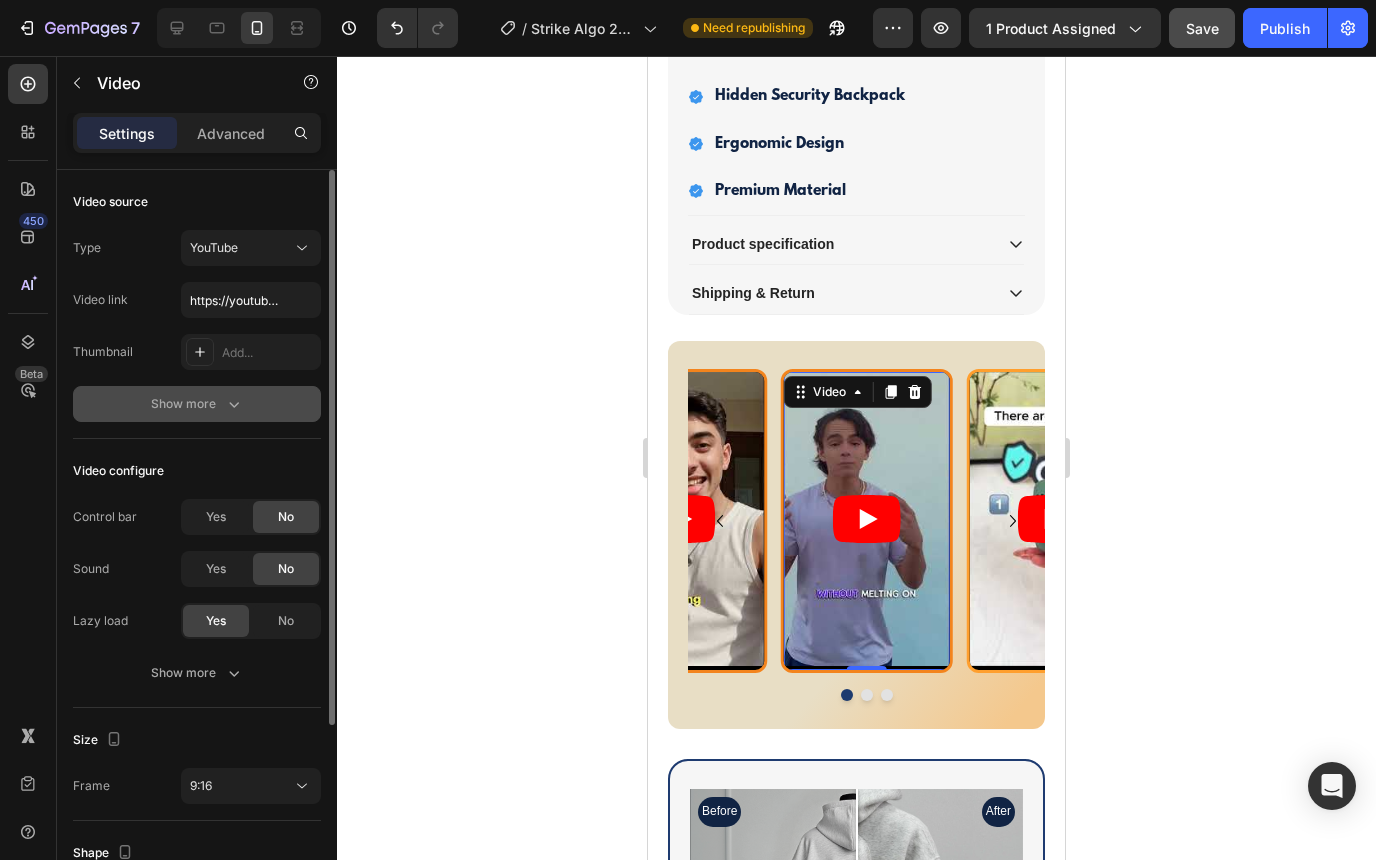 click 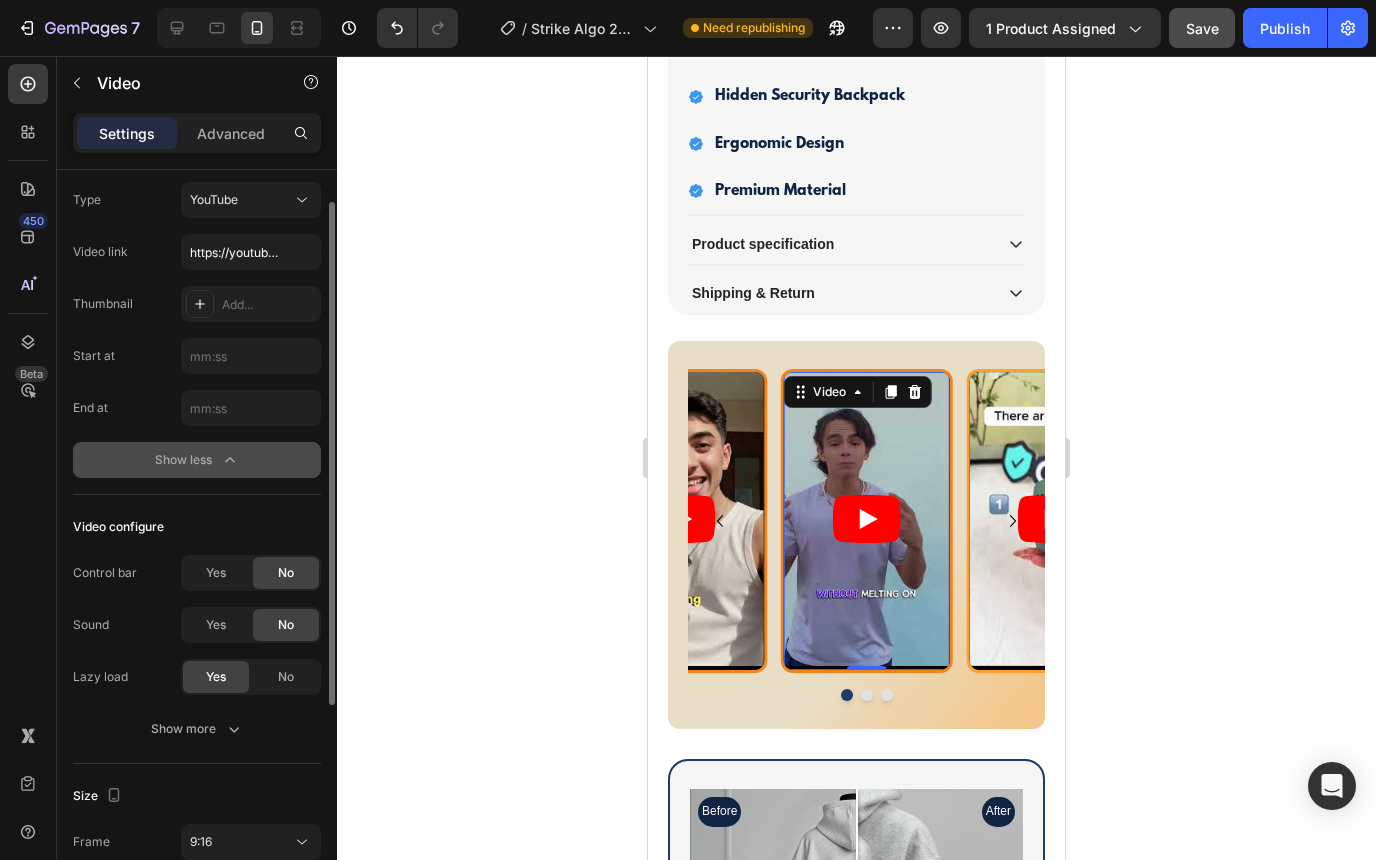 scroll, scrollTop: 49, scrollLeft: 0, axis: vertical 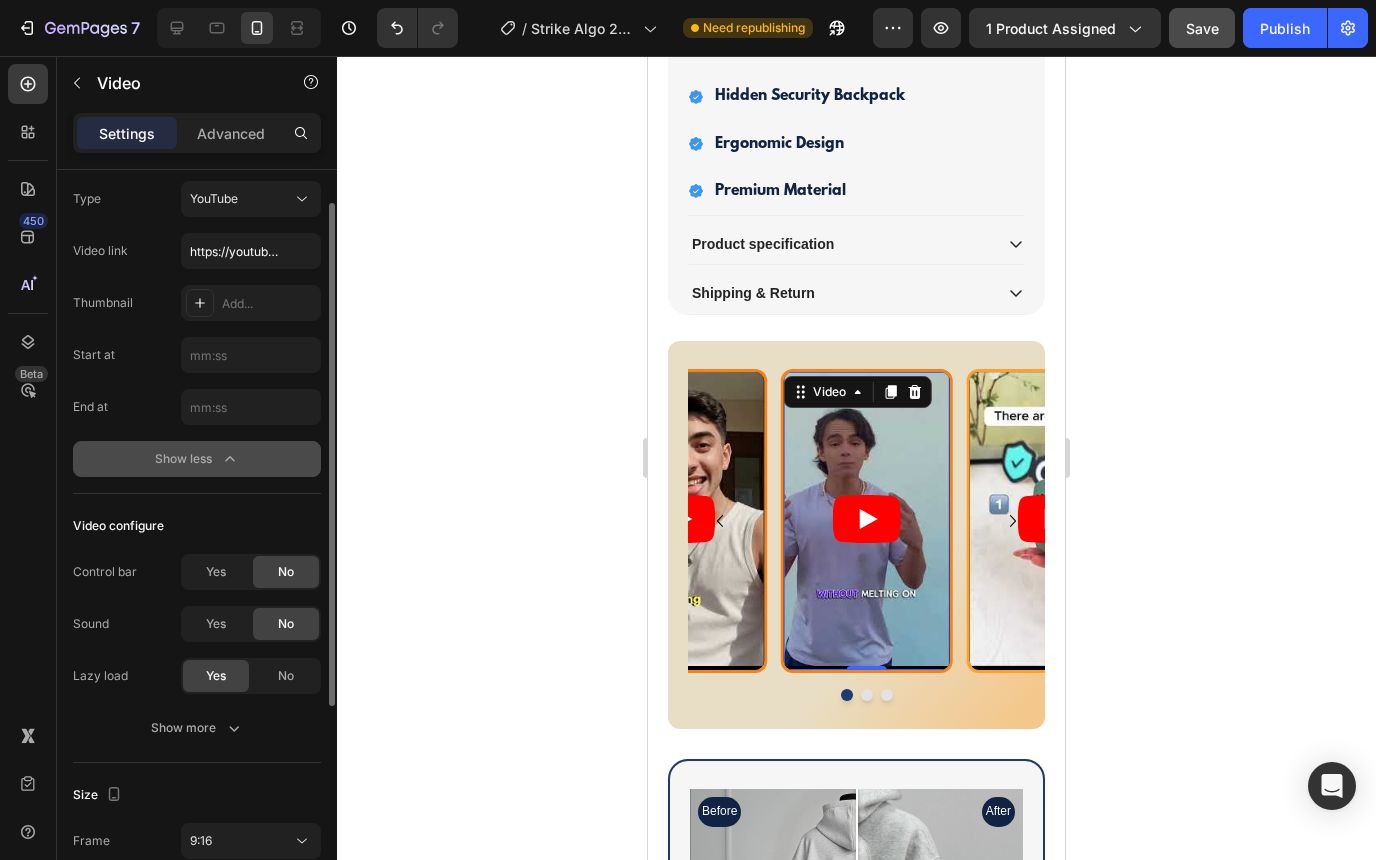 click on "Video   0" at bounding box center [867, 521] 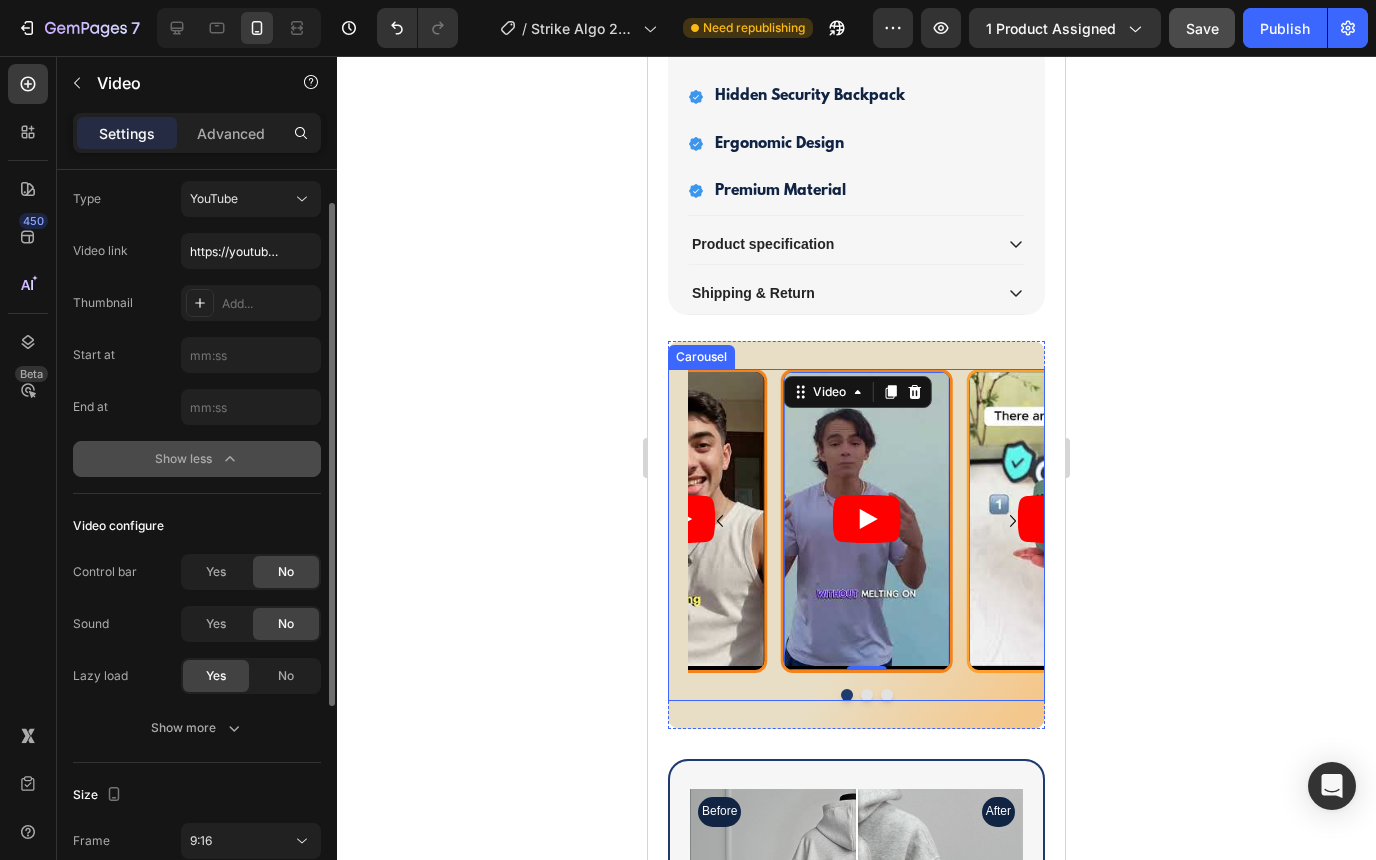 click at bounding box center (866, 695) 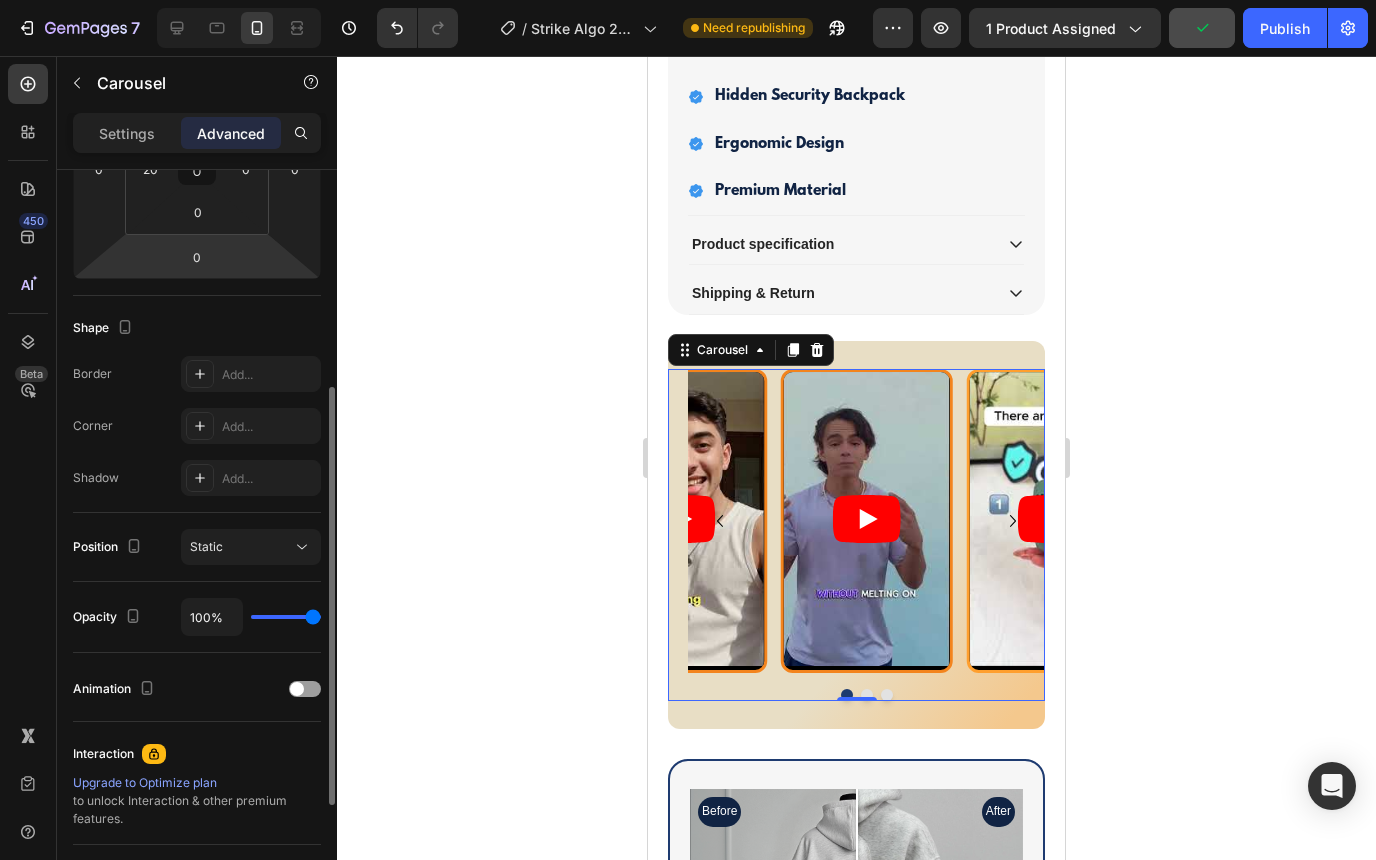 scroll, scrollTop: 587, scrollLeft: 0, axis: vertical 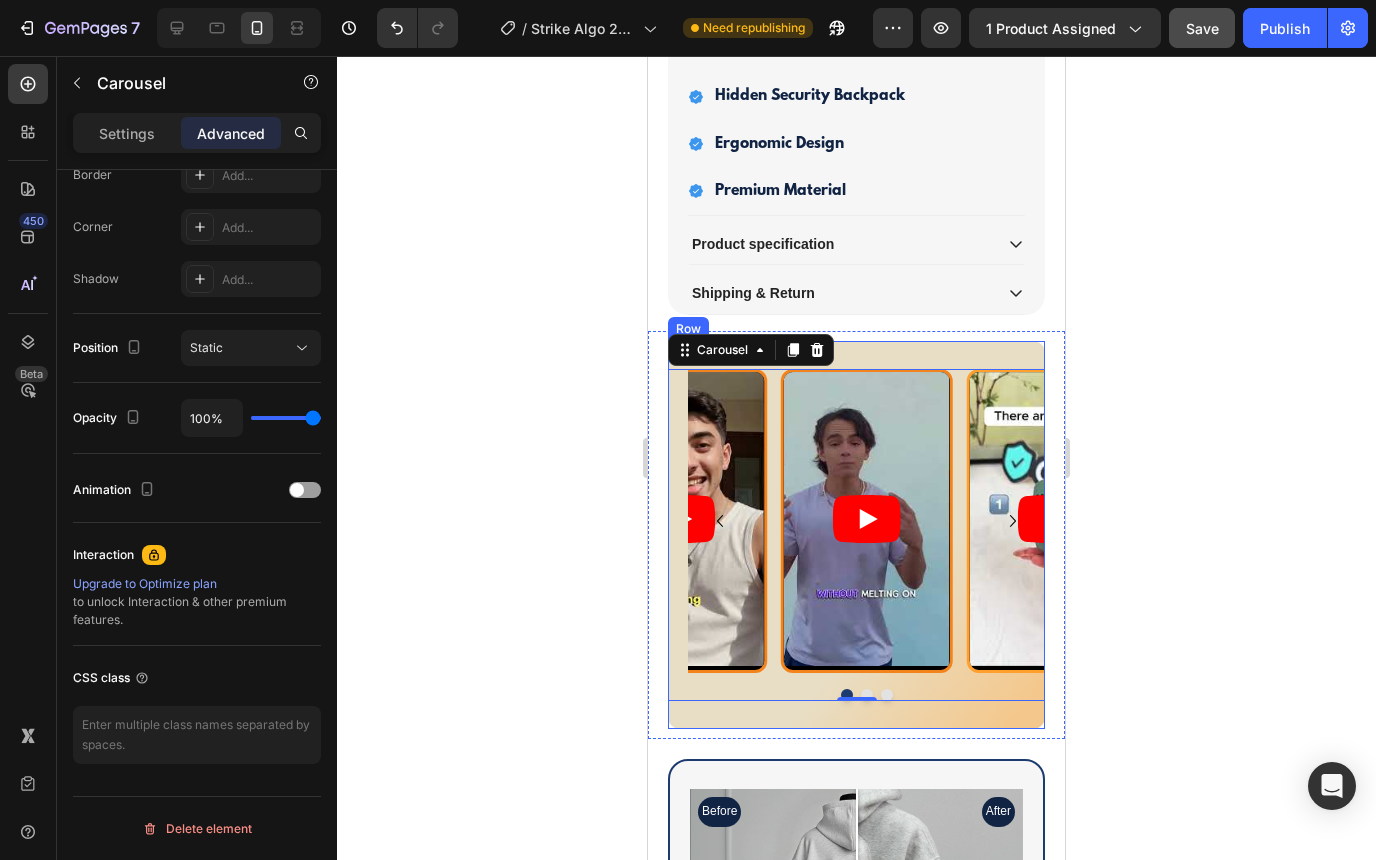 click on "Video Video Video
Carousel   0 Row" at bounding box center [856, 535] 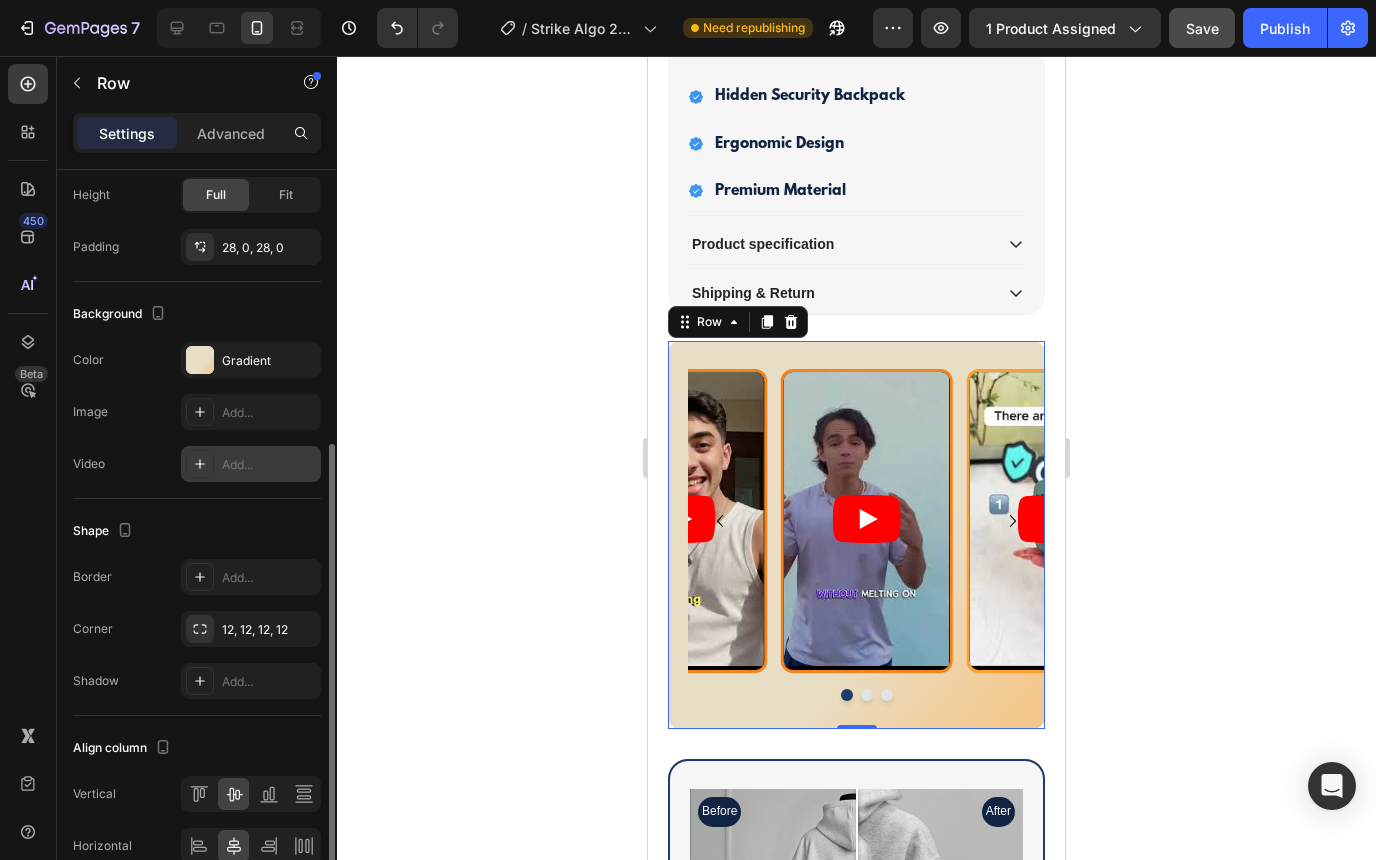scroll, scrollTop: 534, scrollLeft: 0, axis: vertical 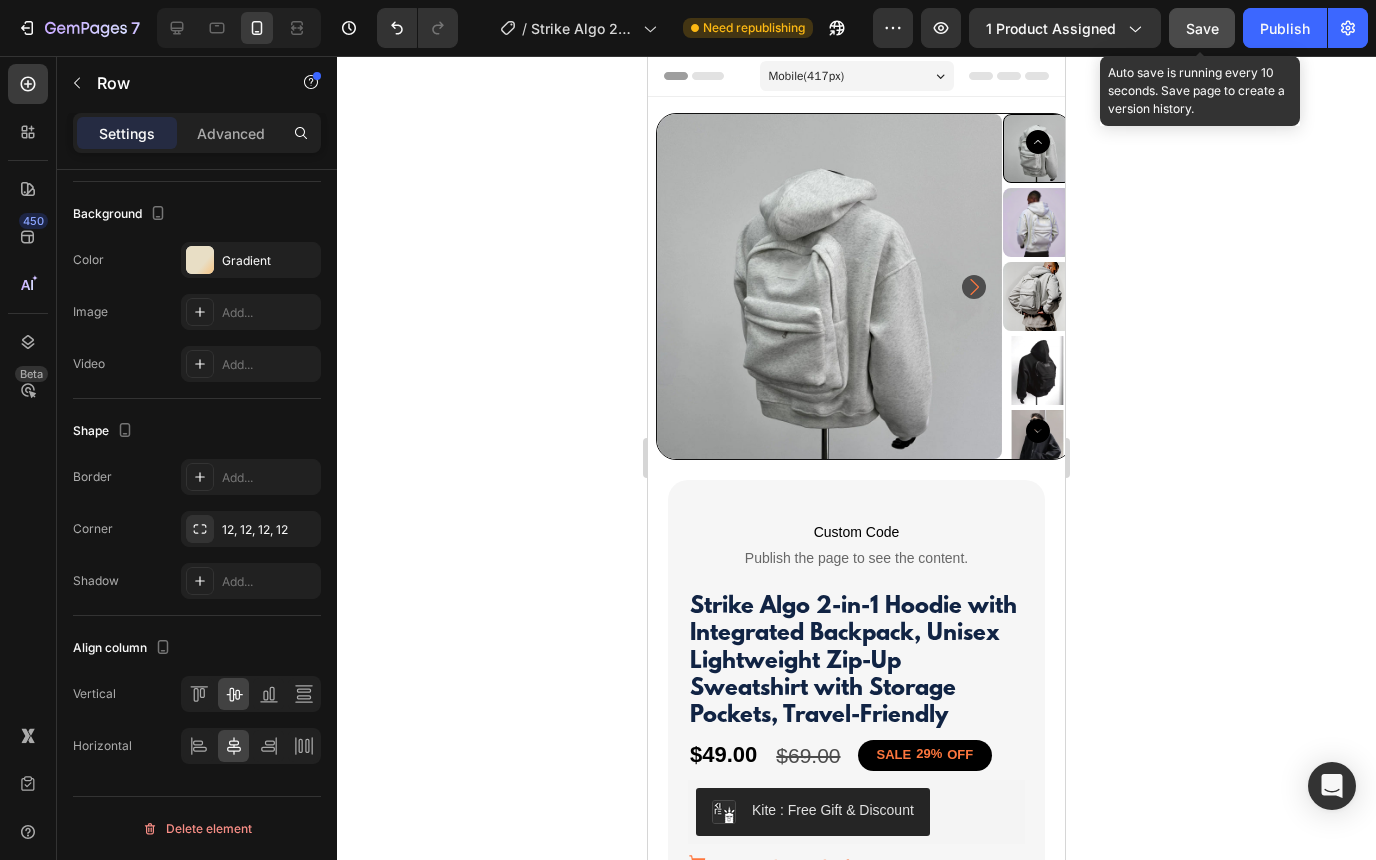 click on "Save" at bounding box center [1202, 28] 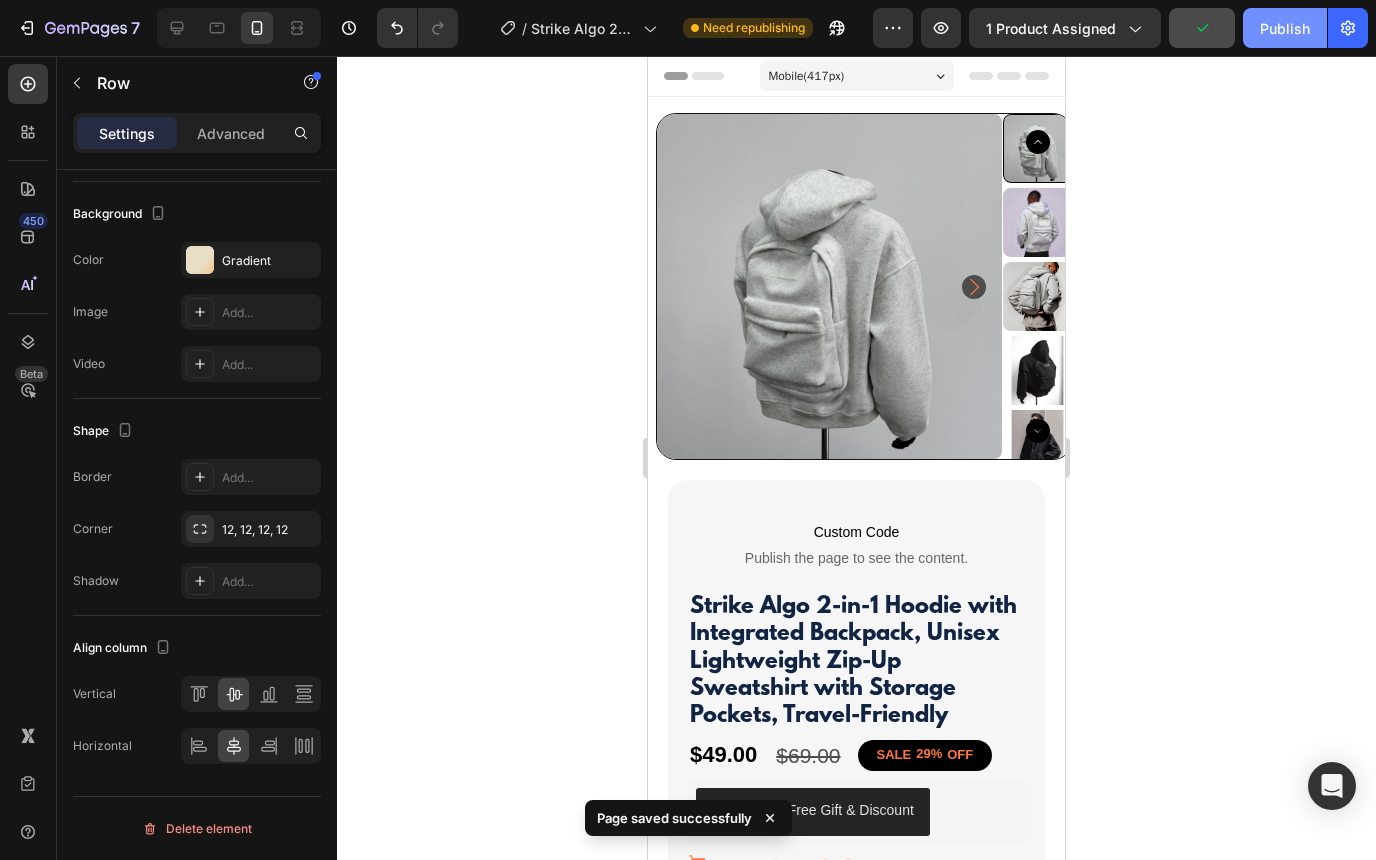 click on "Publish" 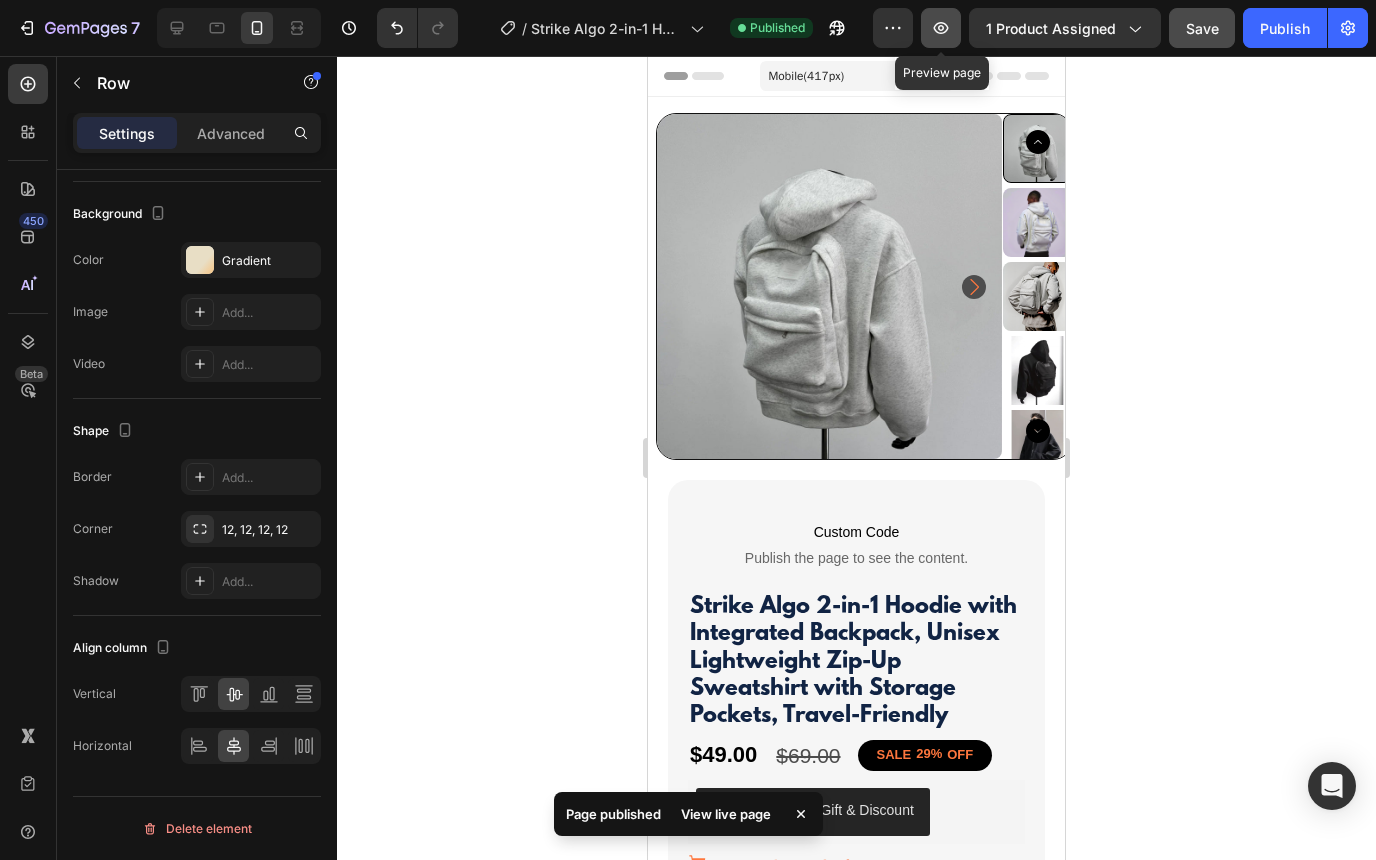 click 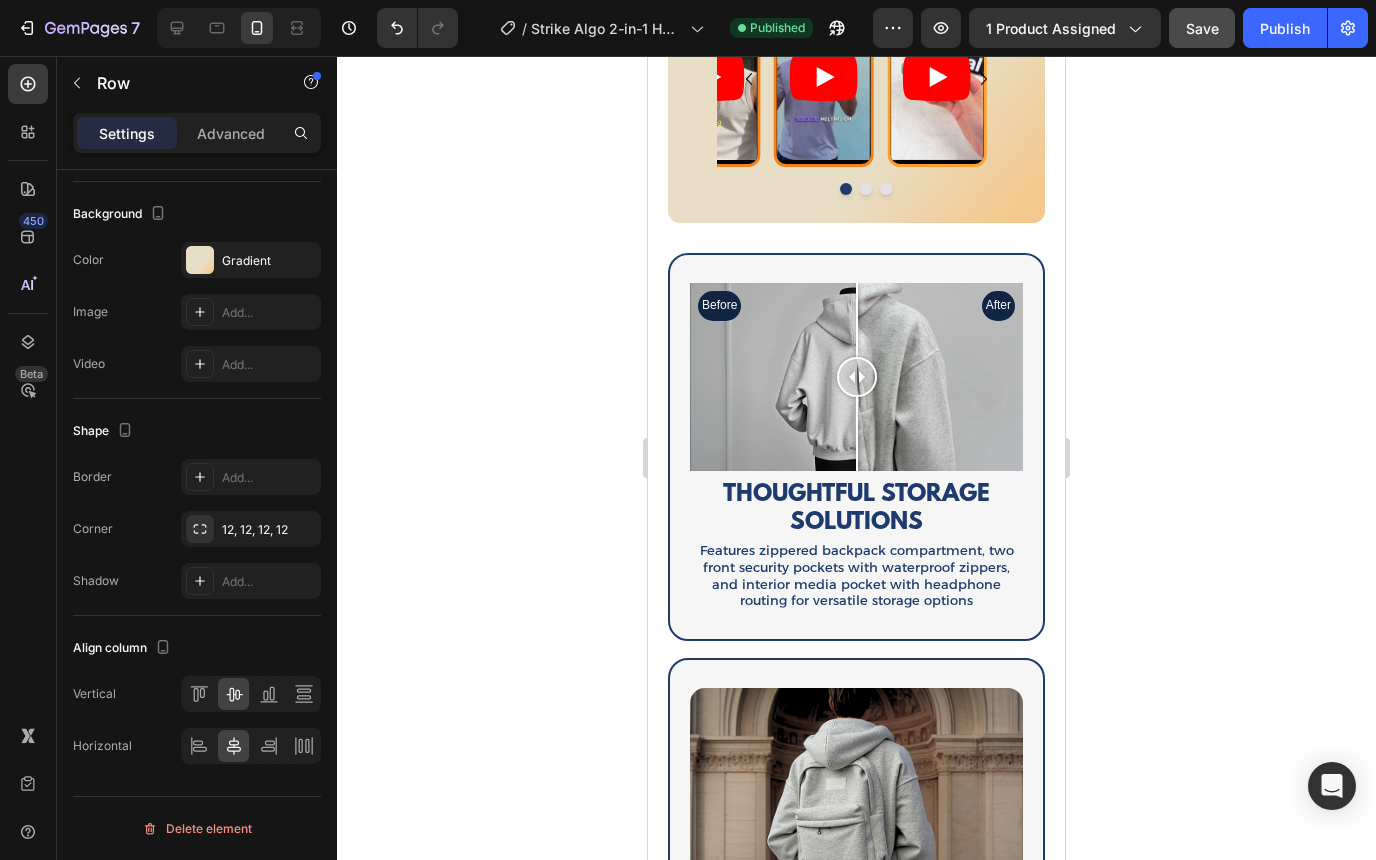 scroll, scrollTop: 1857, scrollLeft: 0, axis: vertical 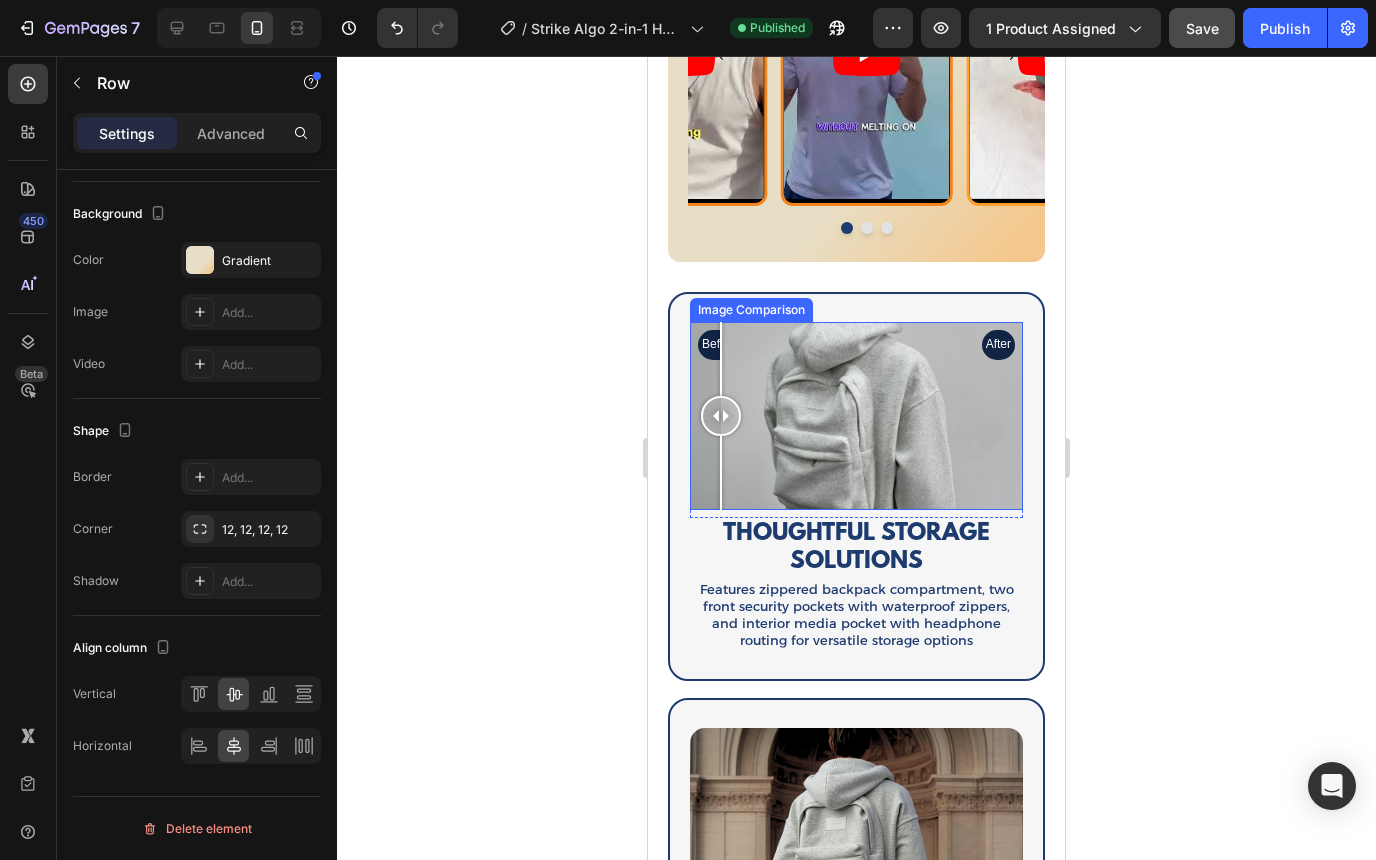 click on "Before After" at bounding box center (856, 415) 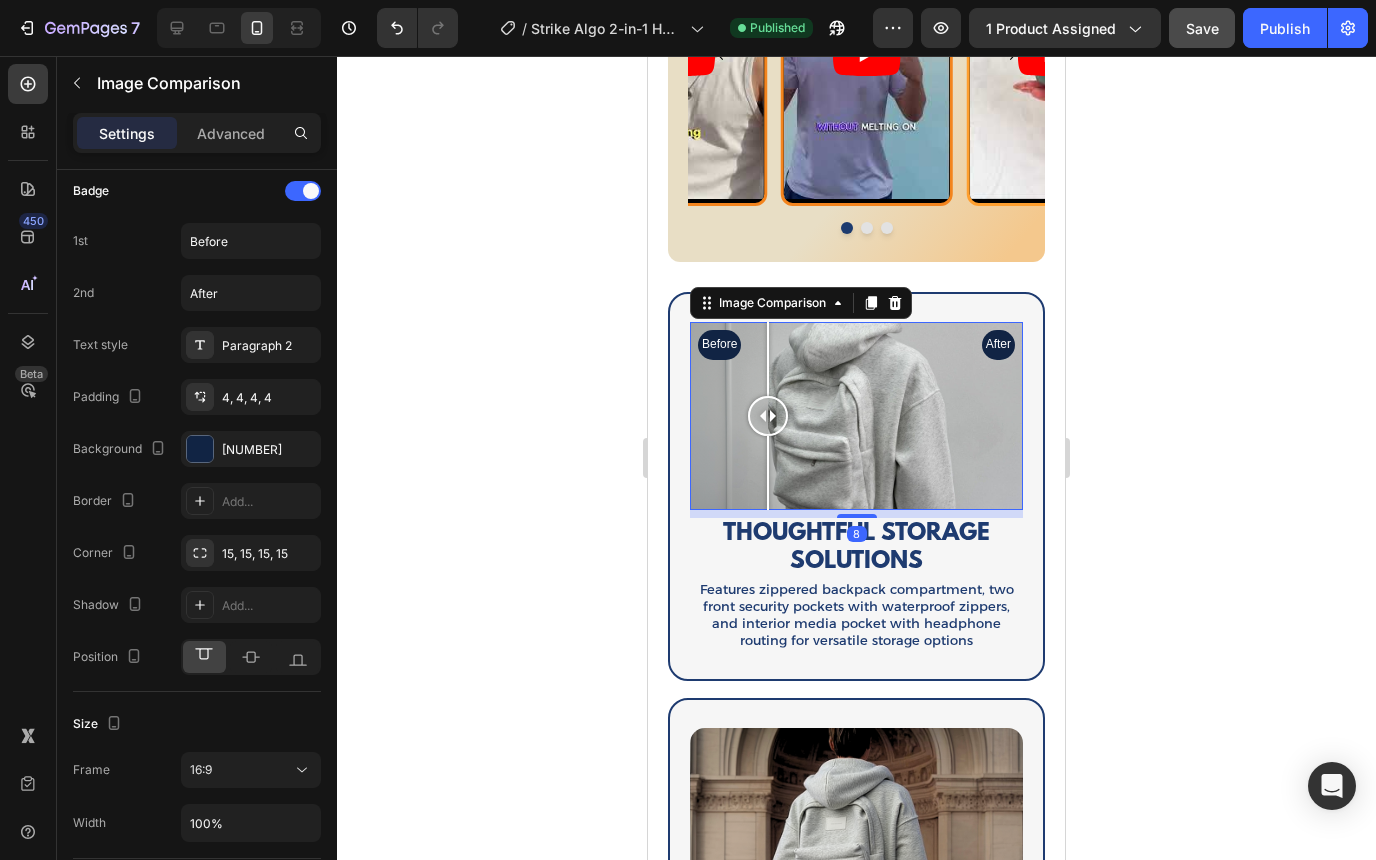 scroll, scrollTop: 0, scrollLeft: 0, axis: both 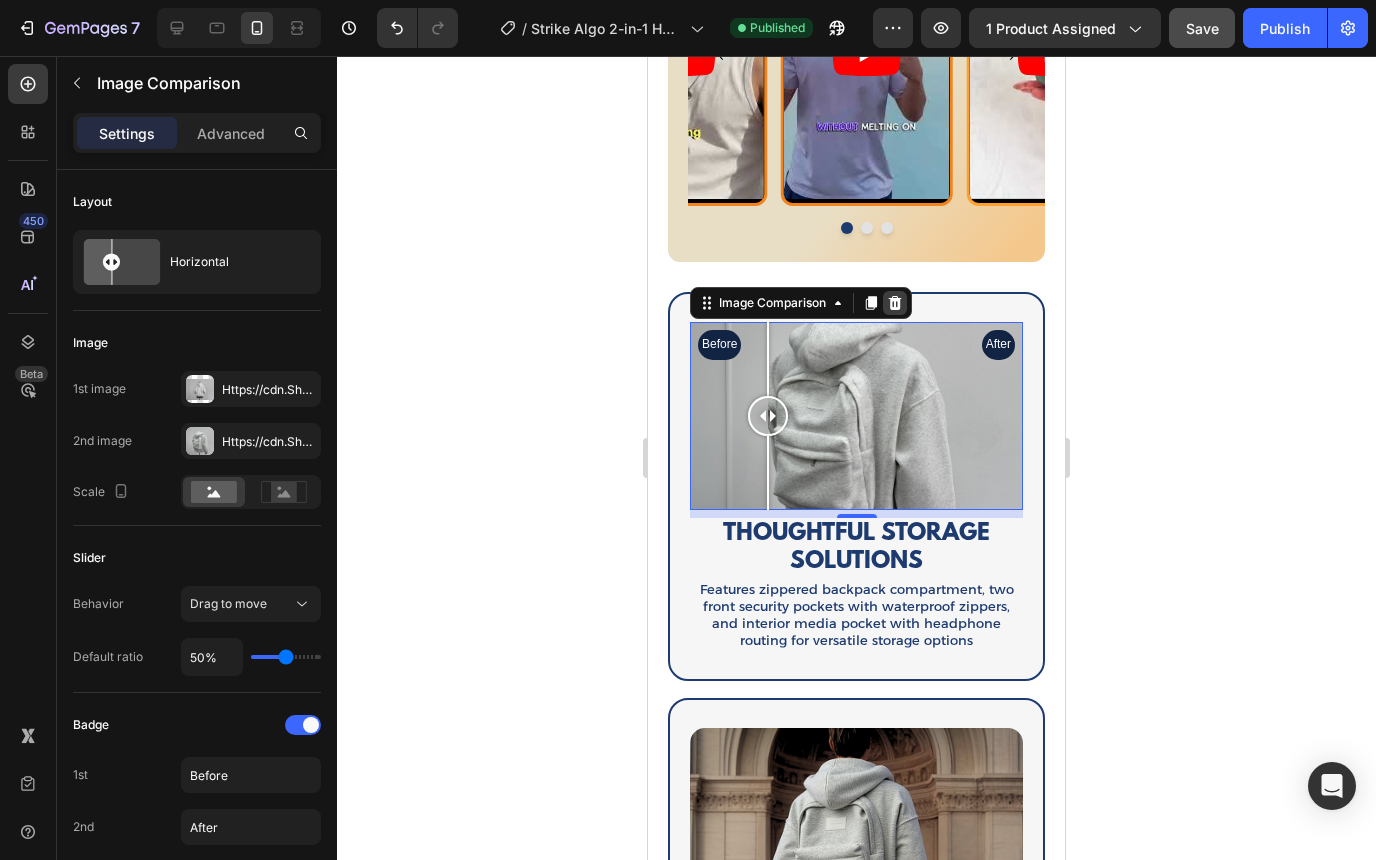 click 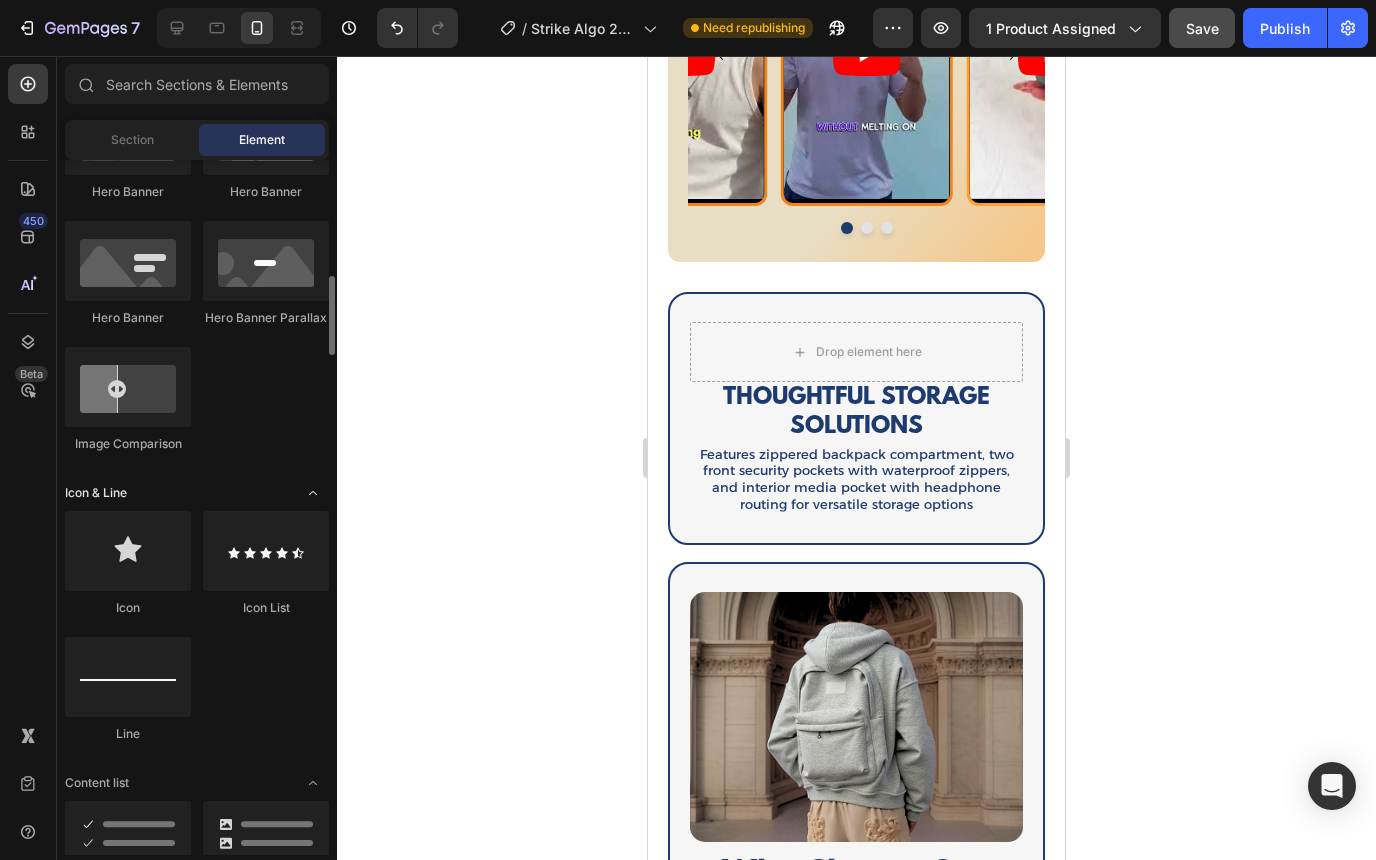 scroll, scrollTop: 987, scrollLeft: 0, axis: vertical 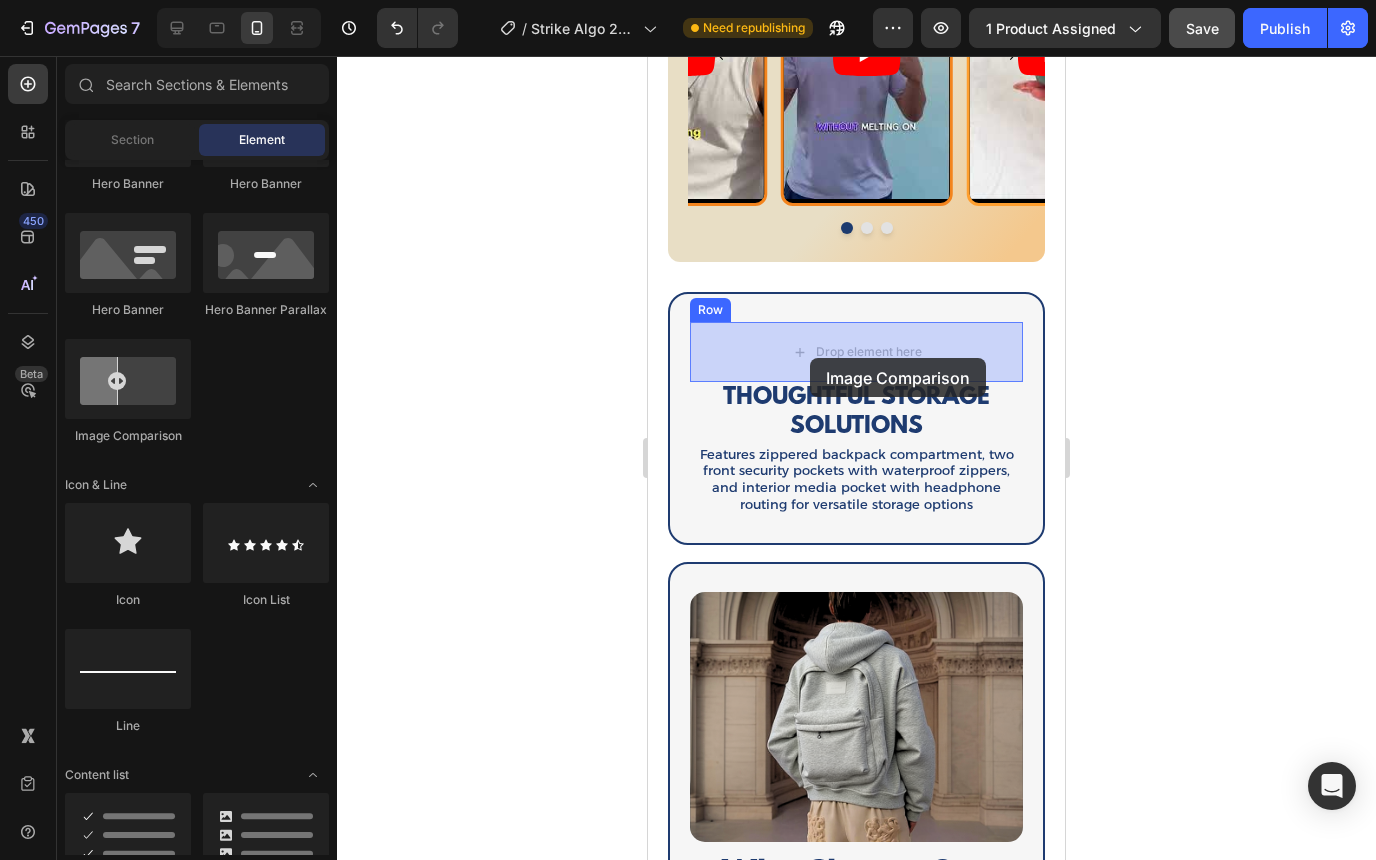 drag, startPoint x: 799, startPoint y: 465, endPoint x: 810, endPoint y: 358, distance: 107.563934 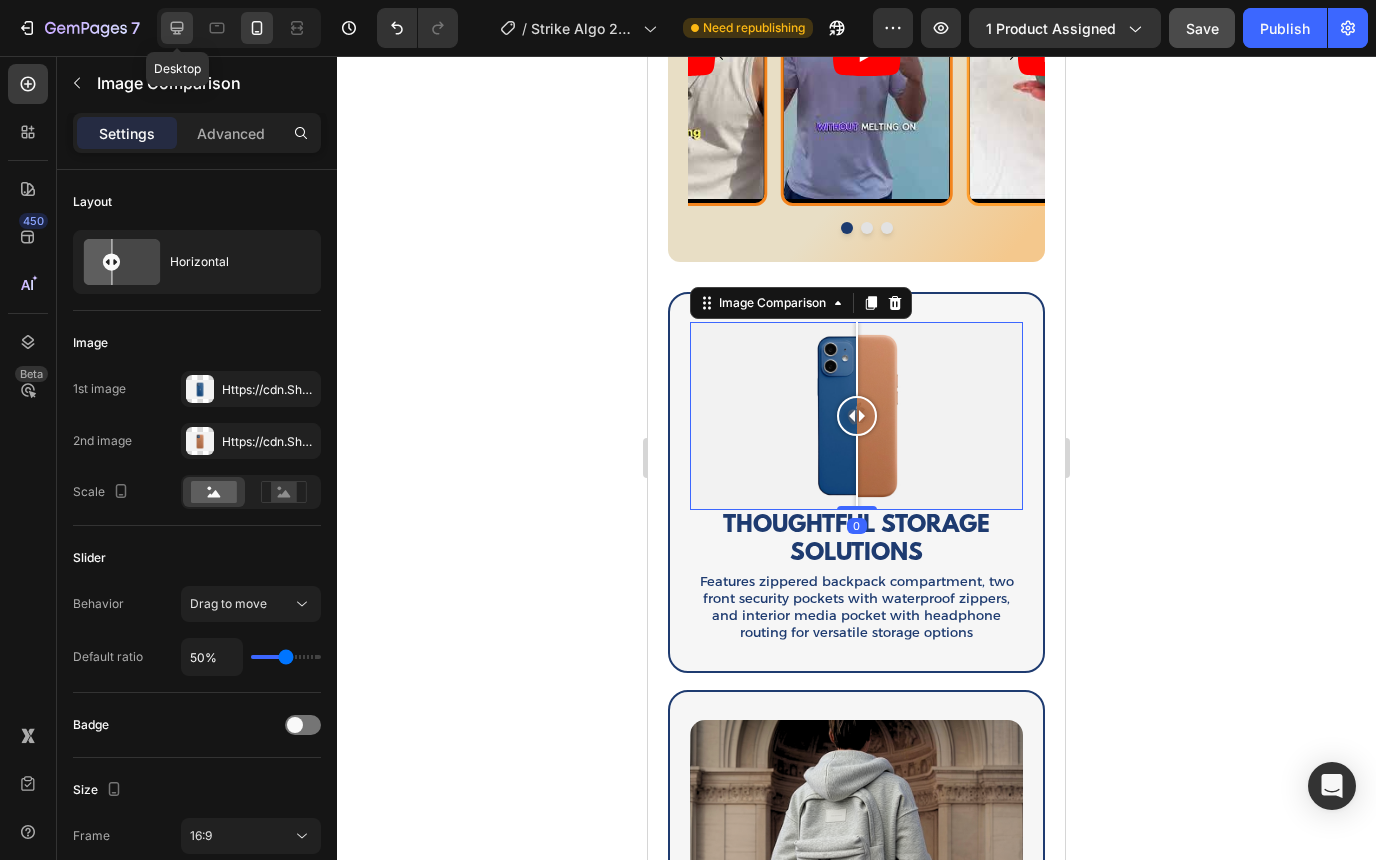 click 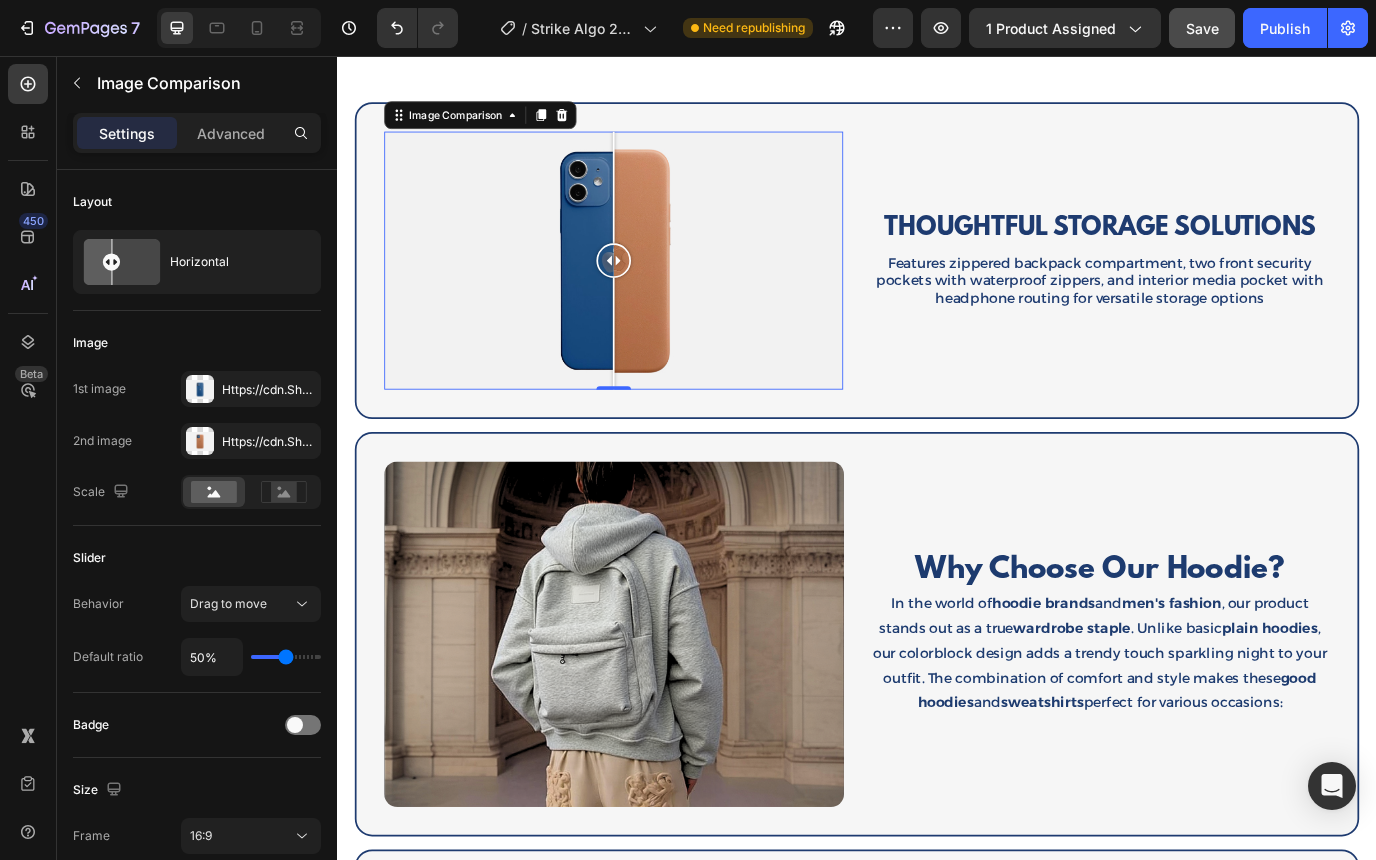 scroll, scrollTop: 2531, scrollLeft: 0, axis: vertical 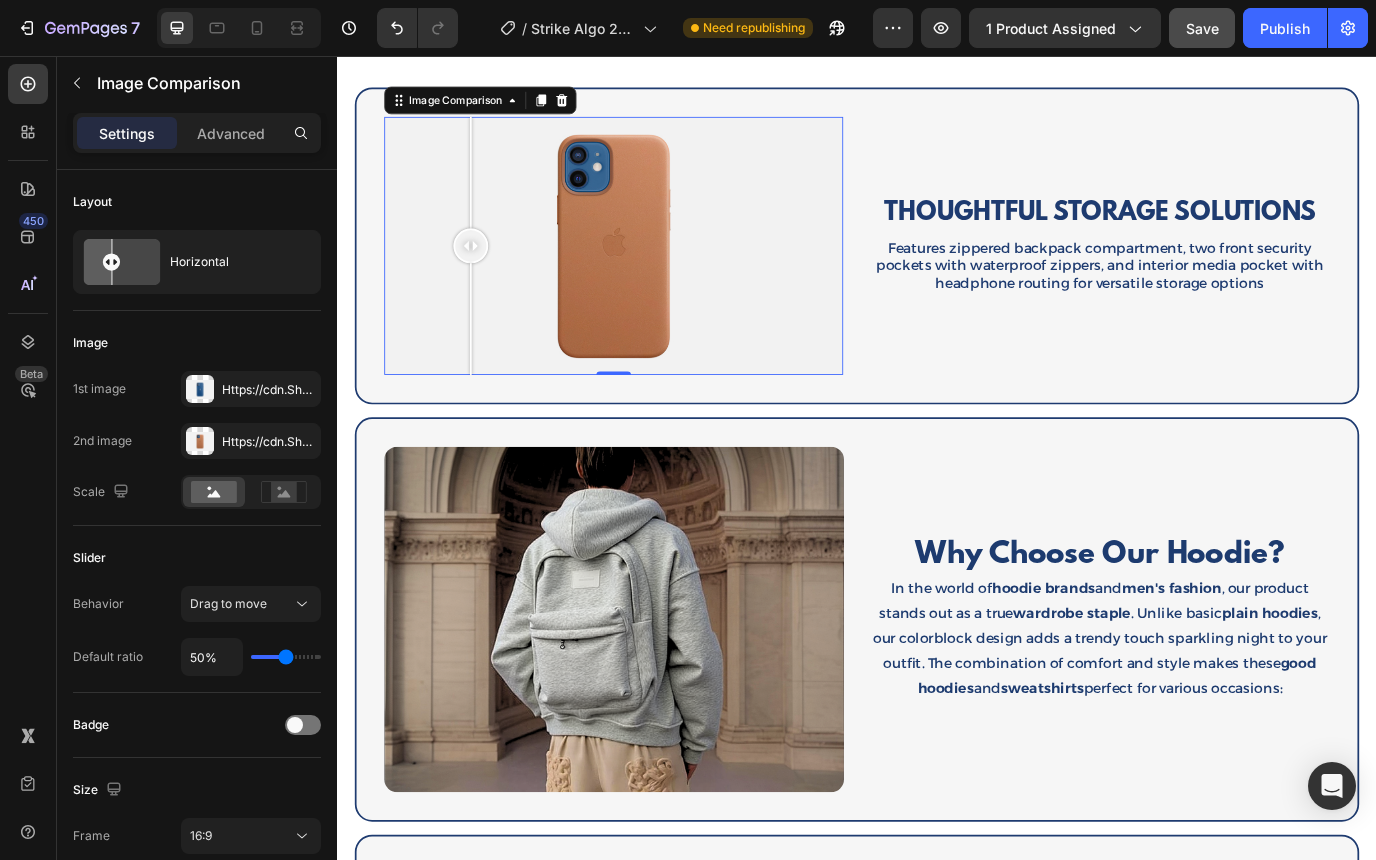 click at bounding box center (656, 275) 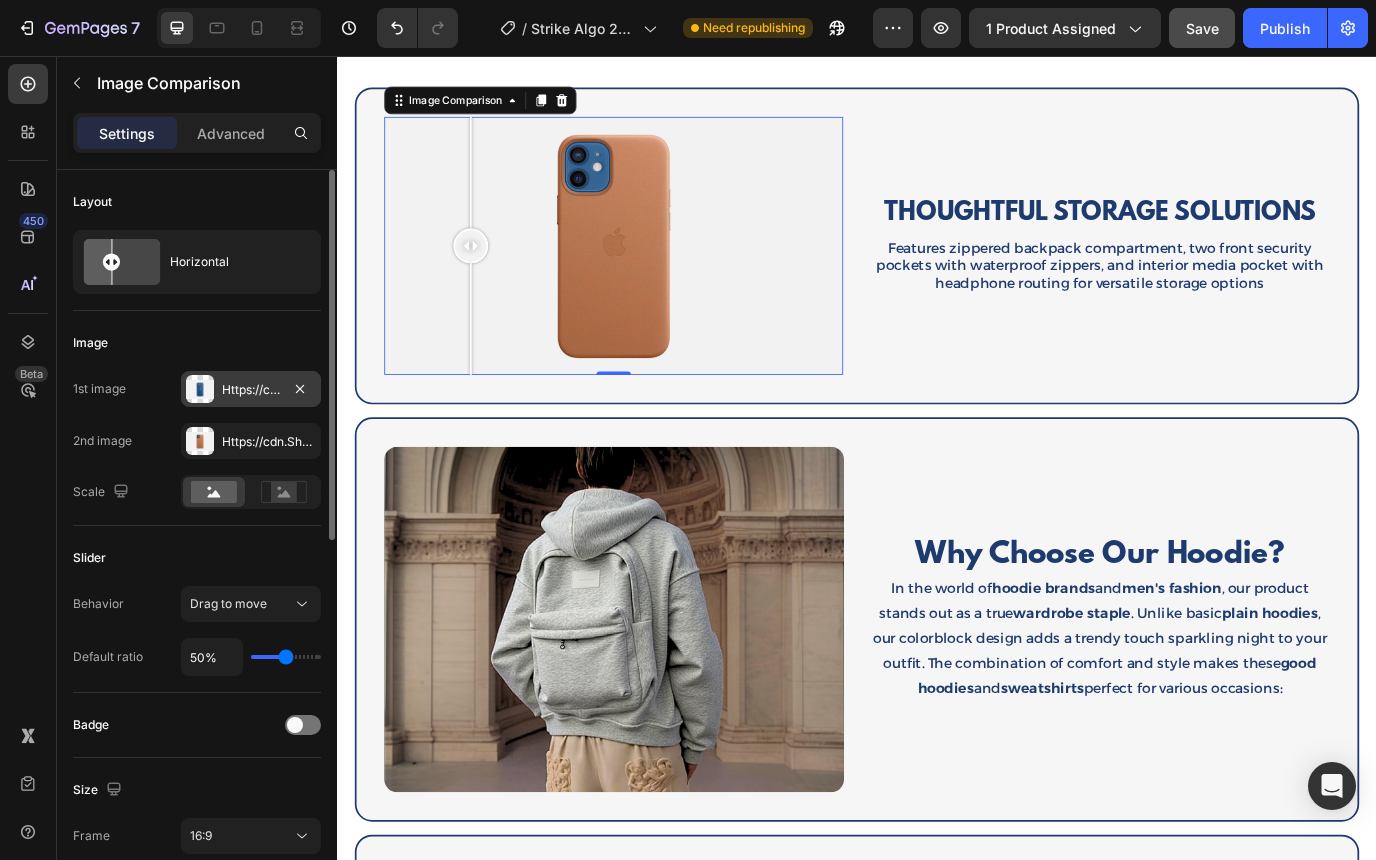 click at bounding box center (200, 389) 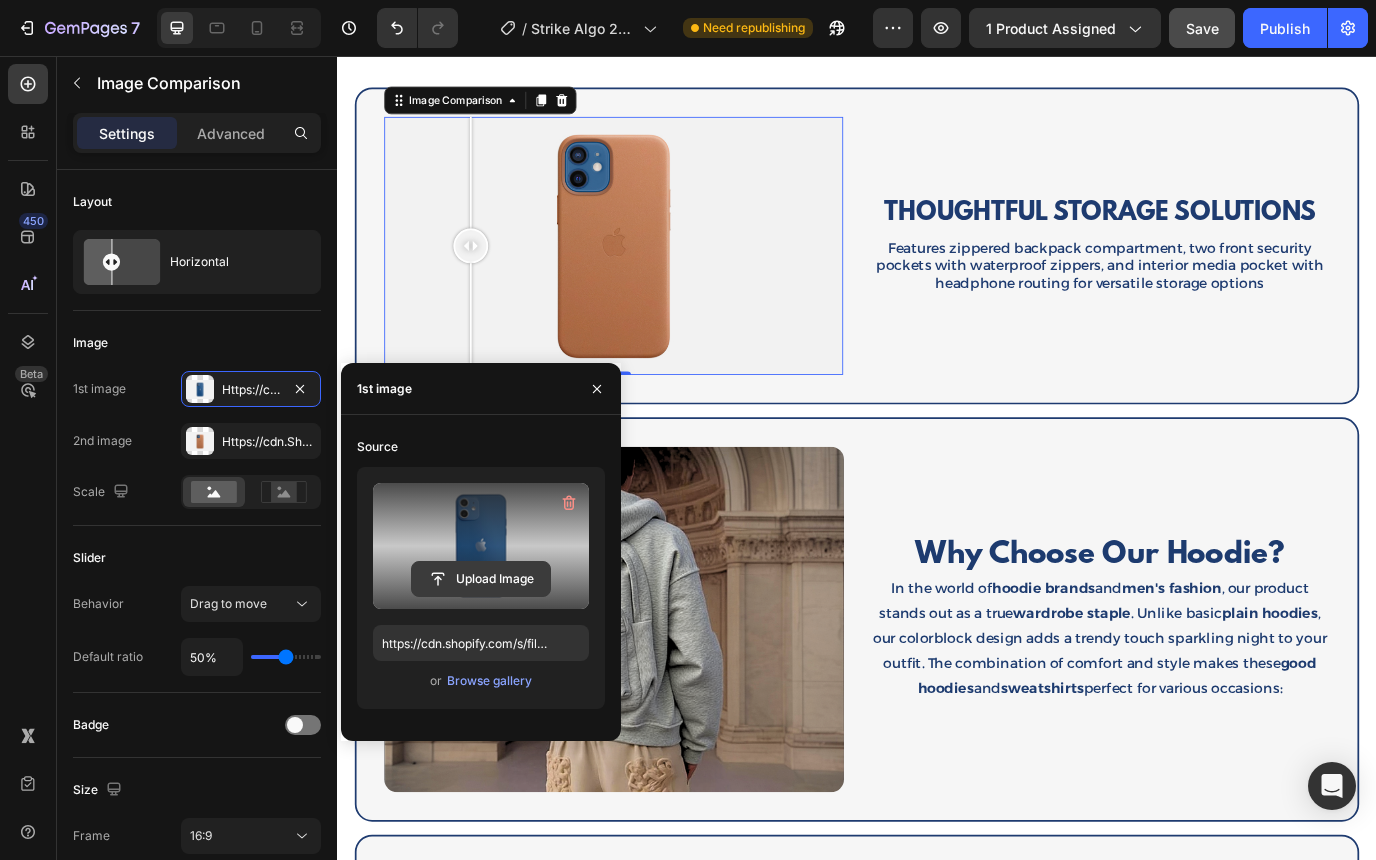 click 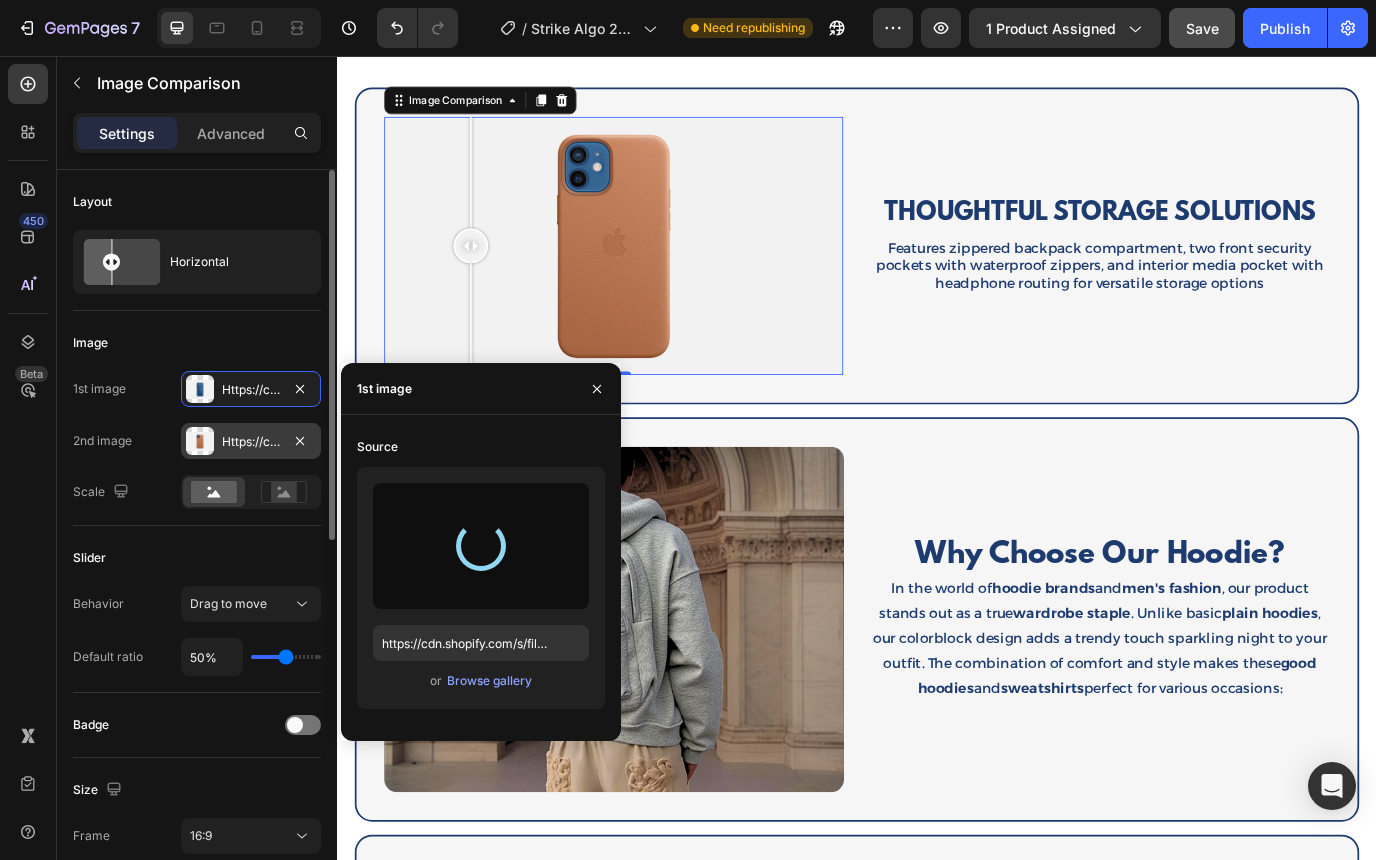 type on "https://cdn.shopify.com/s/files/1/0785/2041/8627/files/gempages_534826193967383692-f82e9bea-2838-4040-95b8-c5f5c127a25b.png" 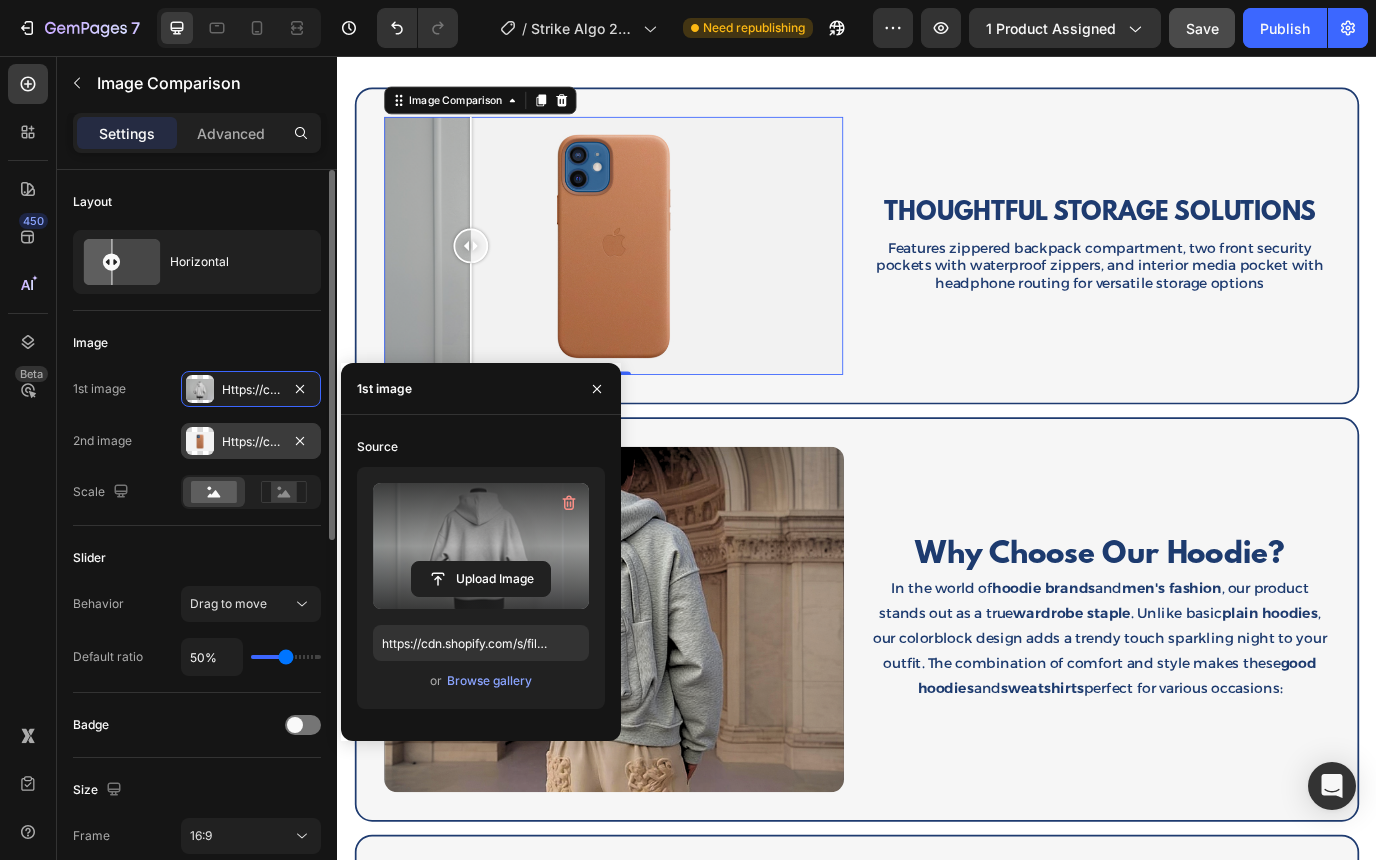 click at bounding box center [200, 441] 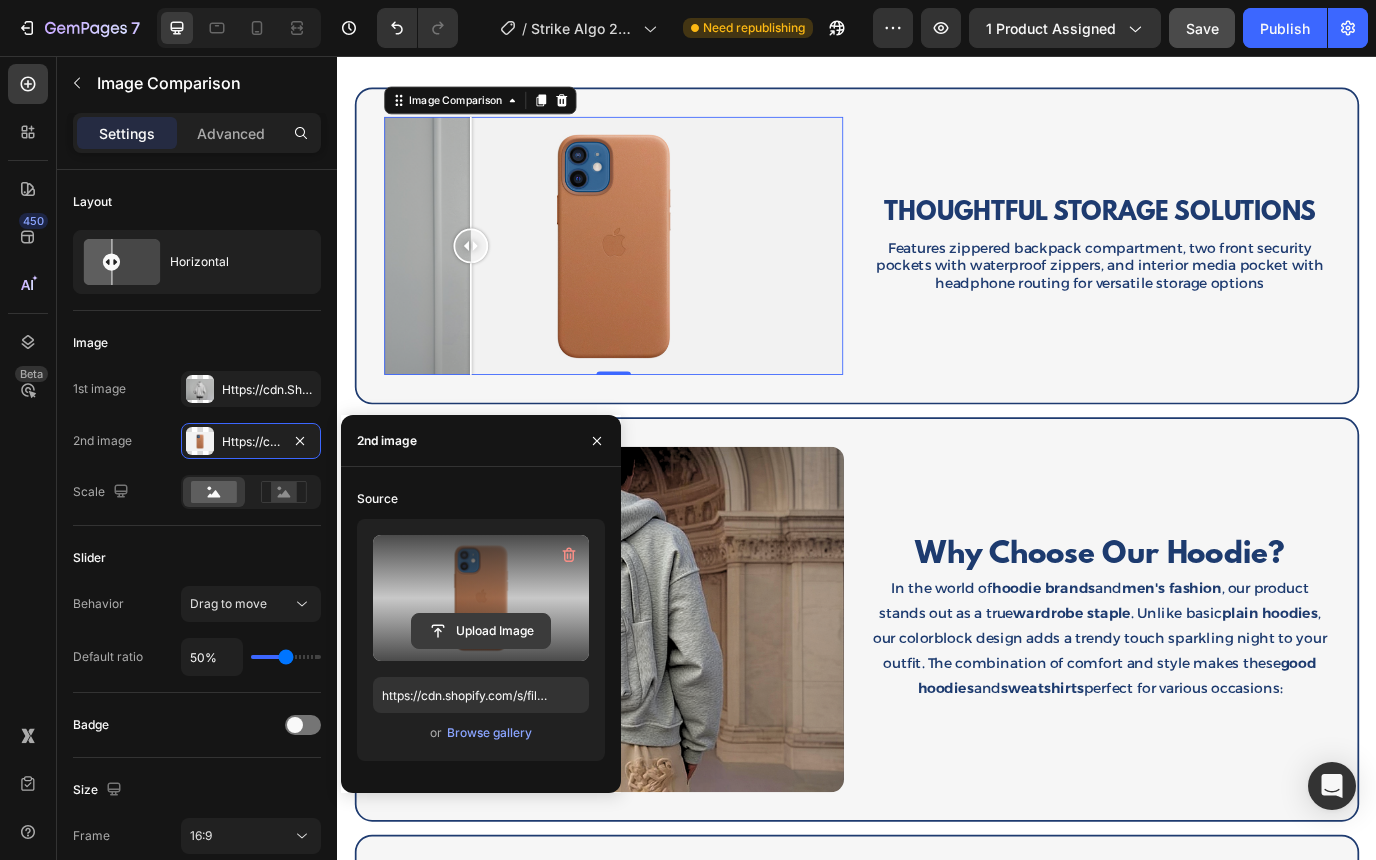 click 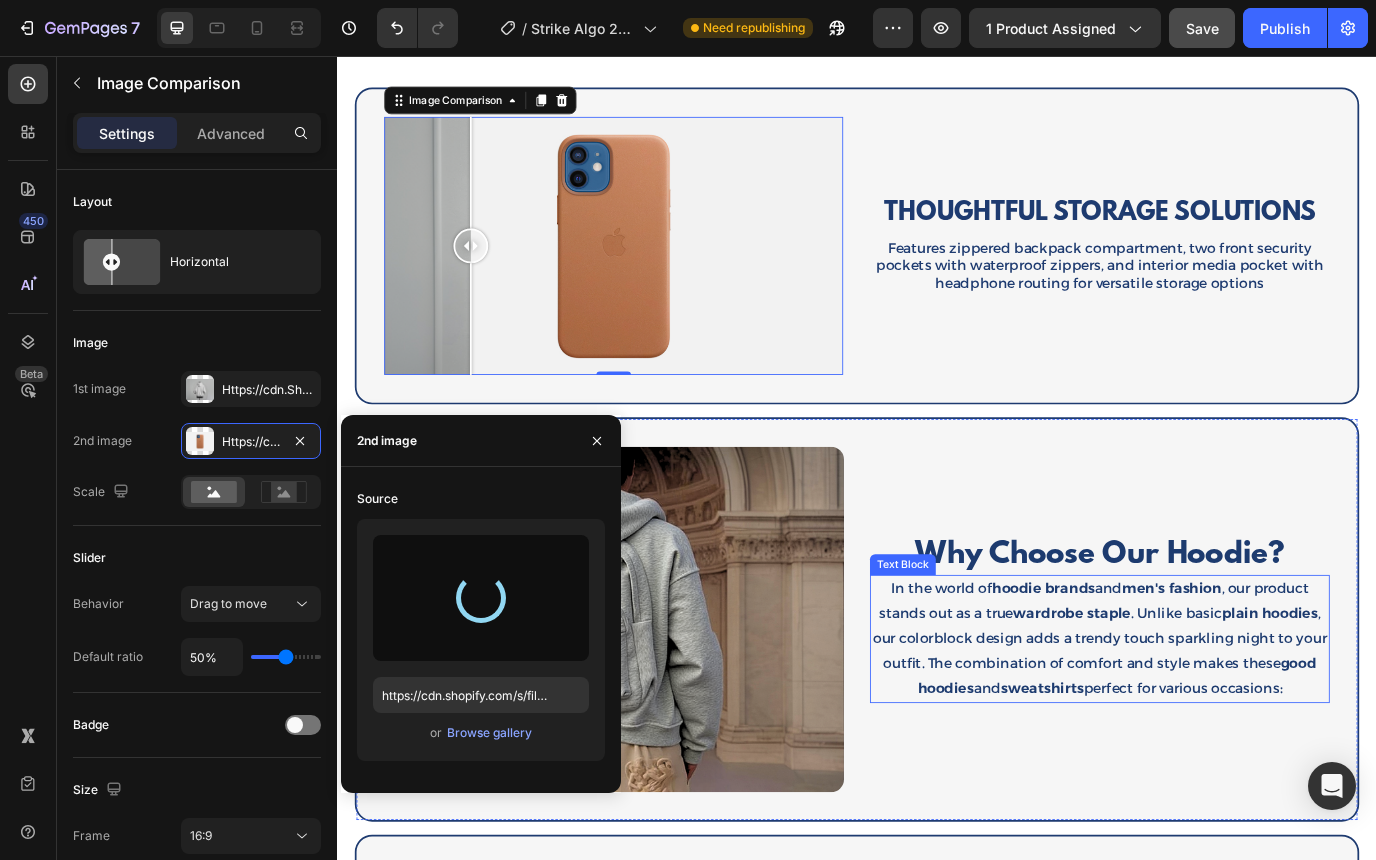 type on "https://cdn.shopify.com/s/files/1/0785/2041/8627/files/gempages_534826193967383692-9bce7464-3a96-46c2-b604-32685c31f873.webp" 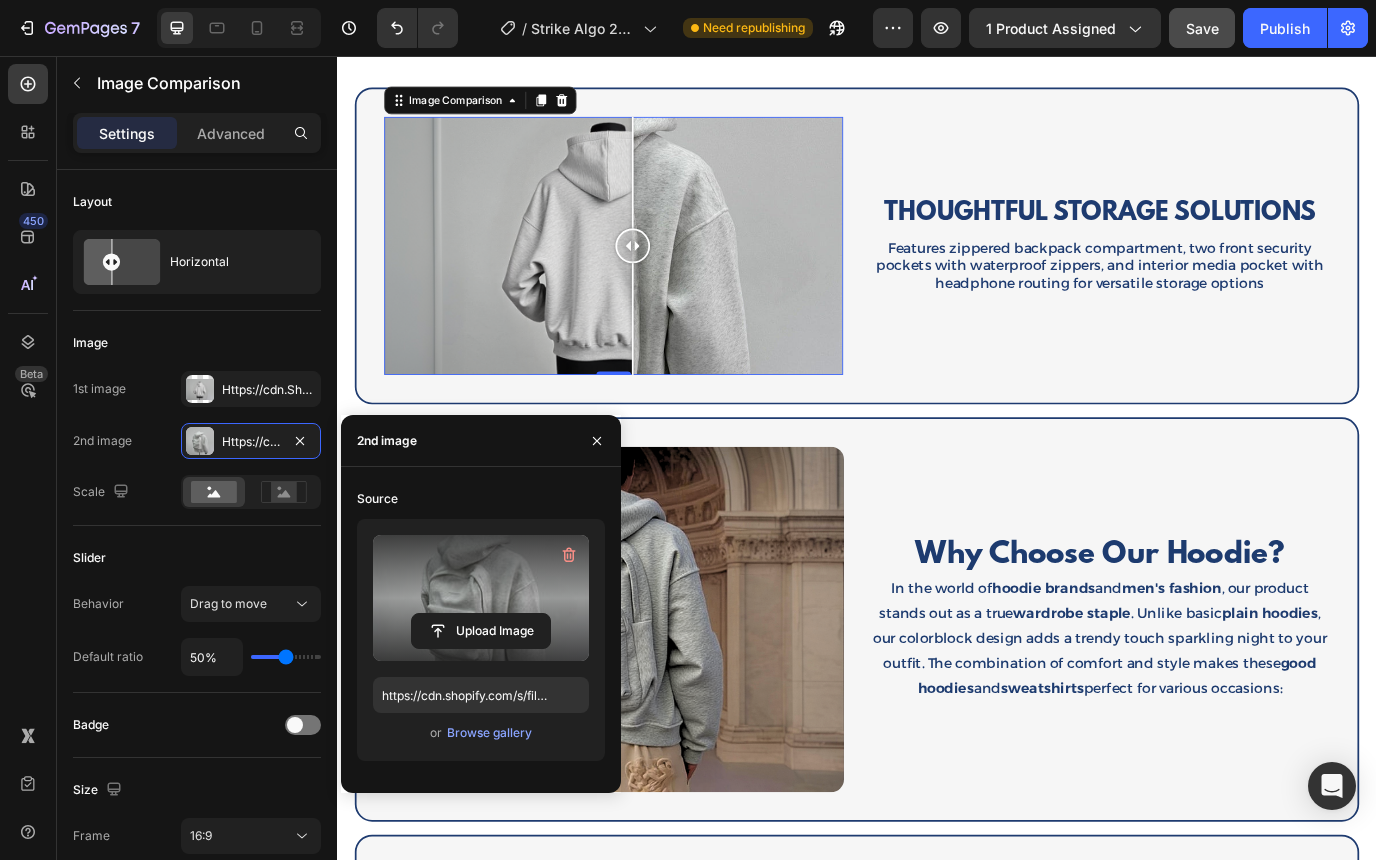 drag, startPoint x: 659, startPoint y: 269, endPoint x: 679, endPoint y: 297, distance: 34.4093 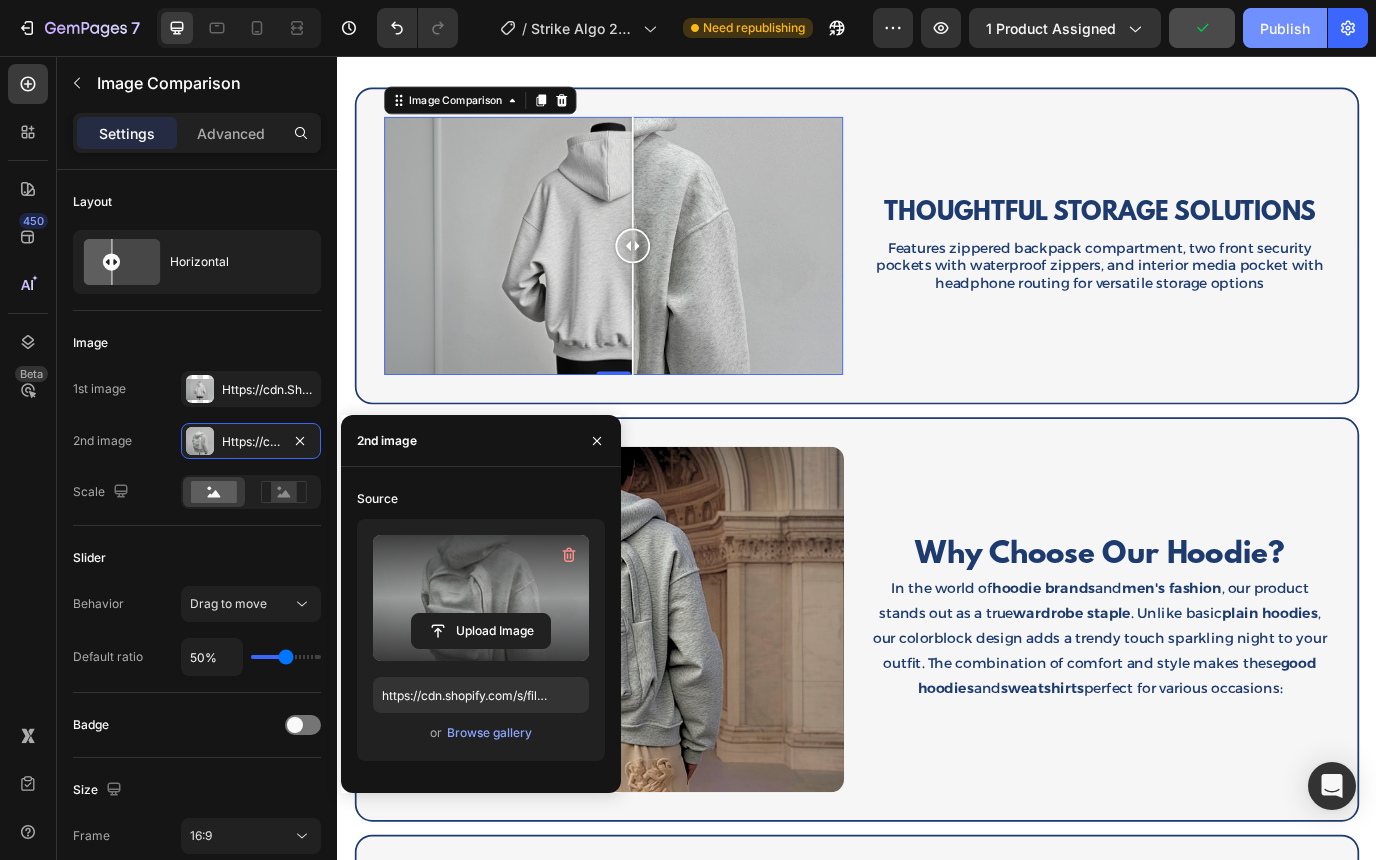 click on "Publish" at bounding box center [1285, 28] 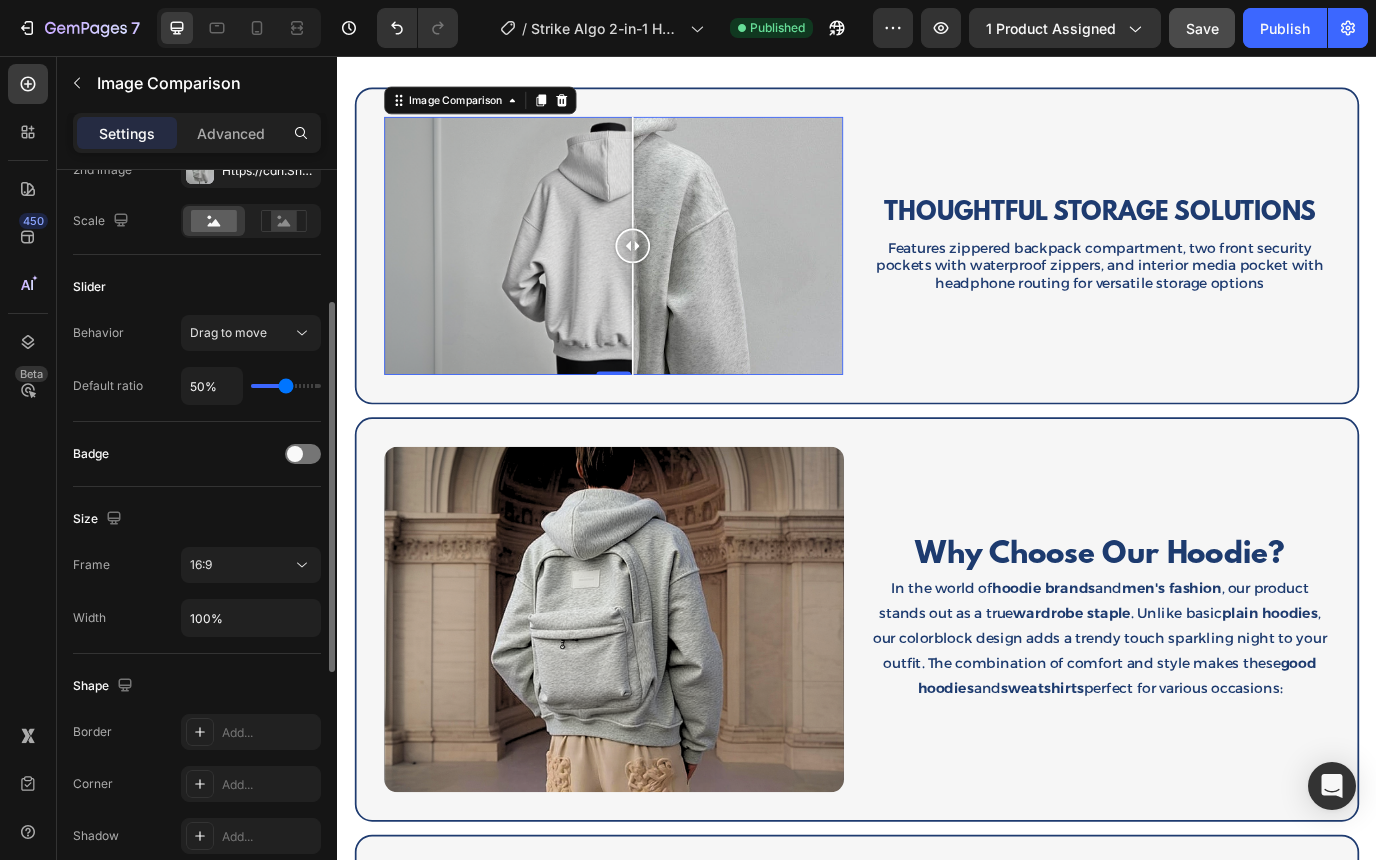 scroll, scrollTop: 278, scrollLeft: 0, axis: vertical 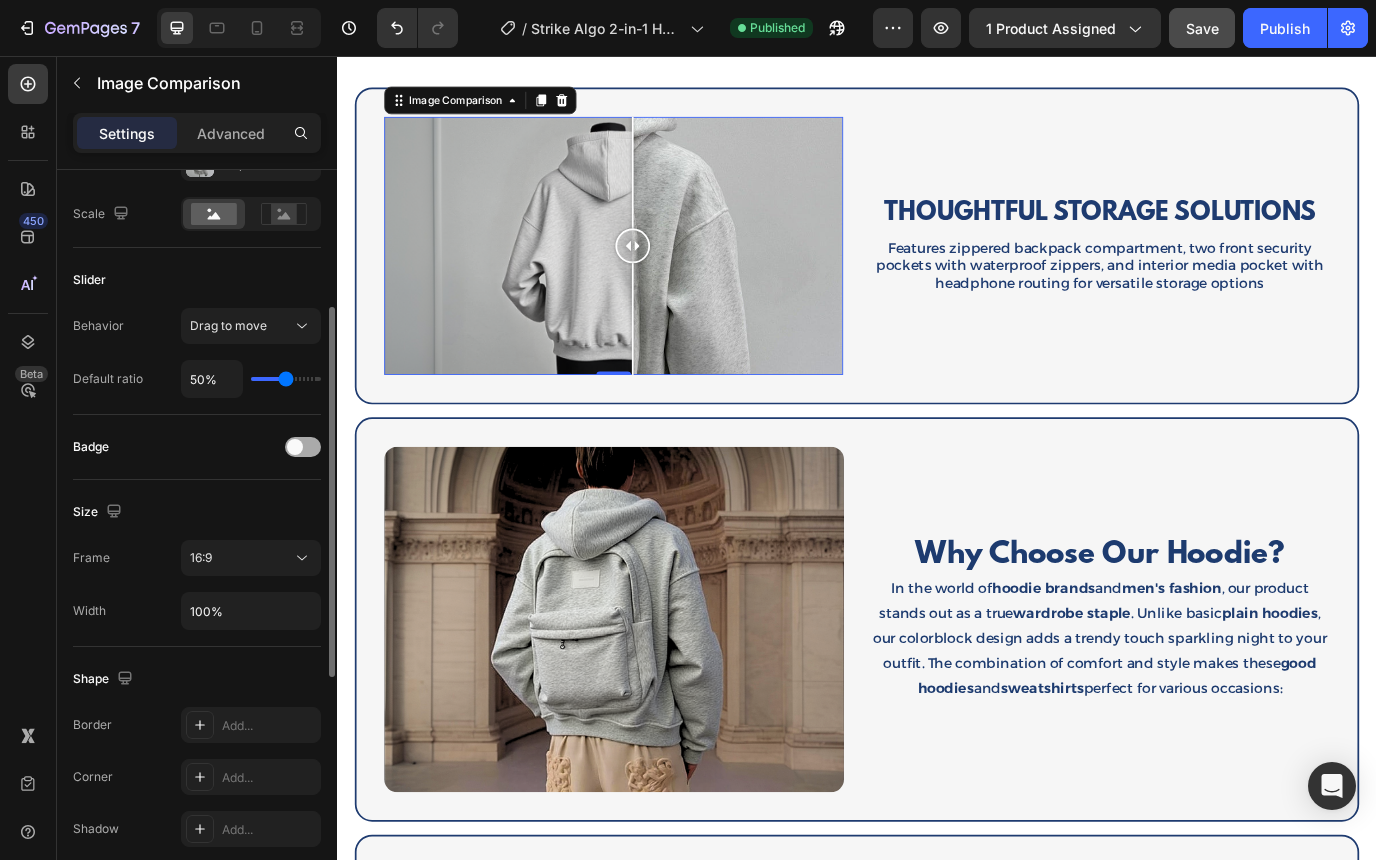 click at bounding box center [295, 447] 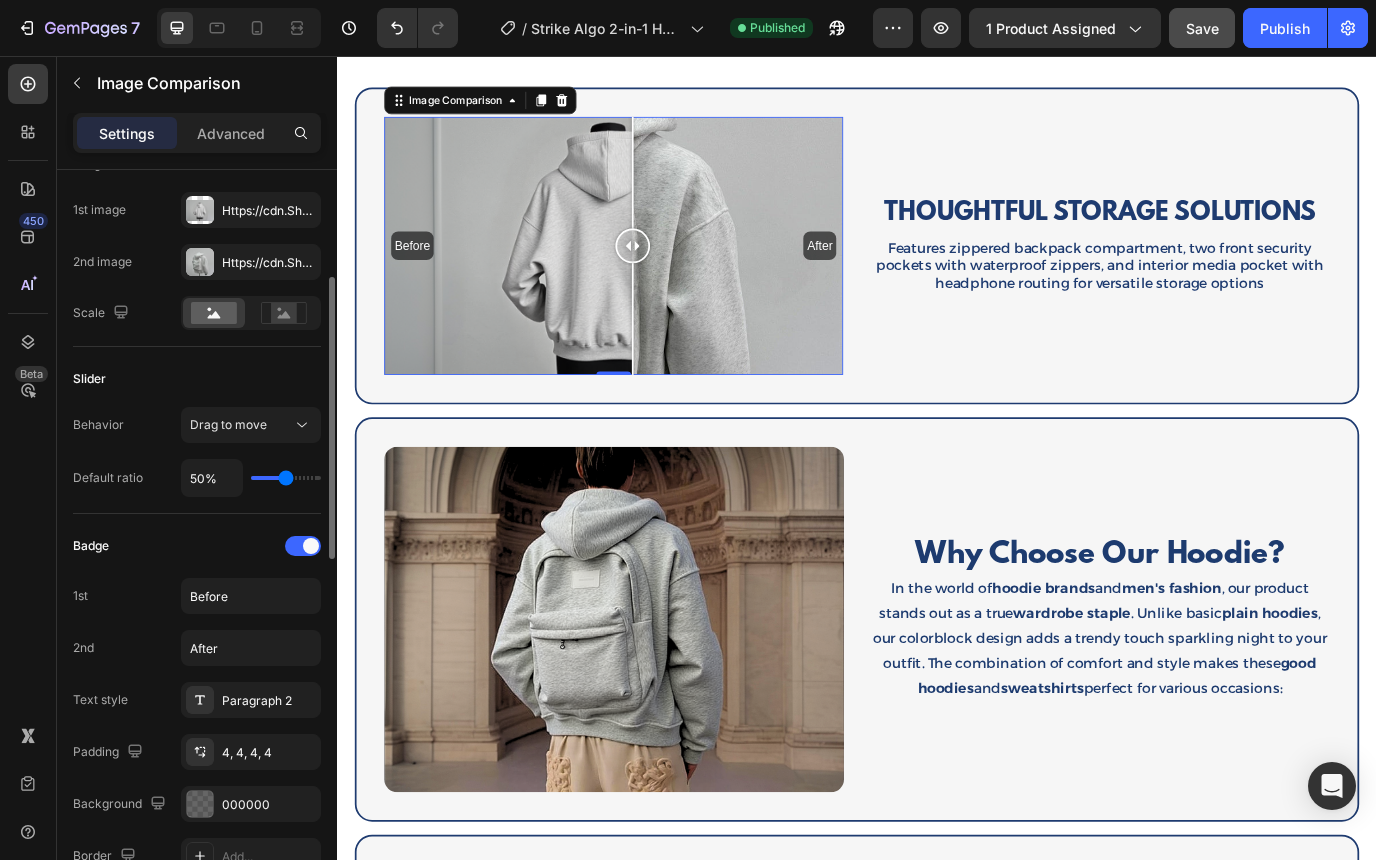 scroll, scrollTop: 164, scrollLeft: 0, axis: vertical 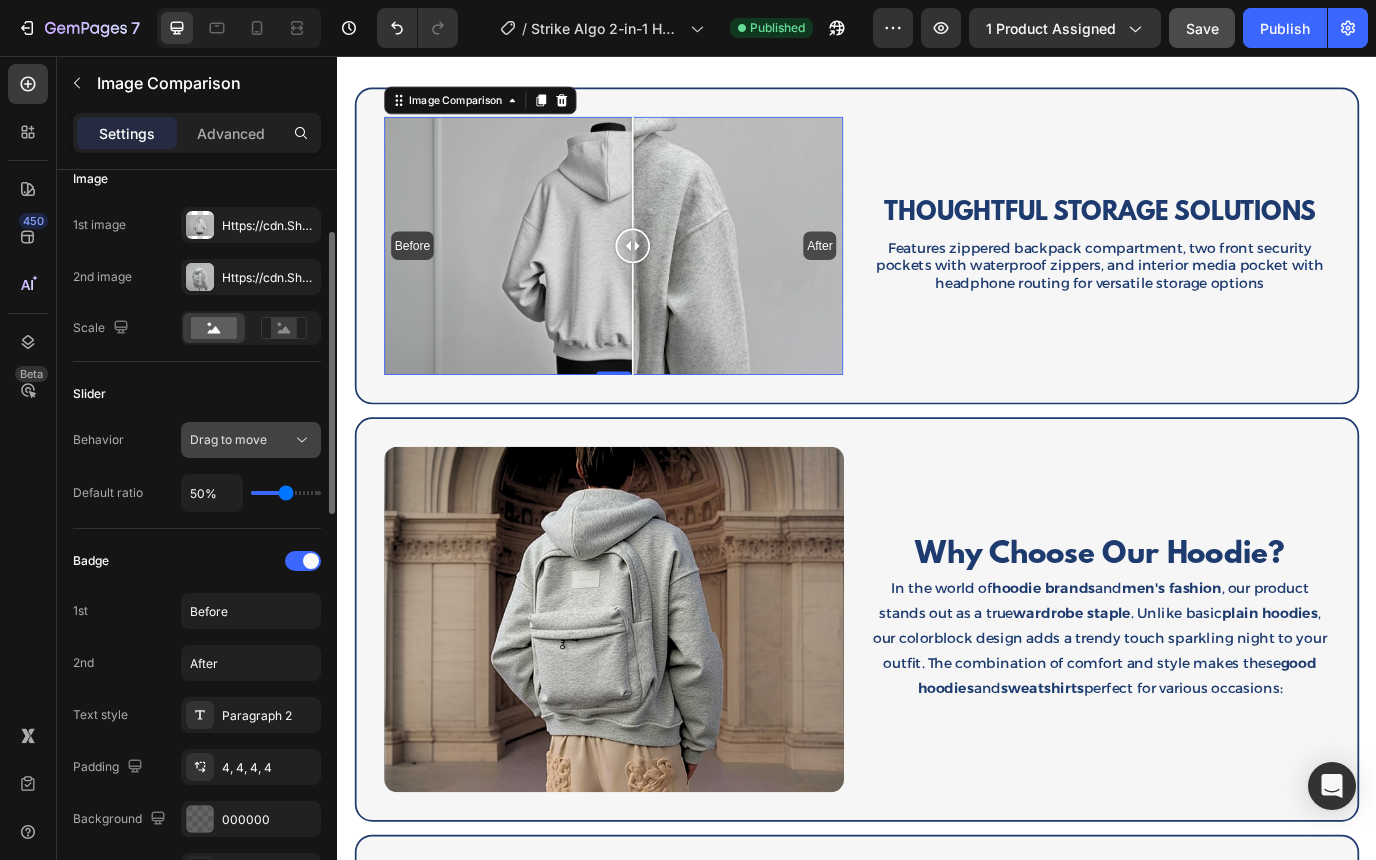 click on "Drag to move" at bounding box center (241, 440) 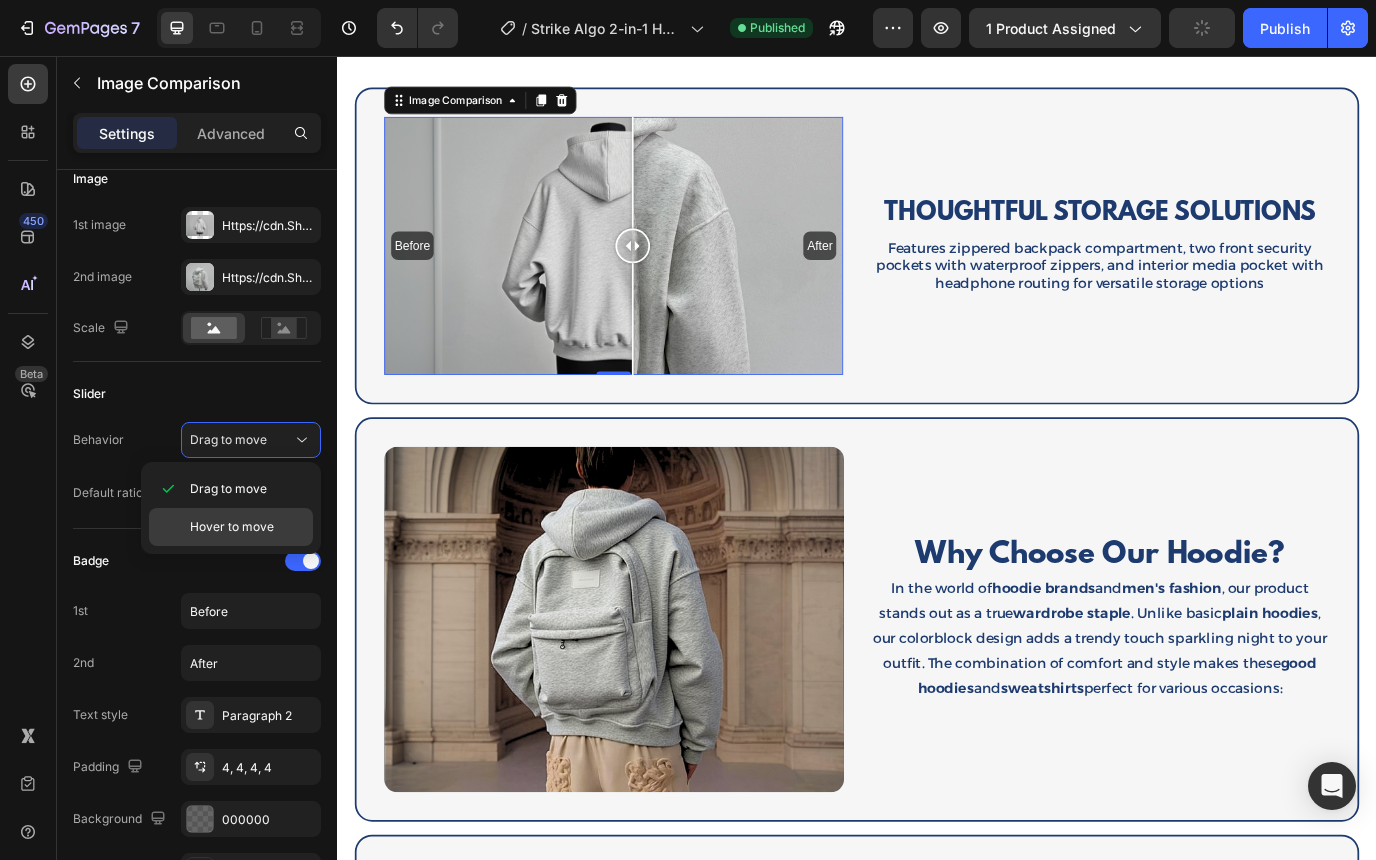 click on "Hover to move" at bounding box center (232, 527) 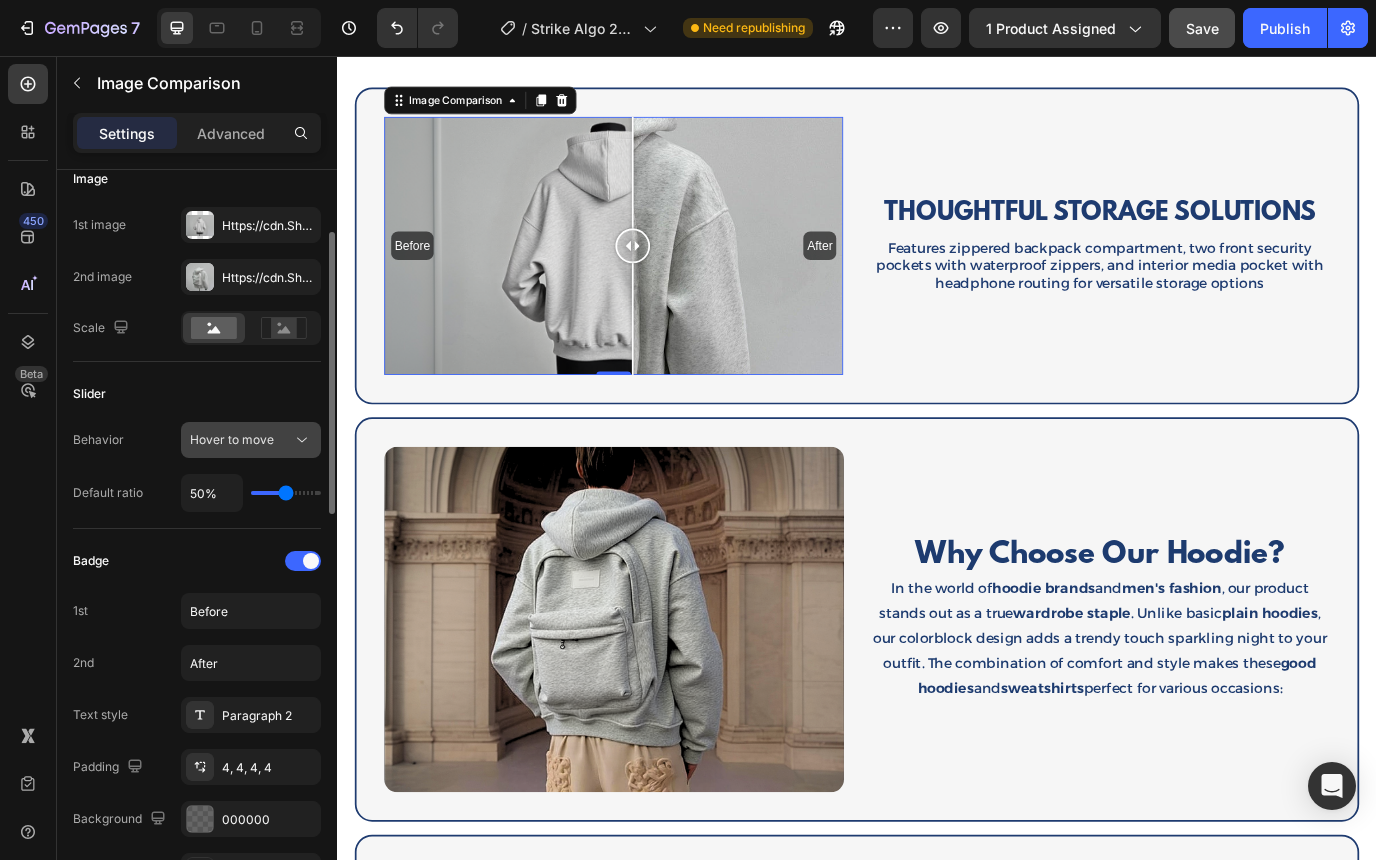 click on "Hover to move" at bounding box center [232, 439] 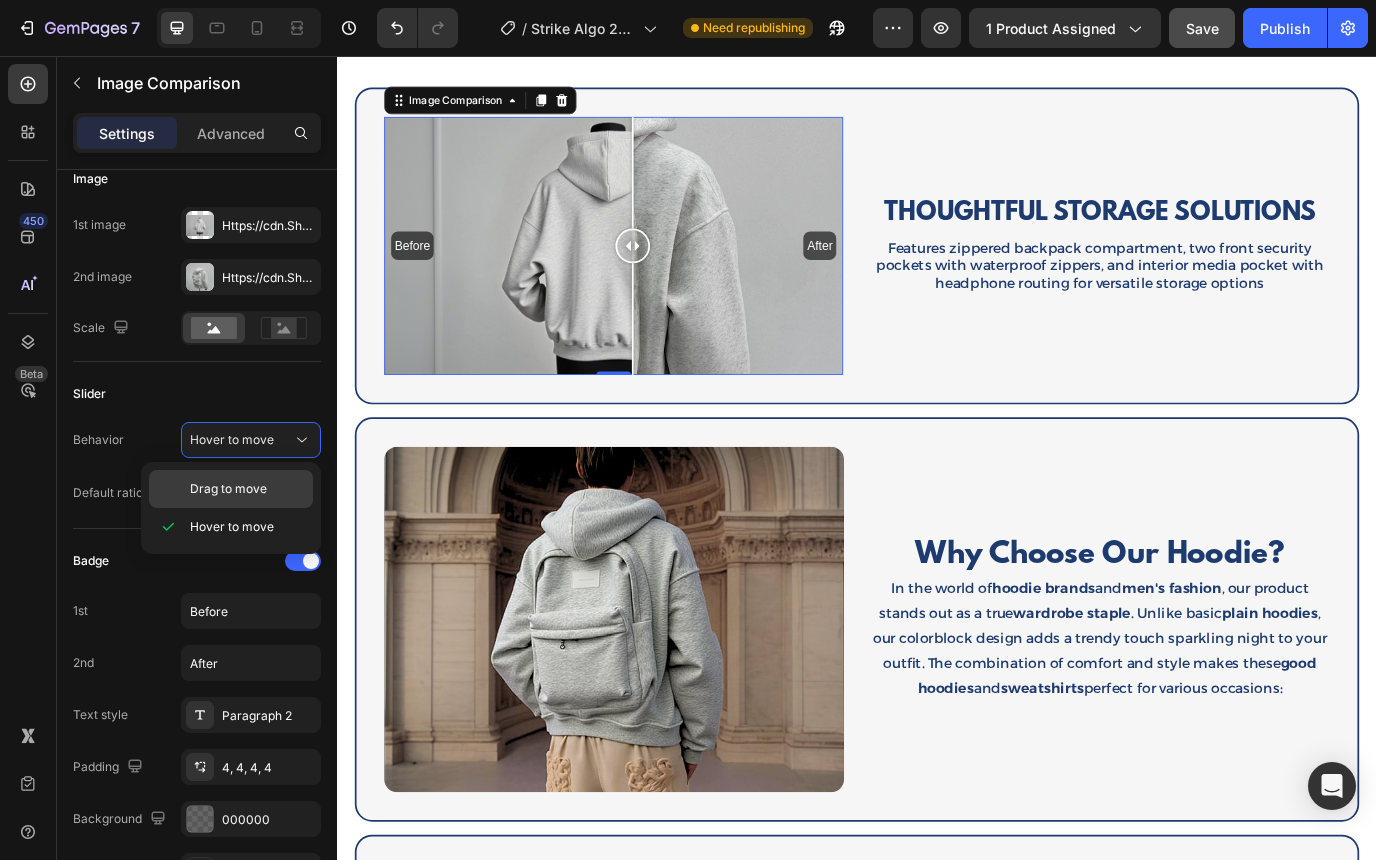 click on "Drag to move" at bounding box center (247, 489) 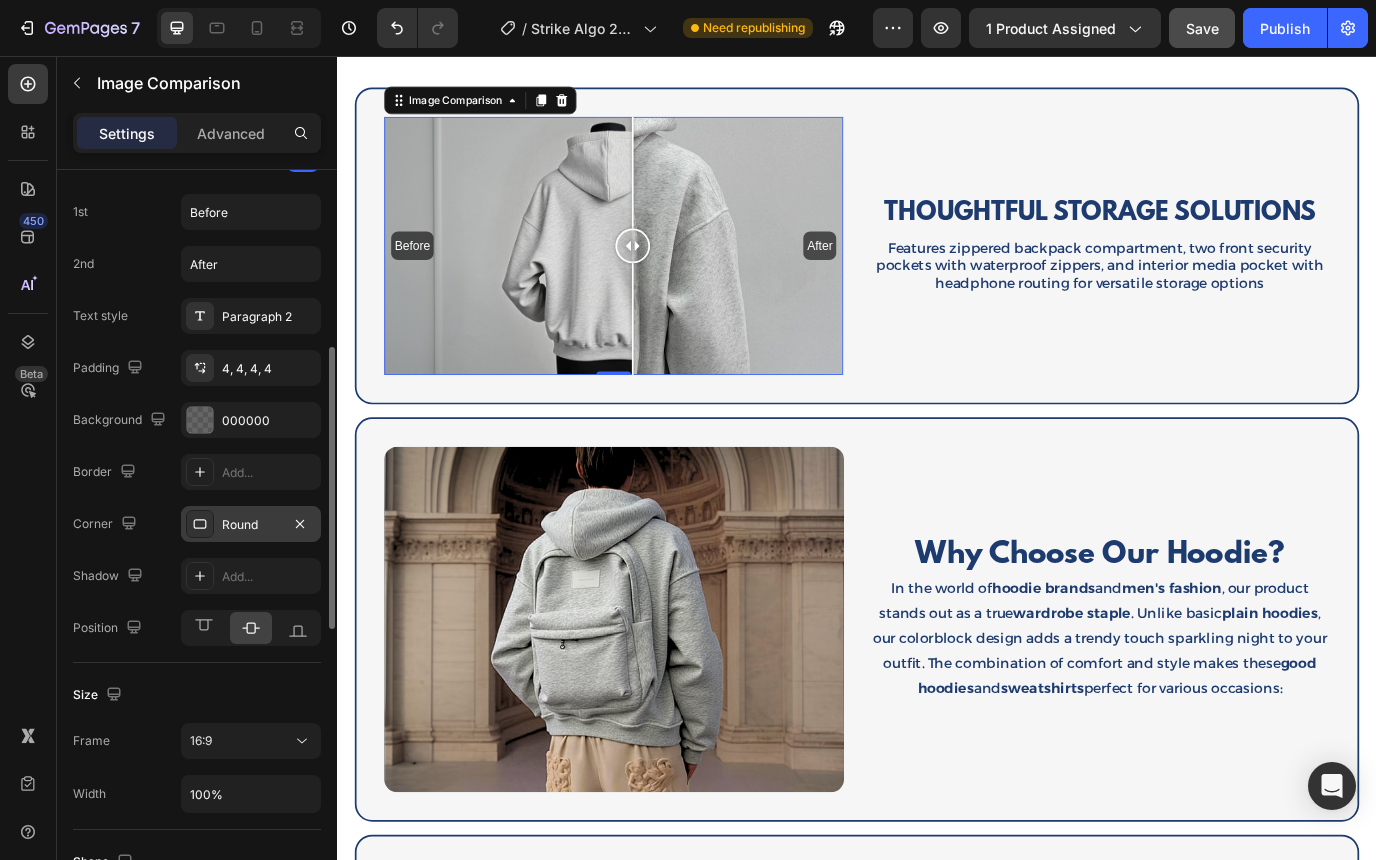 scroll, scrollTop: 575, scrollLeft: 0, axis: vertical 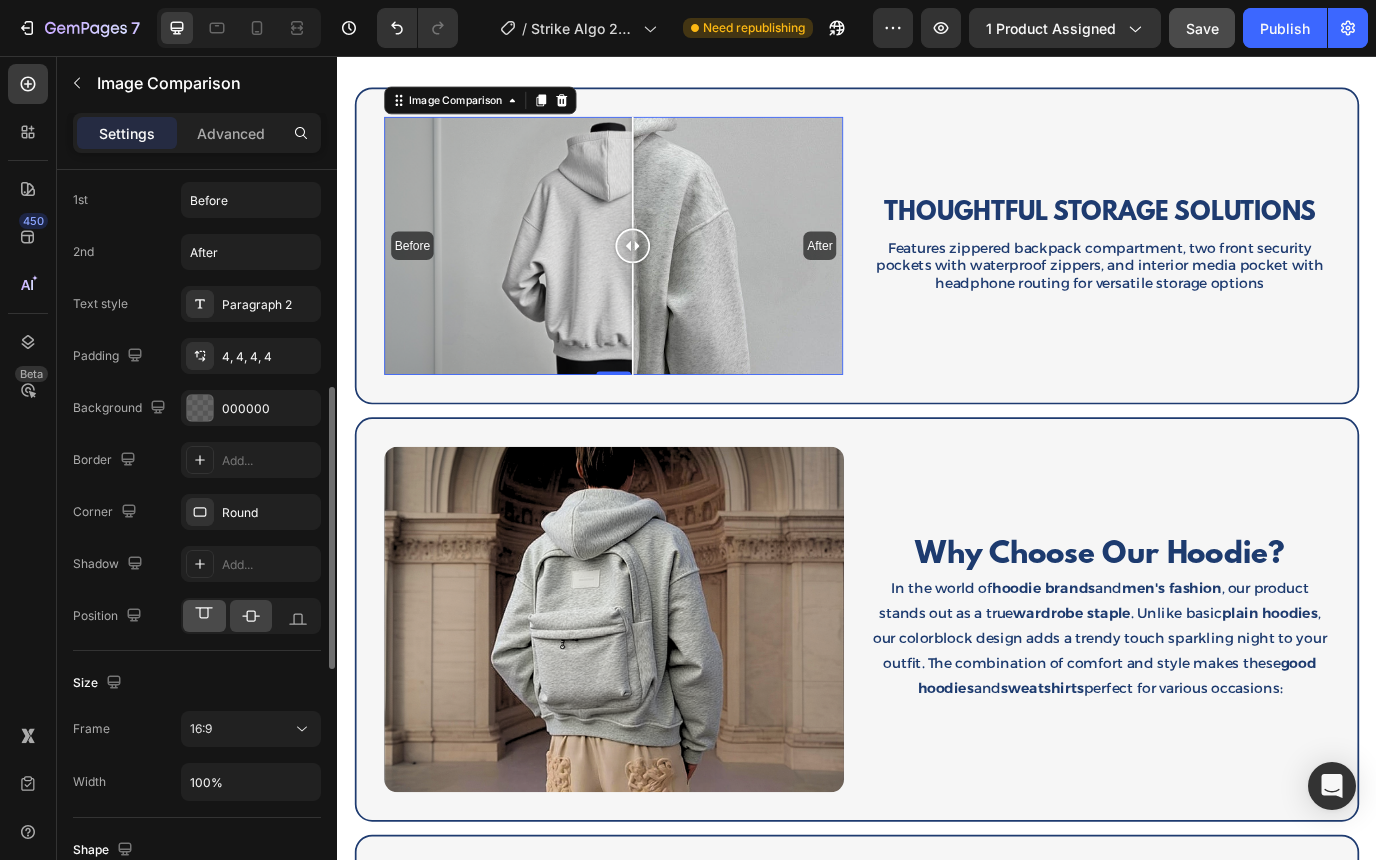 click 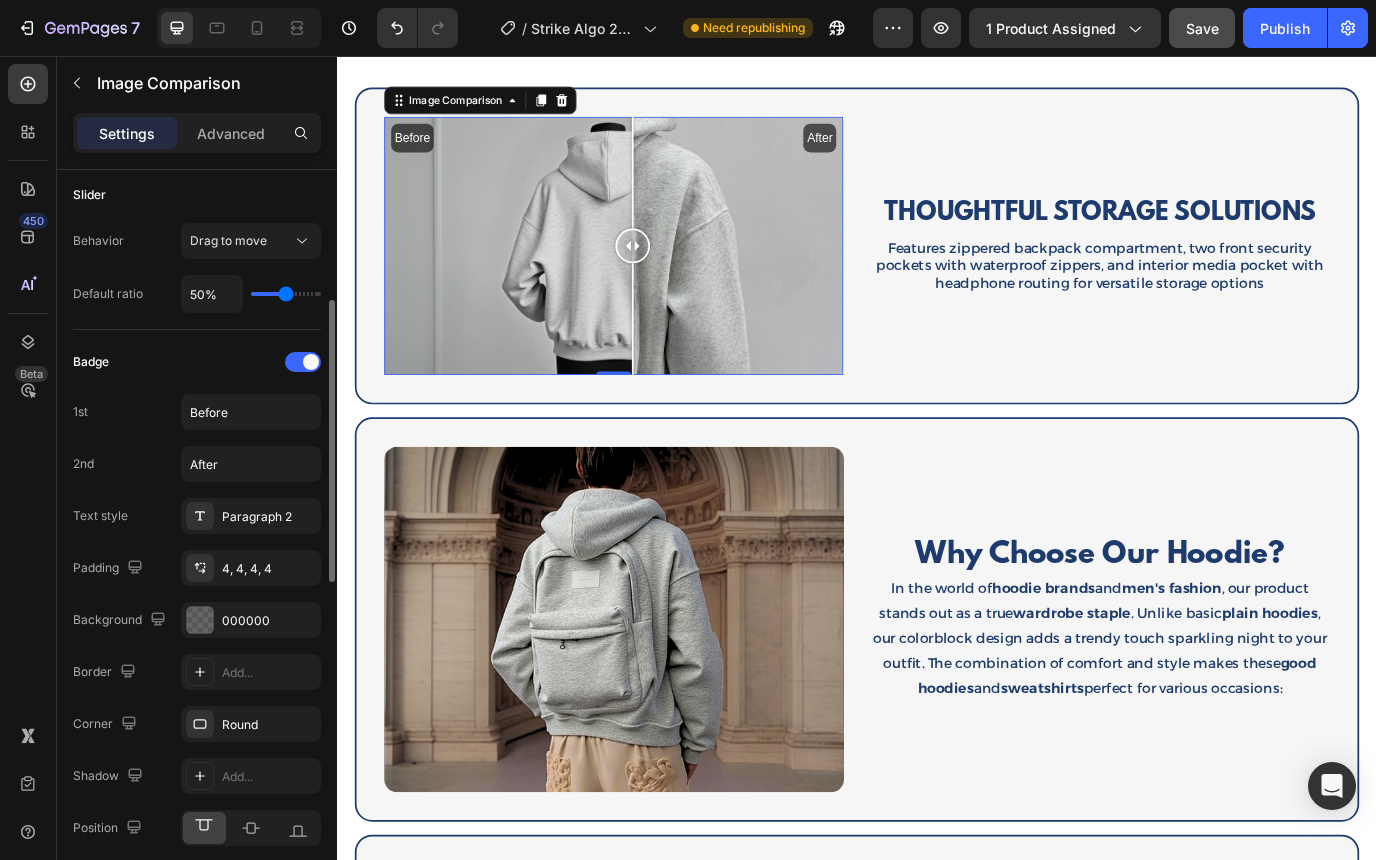 scroll, scrollTop: 385, scrollLeft: 0, axis: vertical 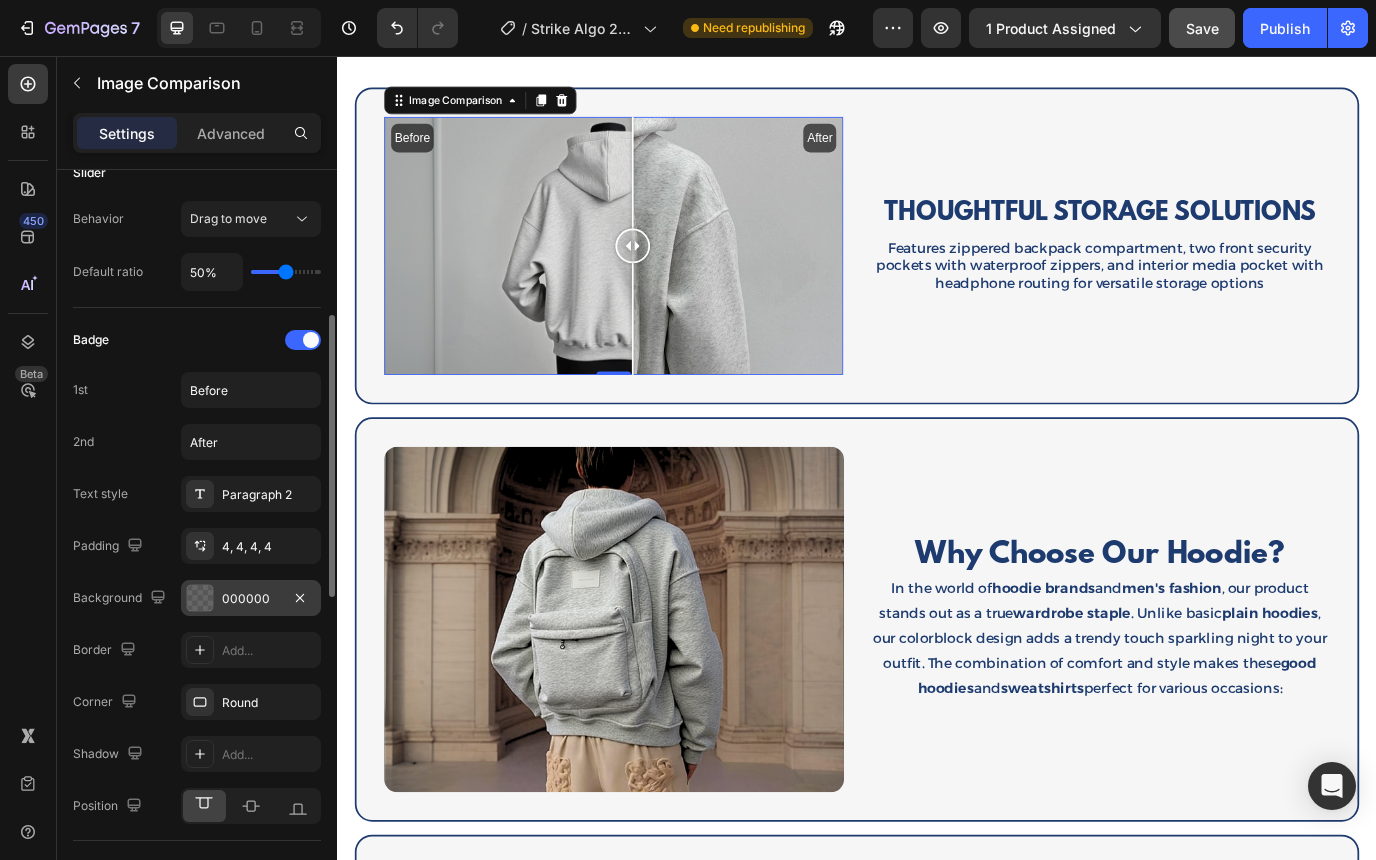 click on "000000" at bounding box center [251, 599] 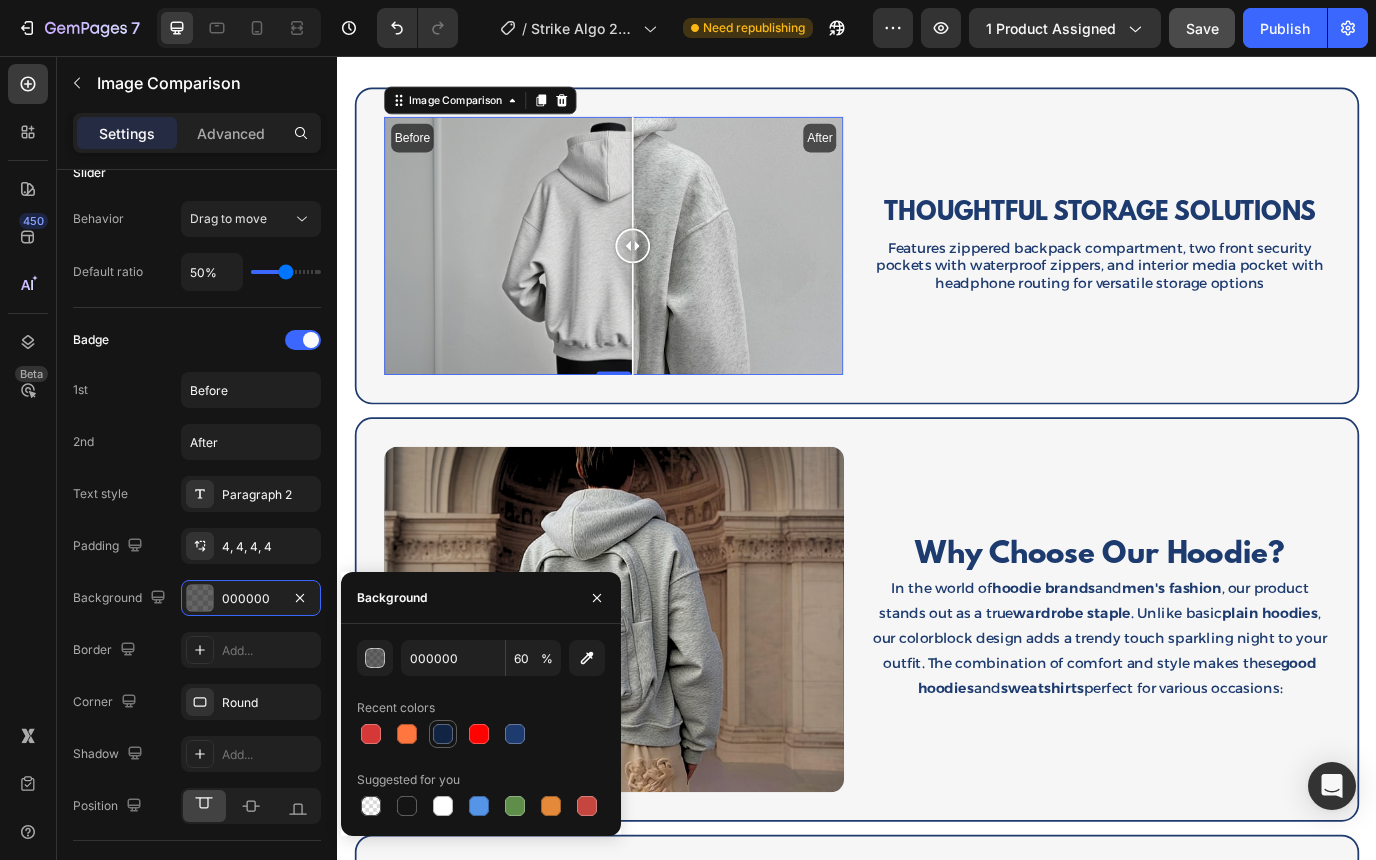 click at bounding box center (443, 734) 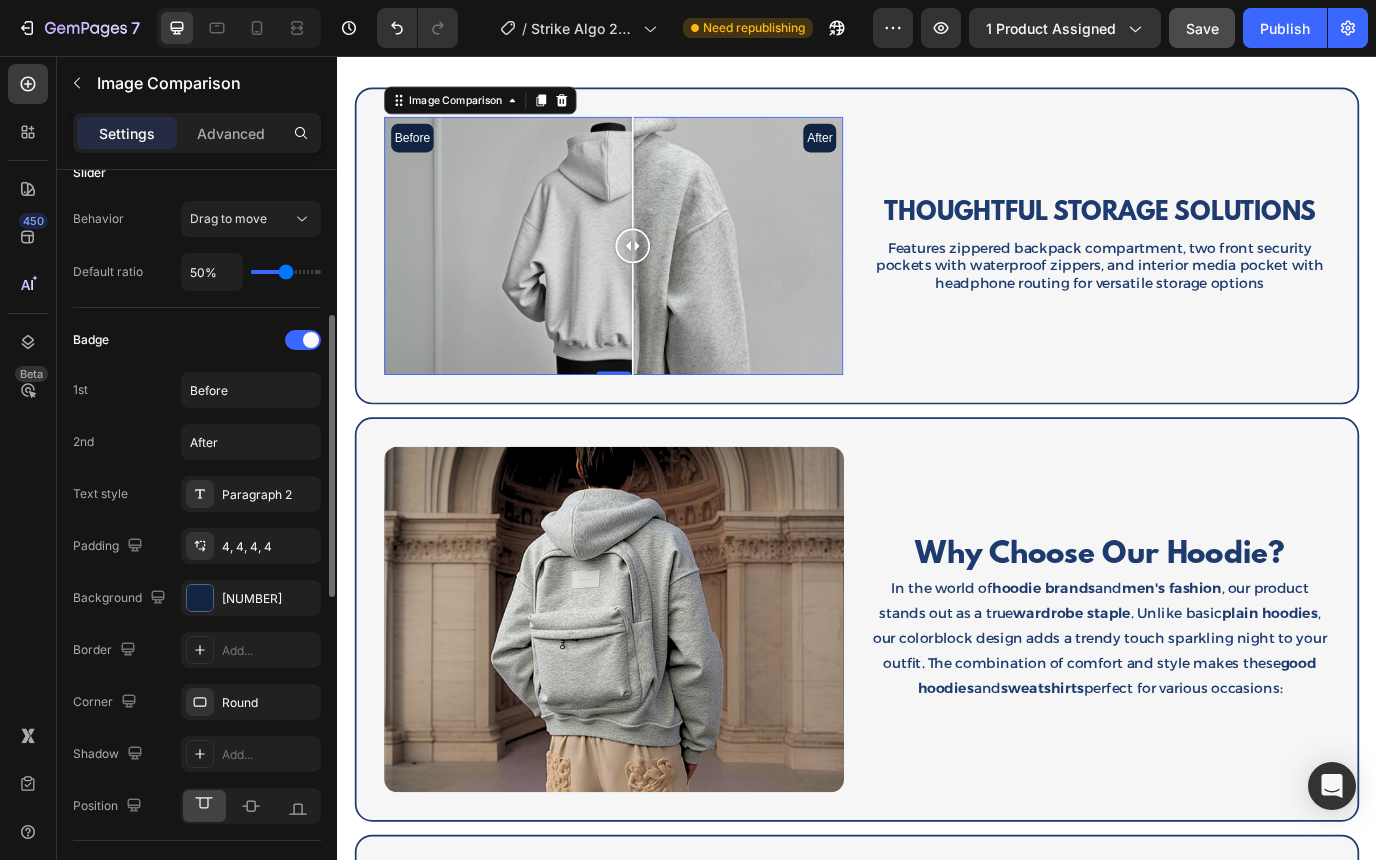 click on "Badge" at bounding box center [197, 340] 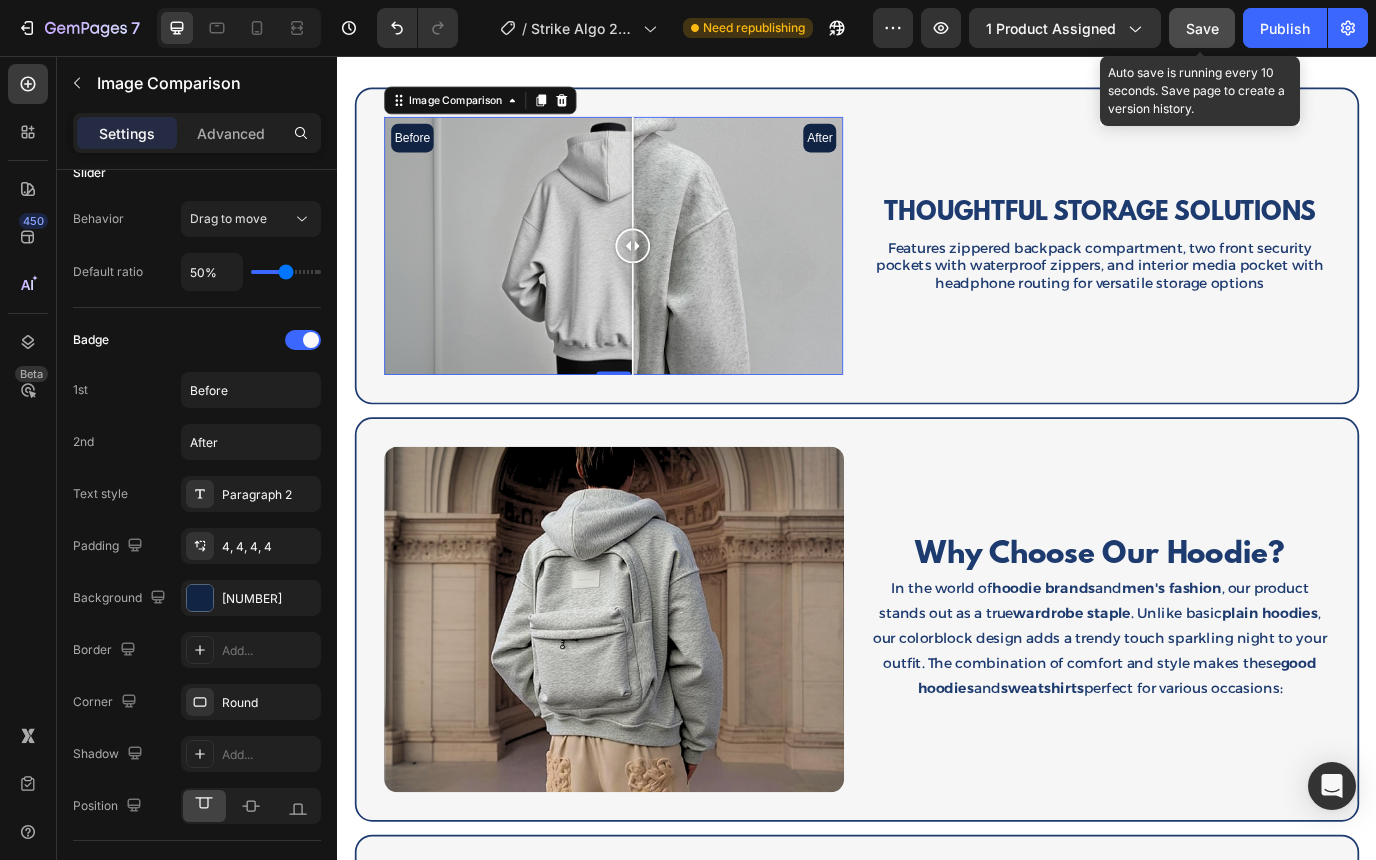 click on "Save" at bounding box center [1202, 28] 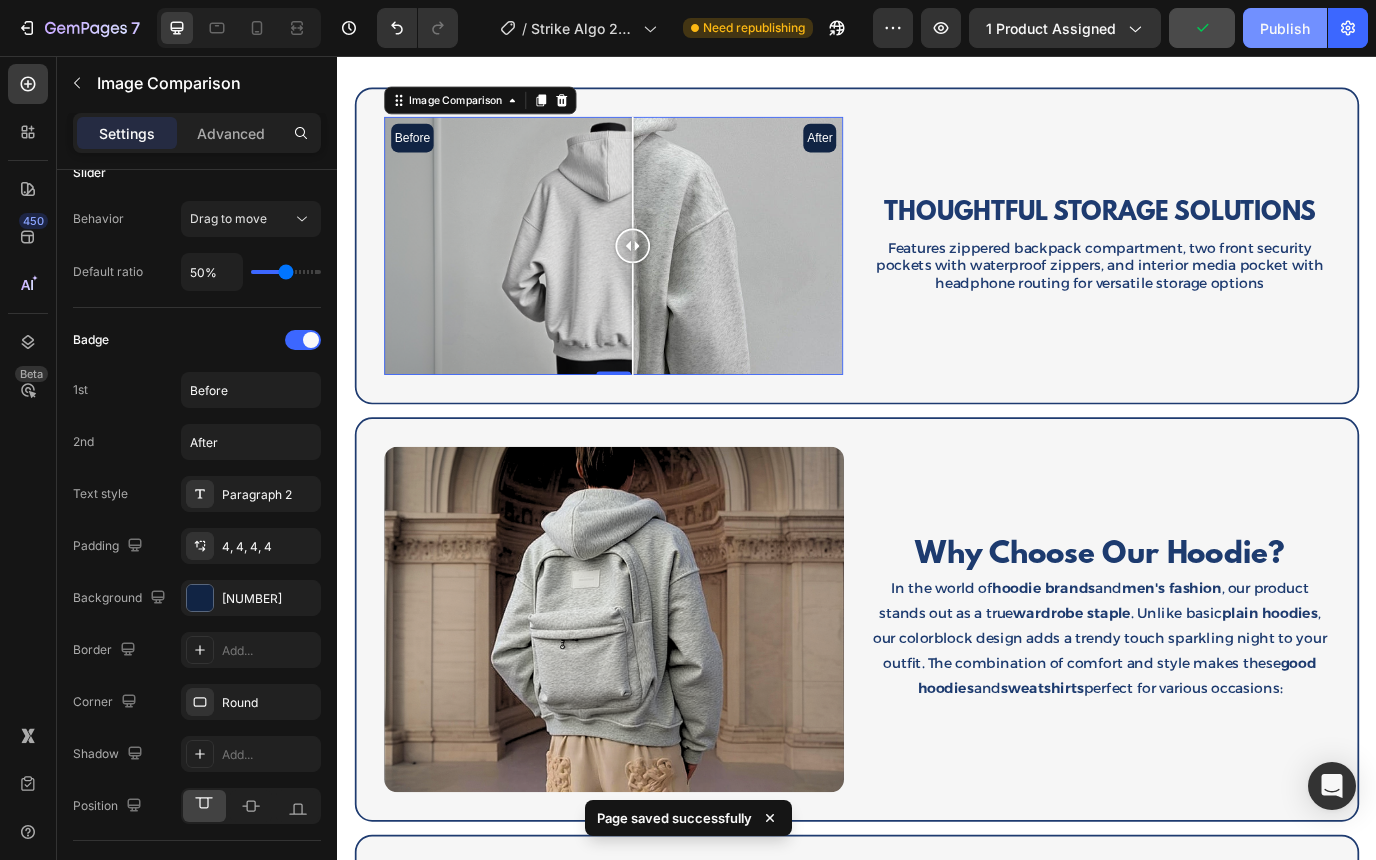 click on "Publish" at bounding box center (1285, 28) 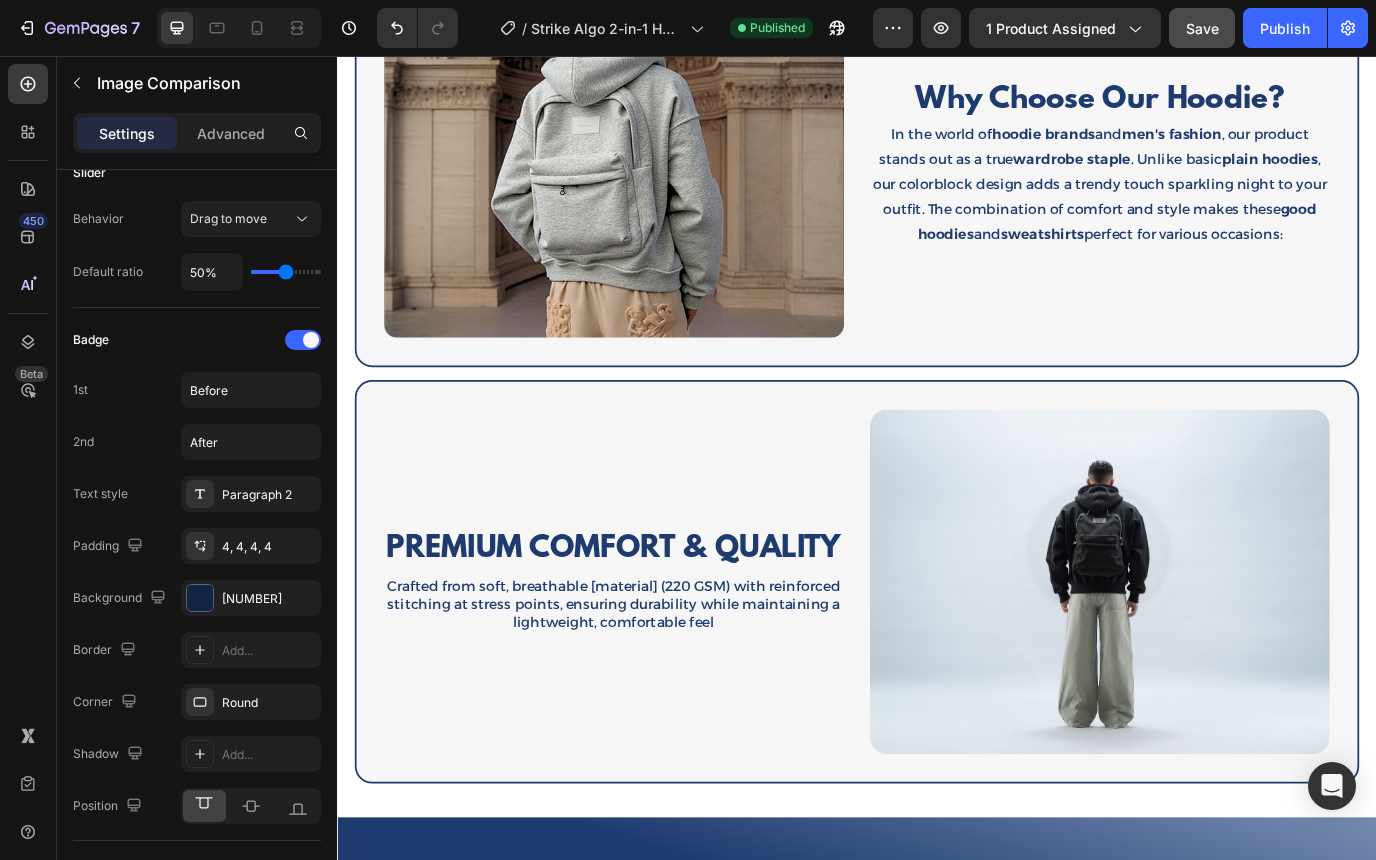scroll, scrollTop: 1576, scrollLeft: 0, axis: vertical 